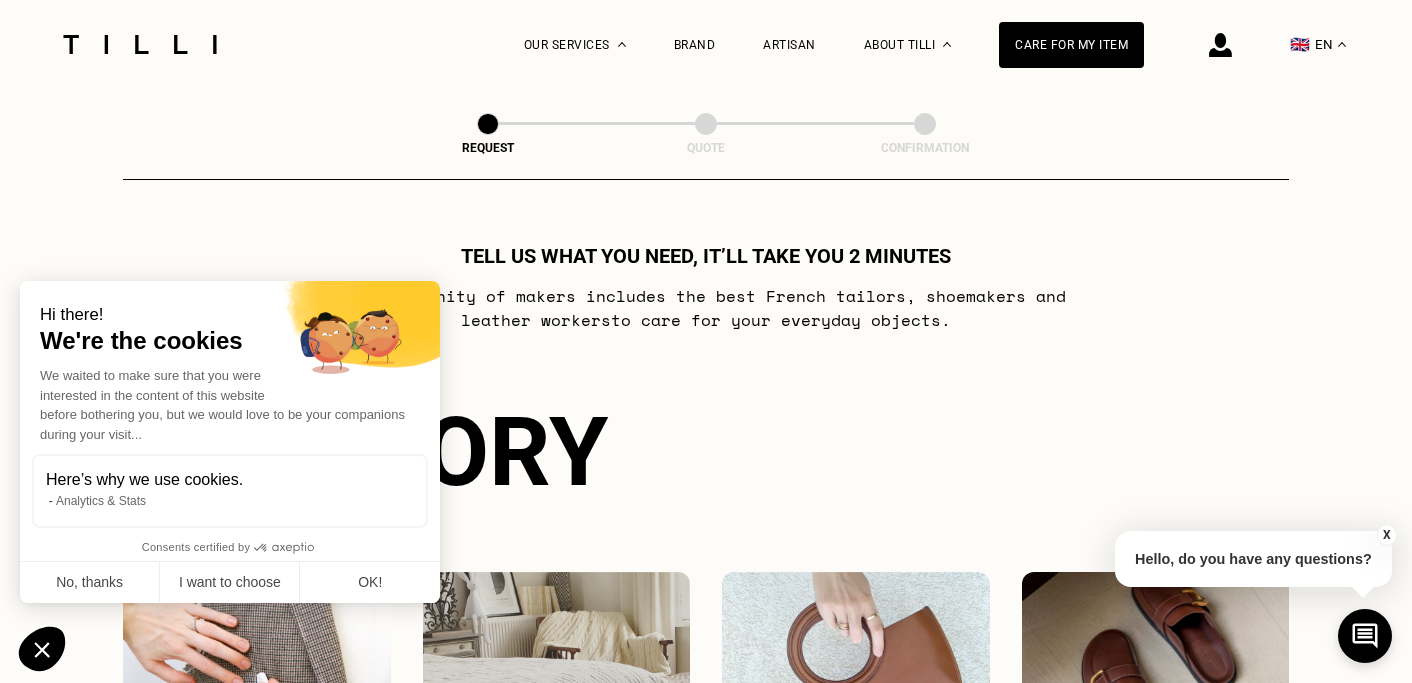 scroll, scrollTop: 0, scrollLeft: 0, axis: both 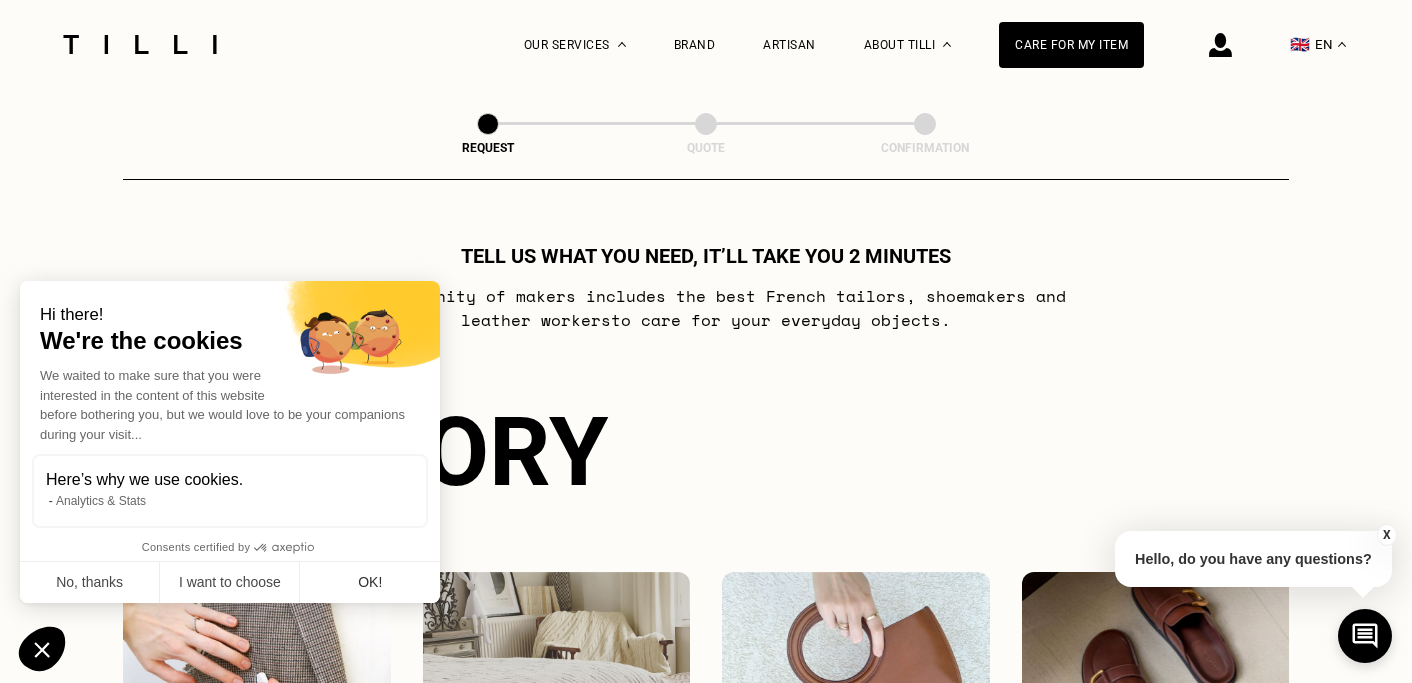 click on "OK!" at bounding box center (370, 583) 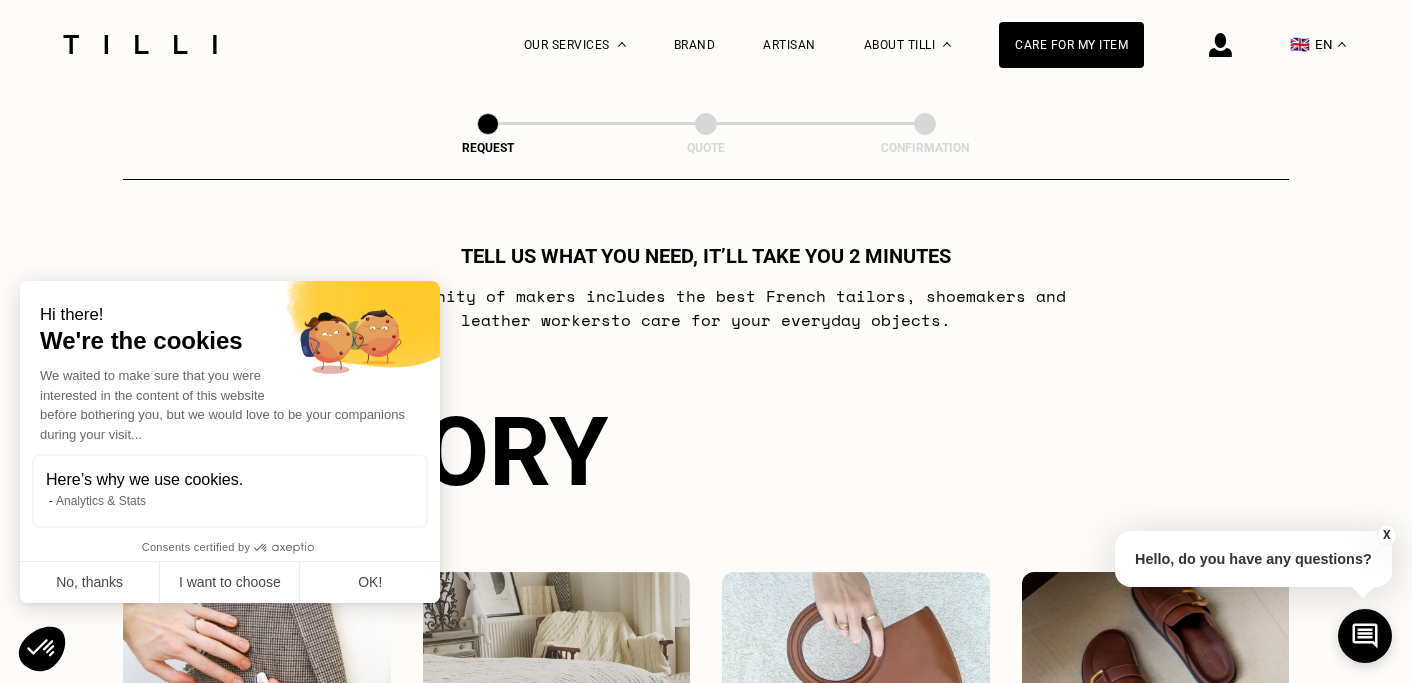 scroll, scrollTop: 0, scrollLeft: 0, axis: both 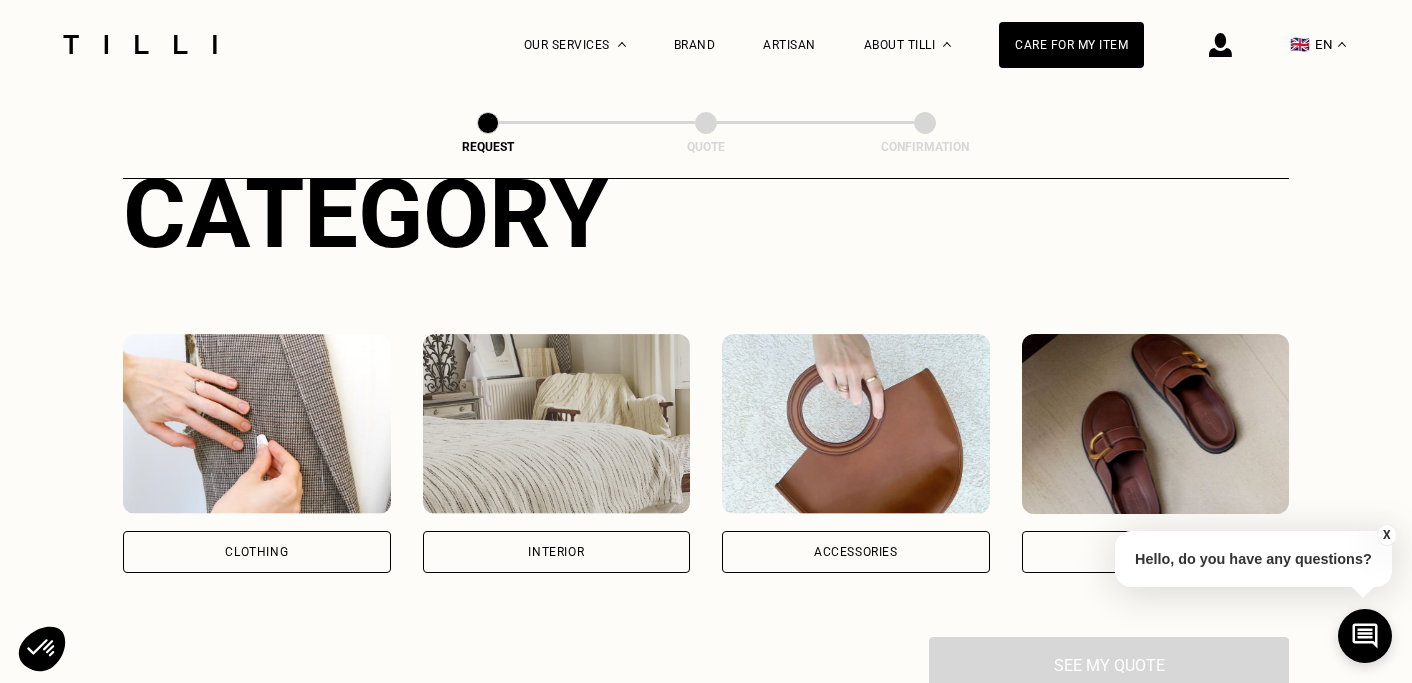 click at bounding box center (257, 424) 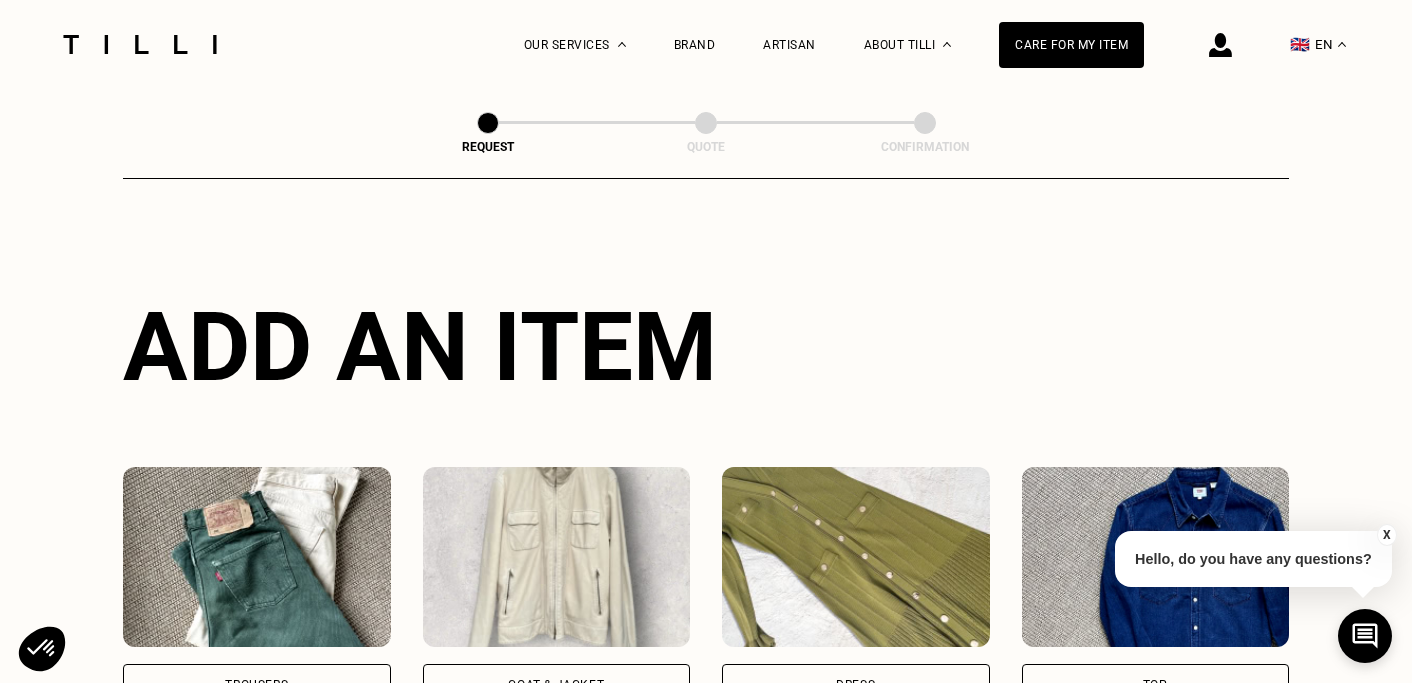 scroll, scrollTop: 651, scrollLeft: 0, axis: vertical 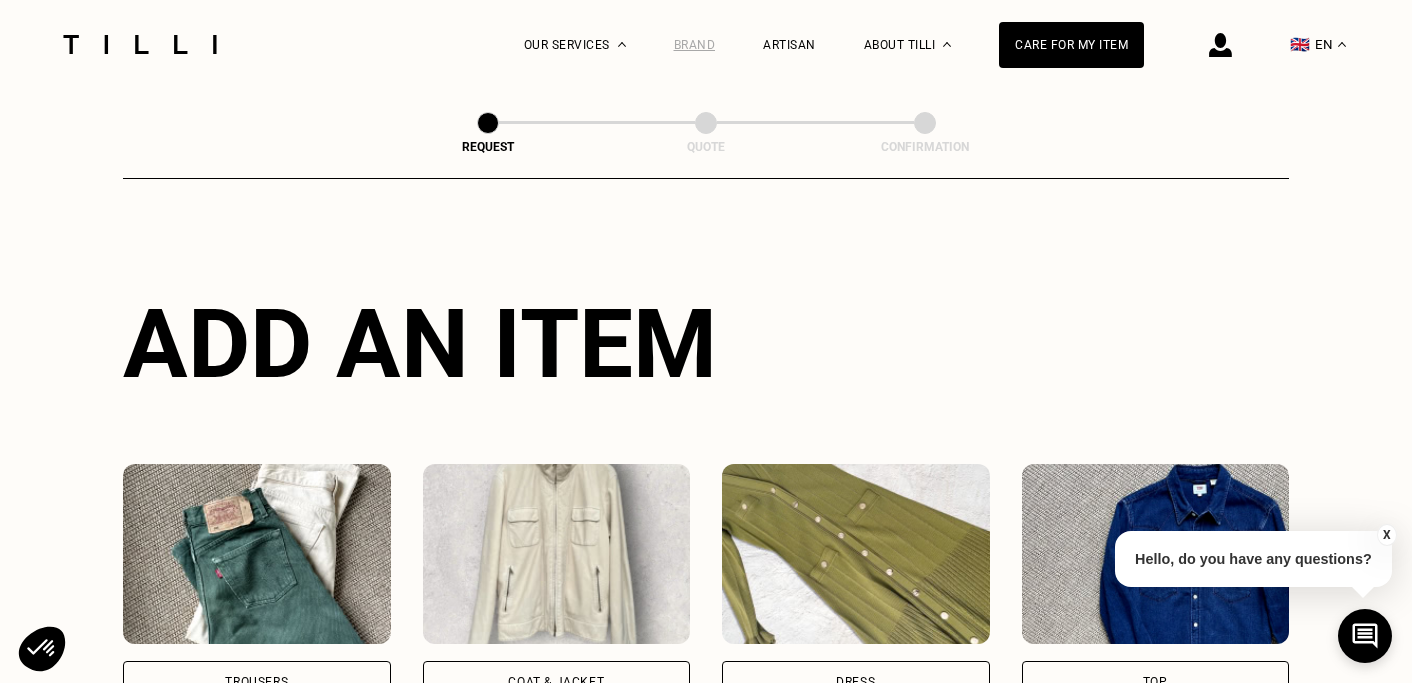 click on "Brand" at bounding box center [695, 45] 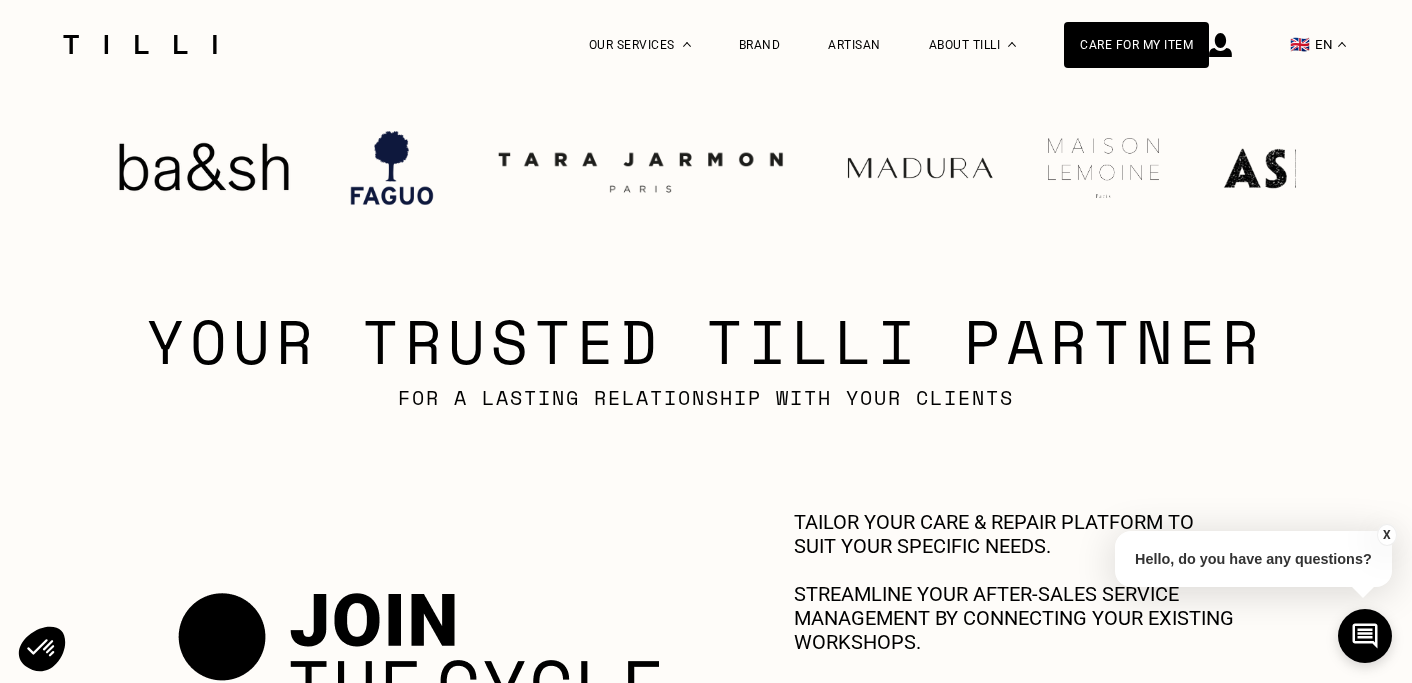 scroll, scrollTop: 0, scrollLeft: 0, axis: both 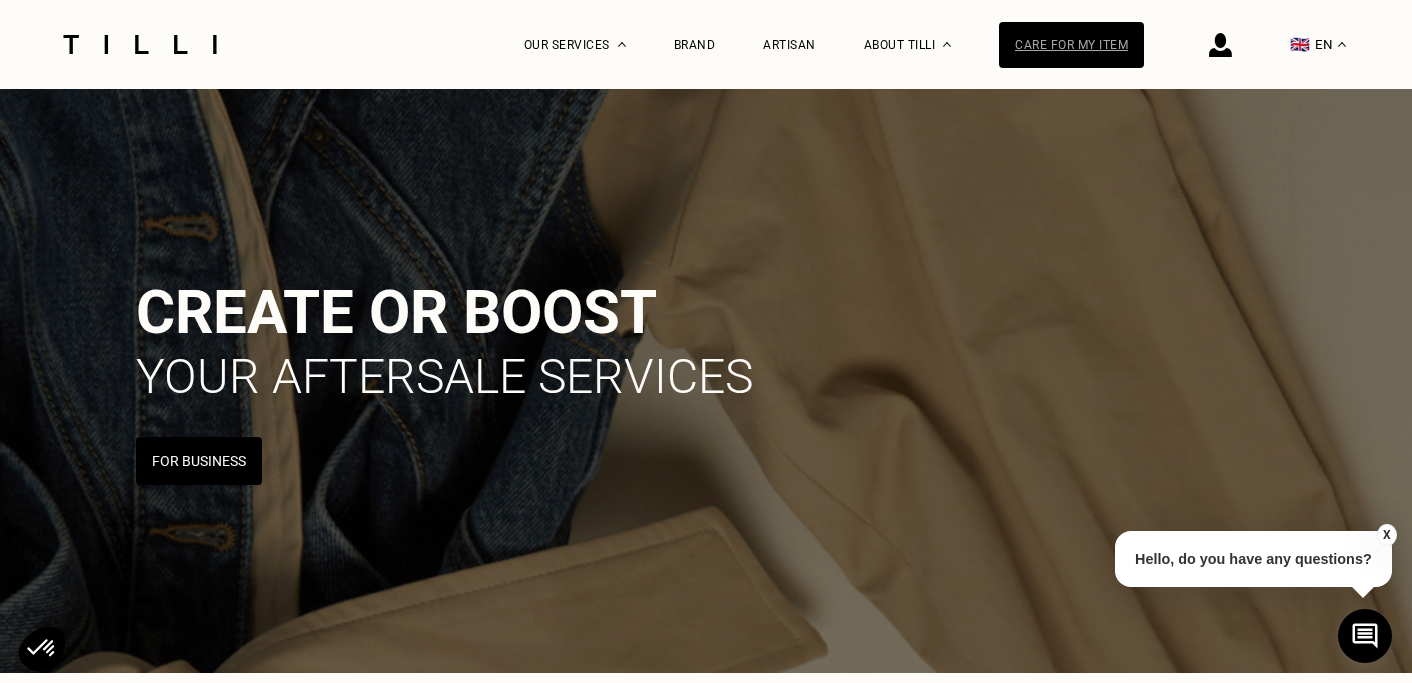 click on "Care for my item" at bounding box center [1071, 45] 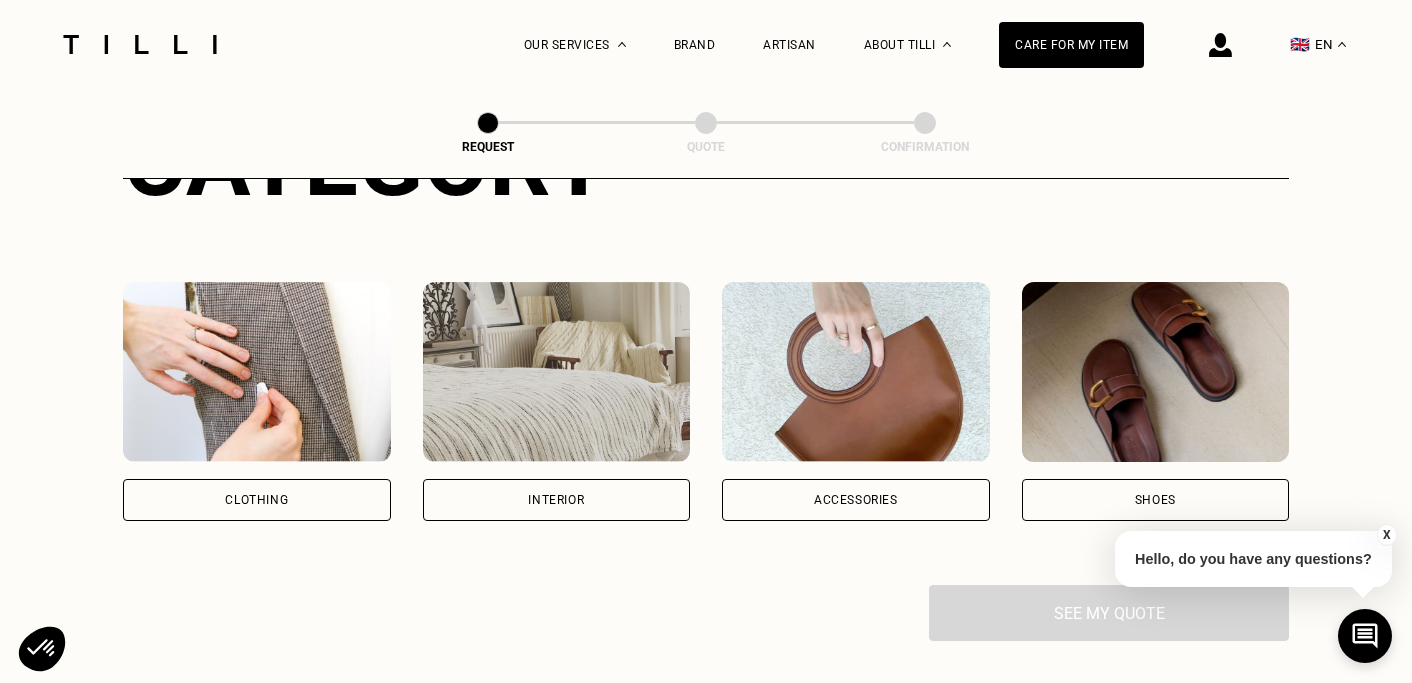 scroll, scrollTop: 301, scrollLeft: 0, axis: vertical 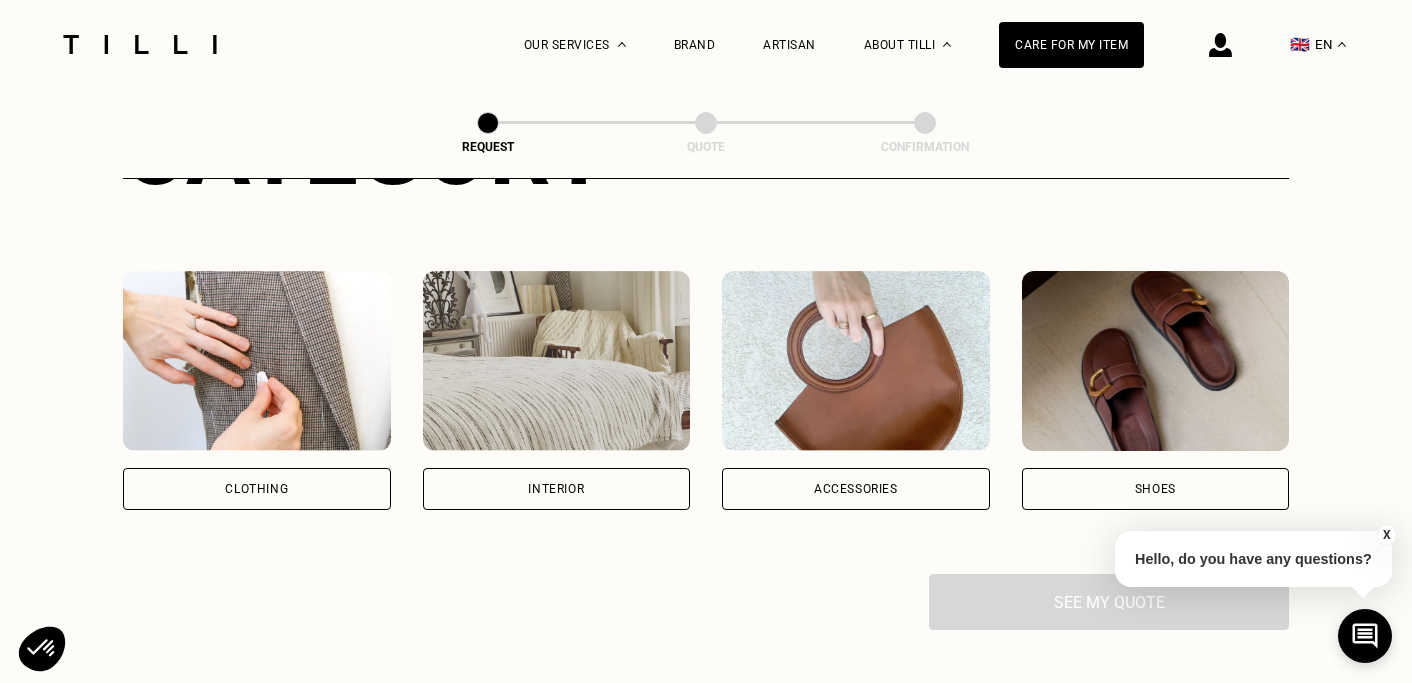click on "Clothing" at bounding box center (256, 489) 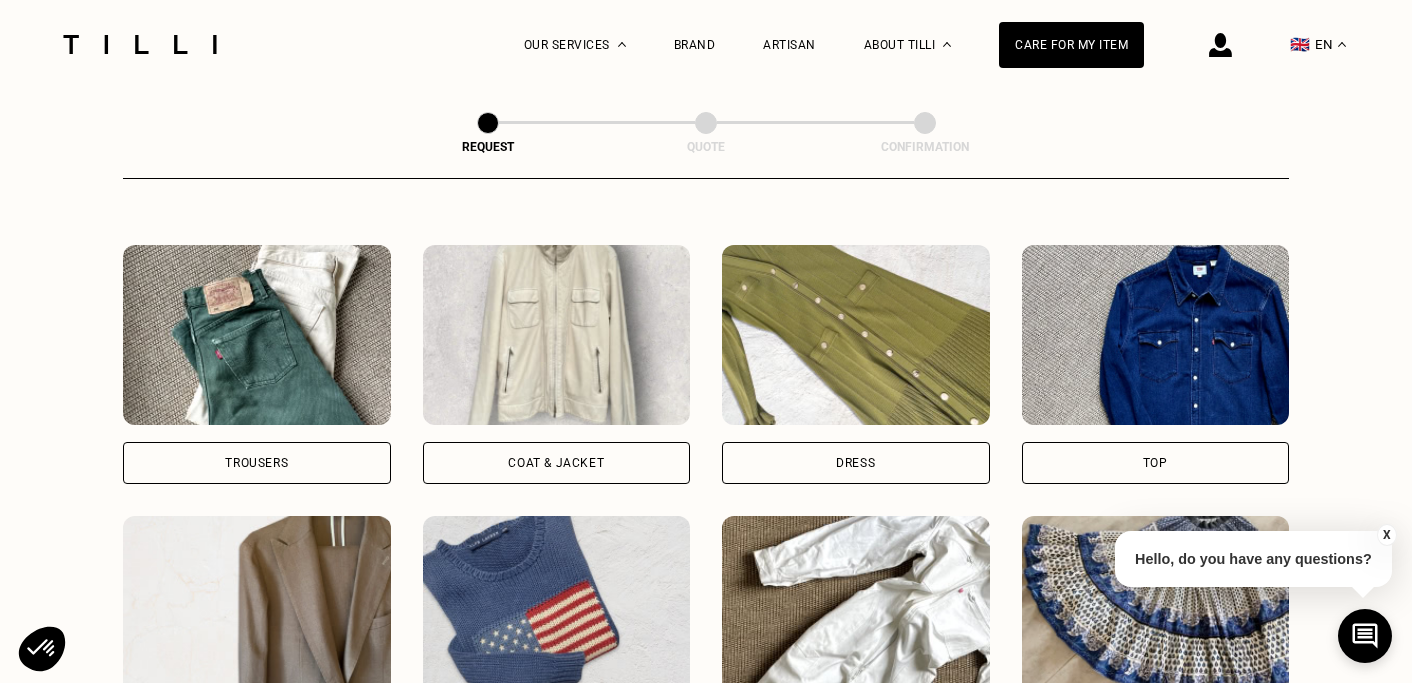 scroll, scrollTop: 865, scrollLeft: 0, axis: vertical 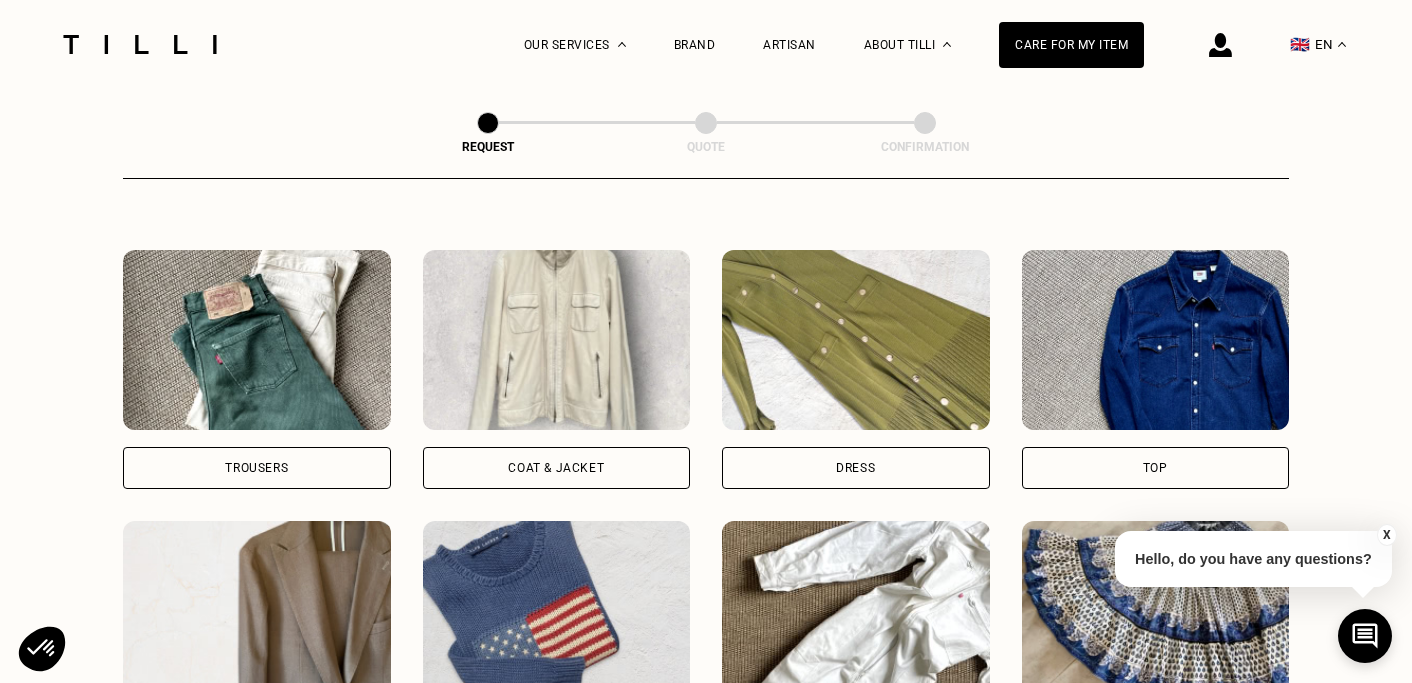 click at bounding box center (557, 340) 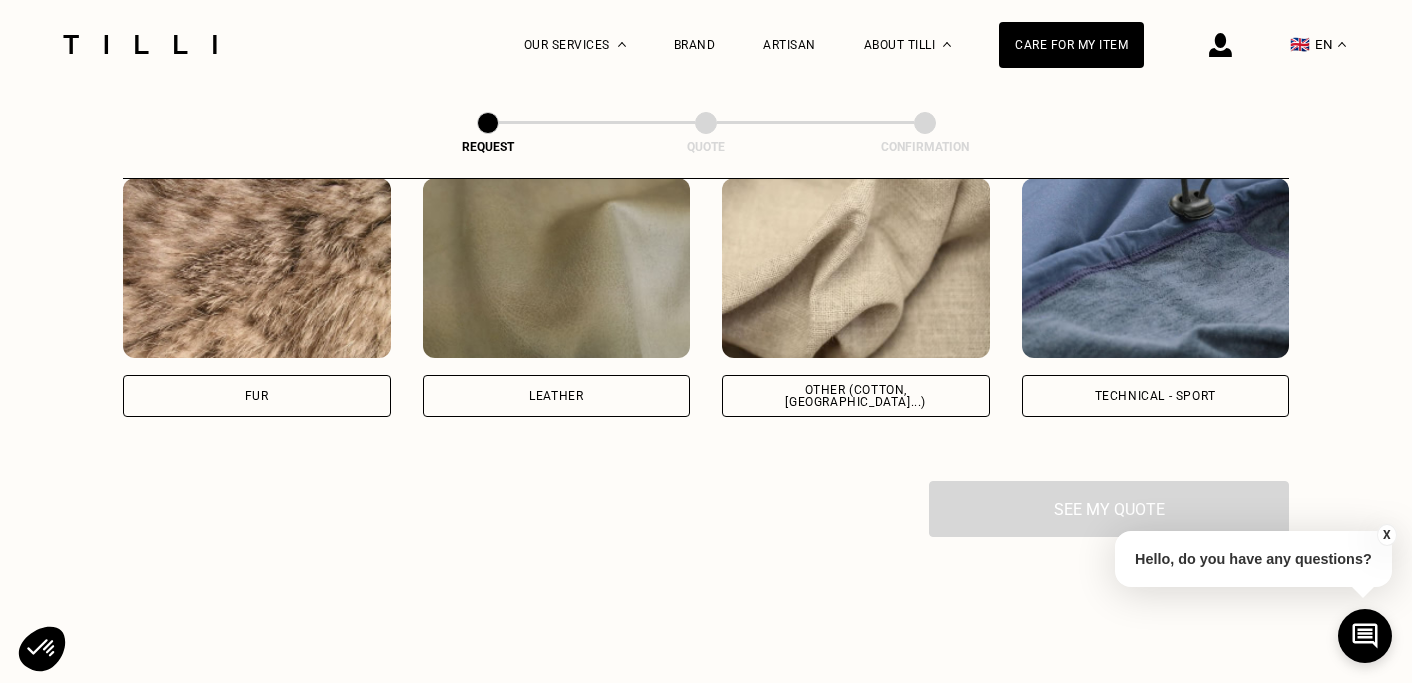scroll, scrollTop: 2424, scrollLeft: 0, axis: vertical 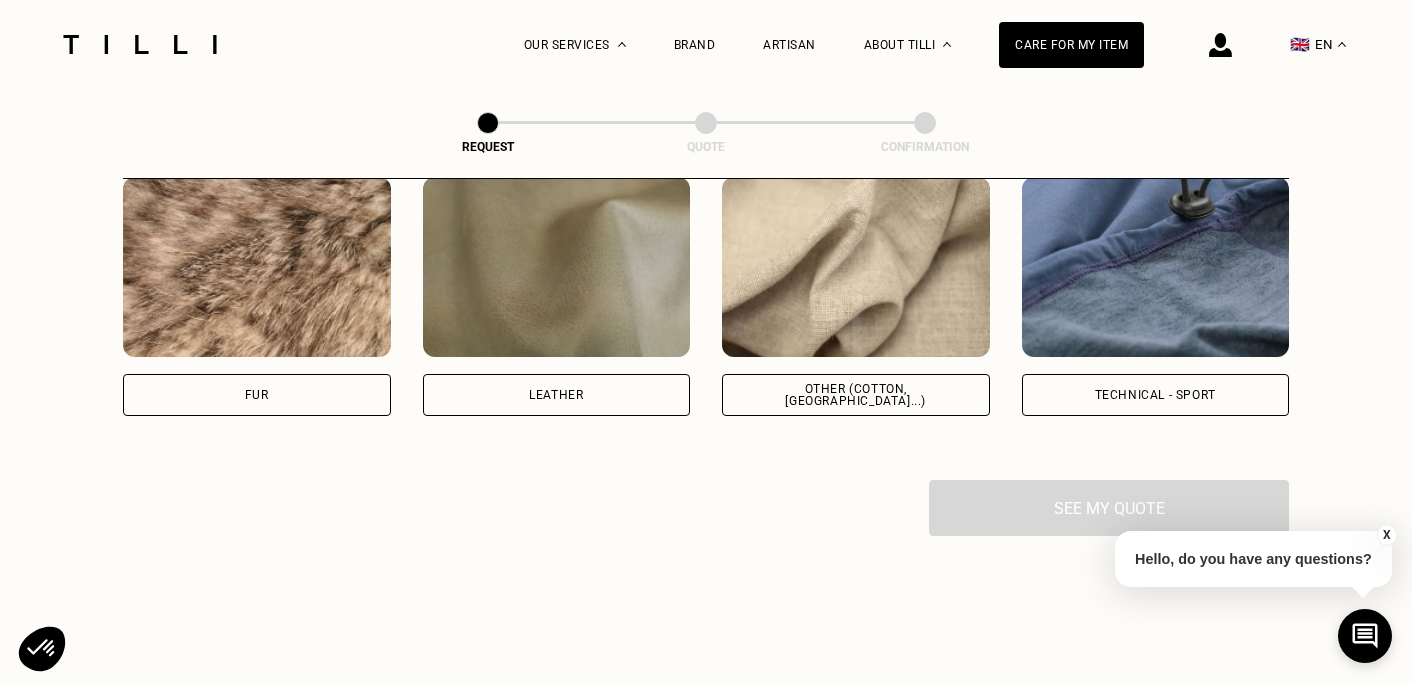 click at bounding box center (1156, 267) 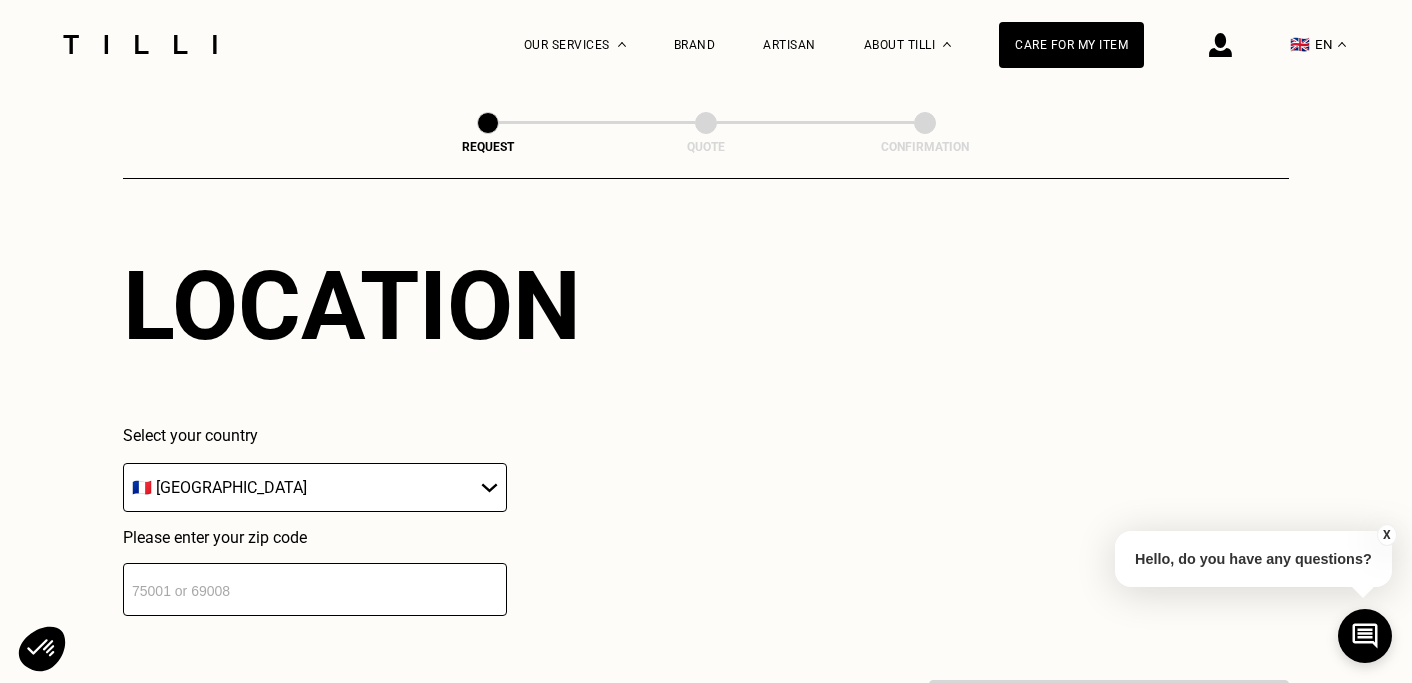scroll, scrollTop: 2731, scrollLeft: 0, axis: vertical 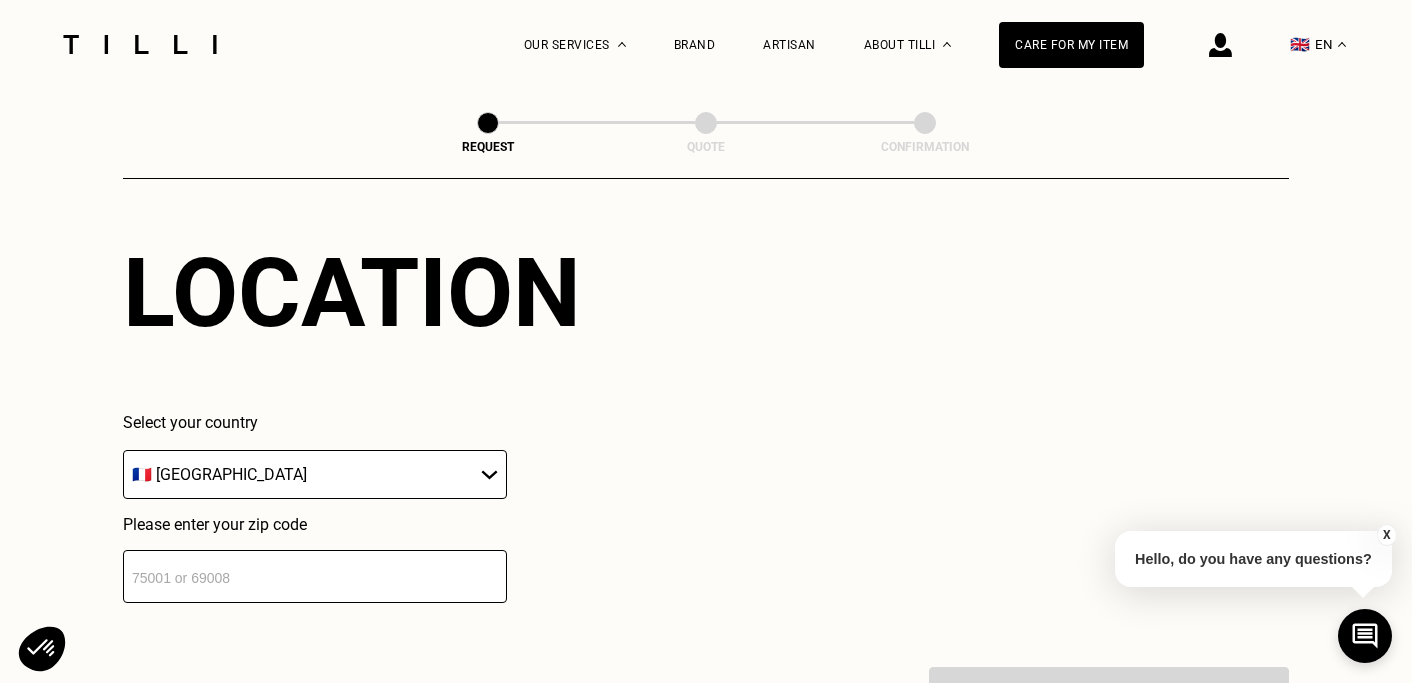 select on "BE" 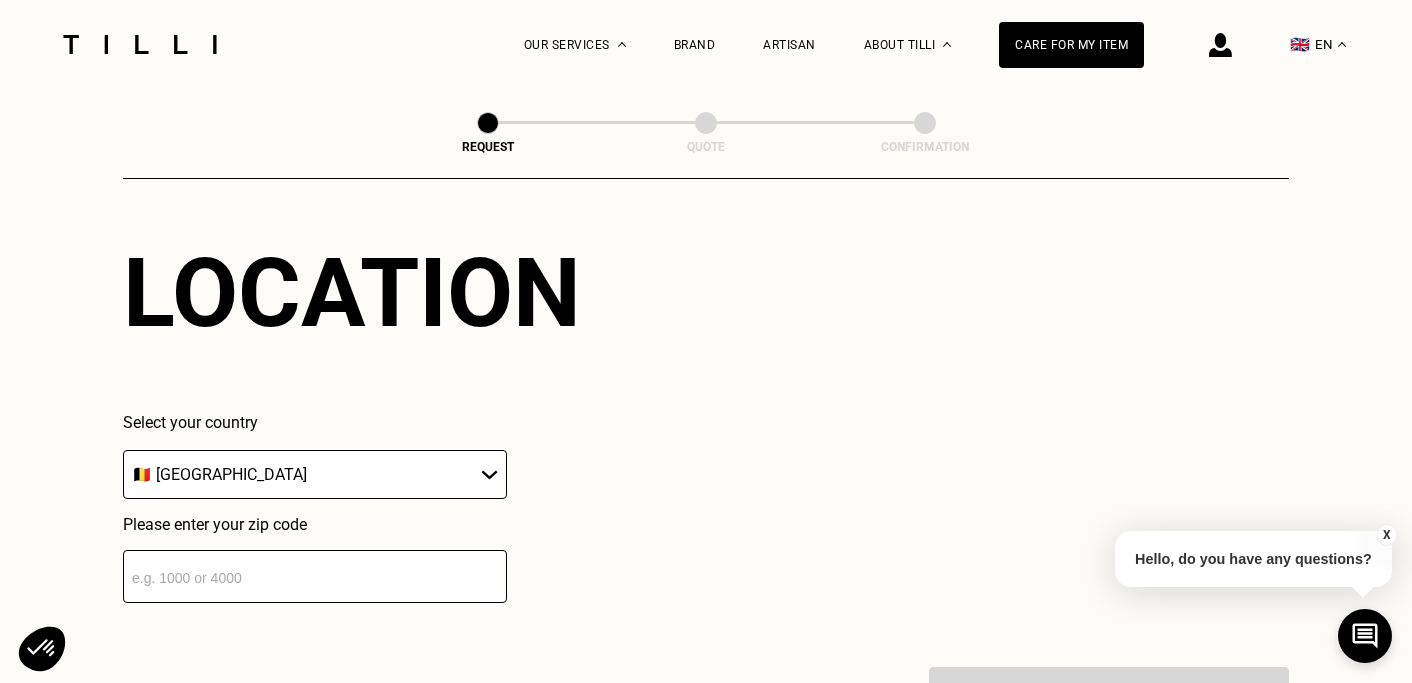 click at bounding box center (315, 576) 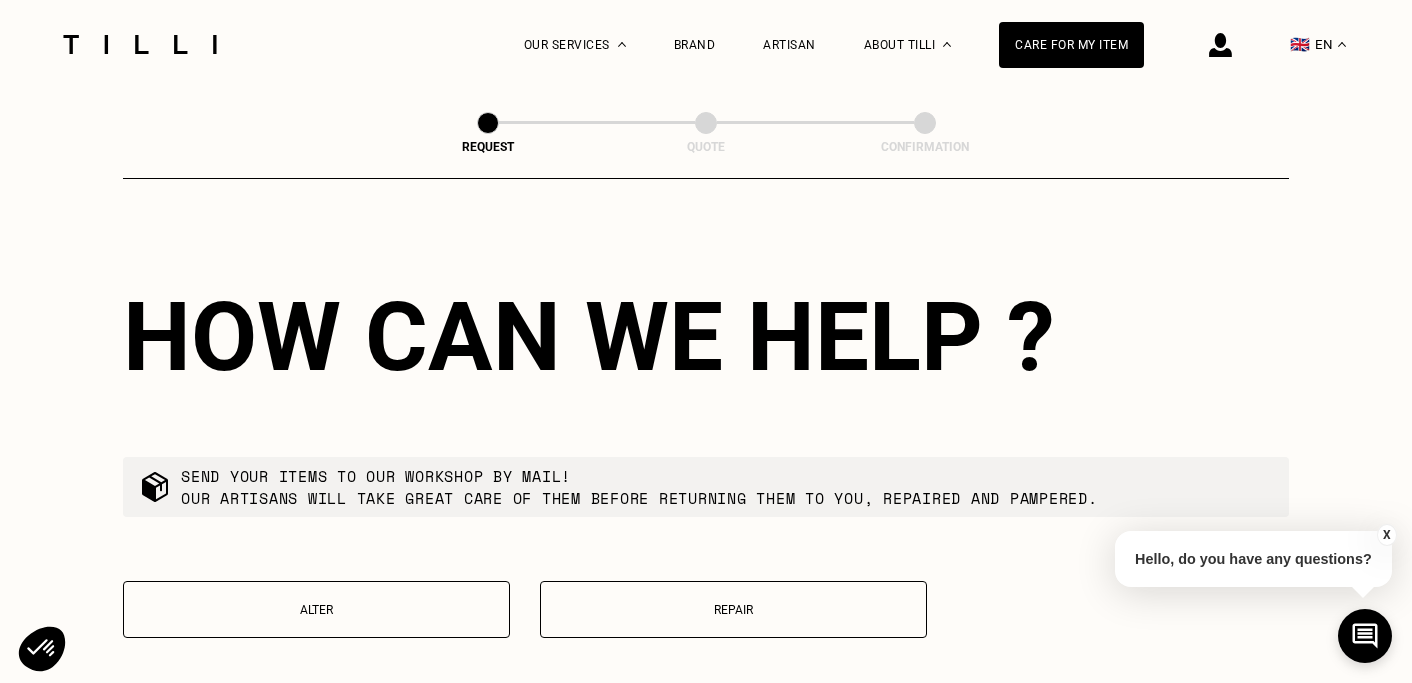 type on "9000" 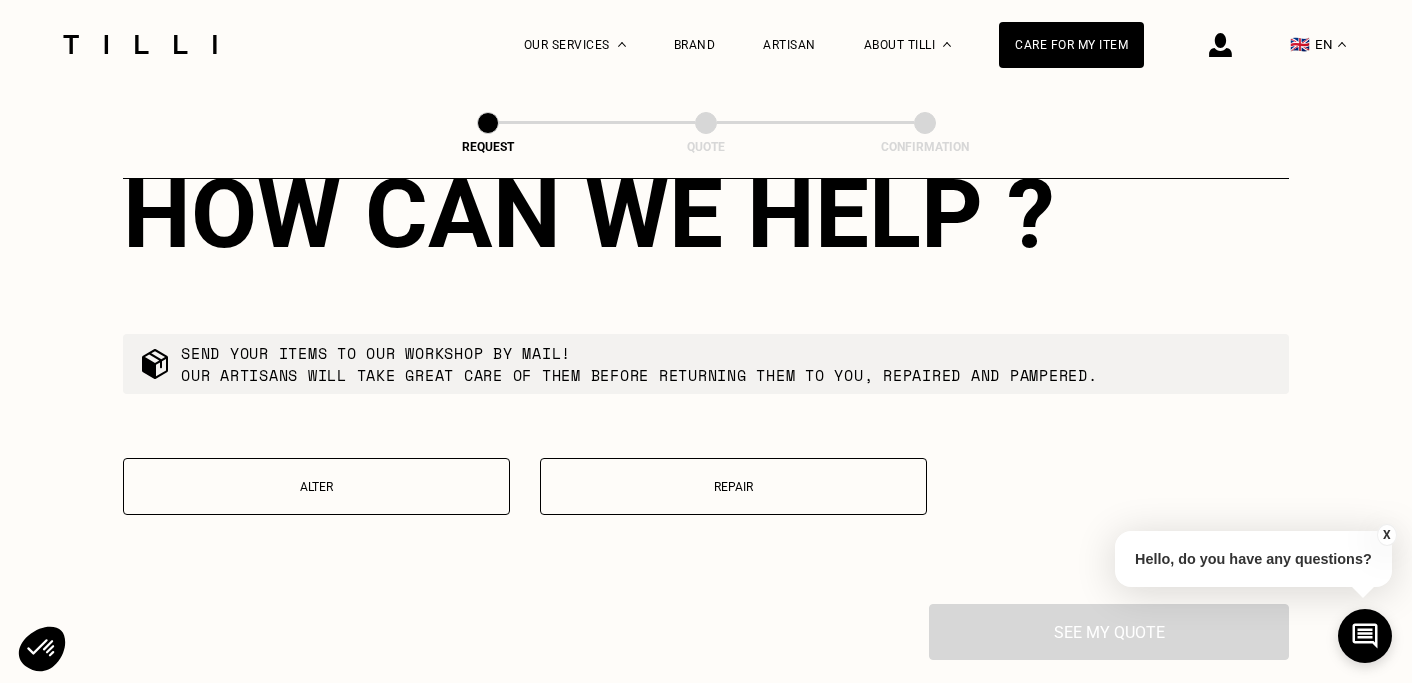 scroll, scrollTop: 3304, scrollLeft: 0, axis: vertical 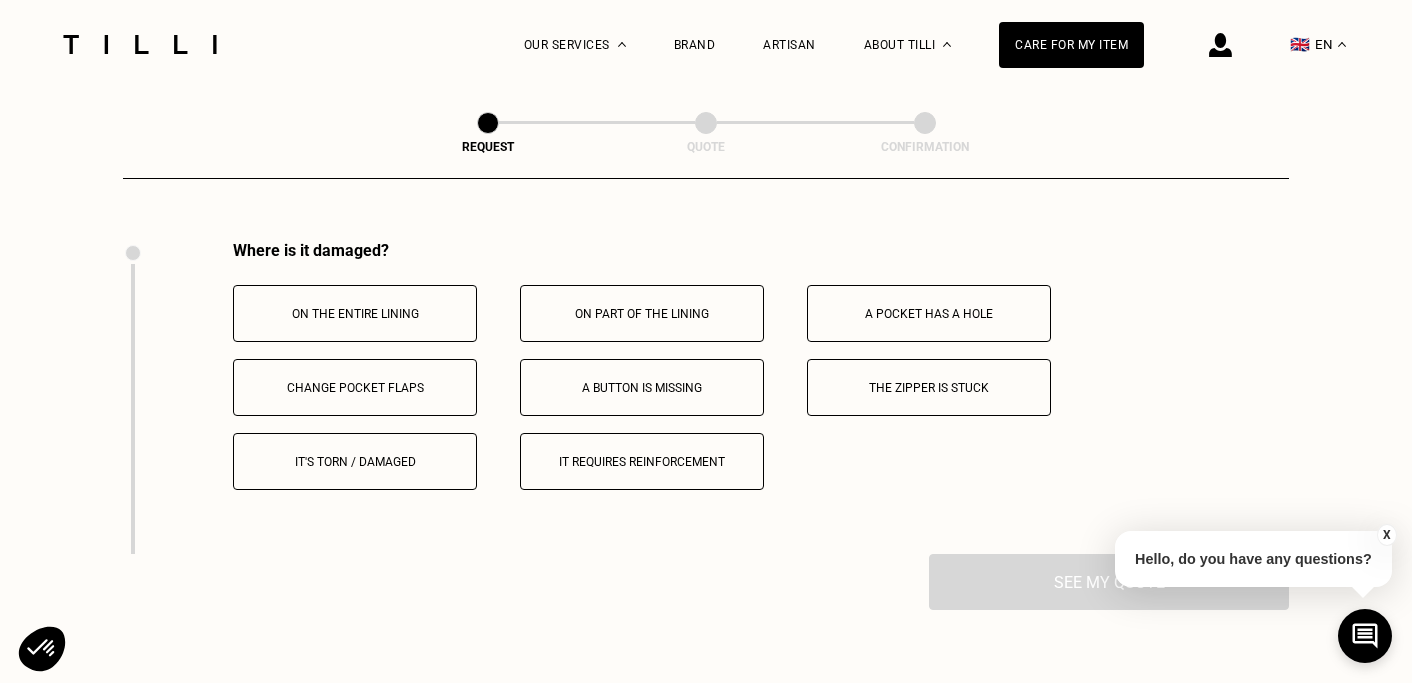 click on "The zipper is stuck" at bounding box center [929, 388] 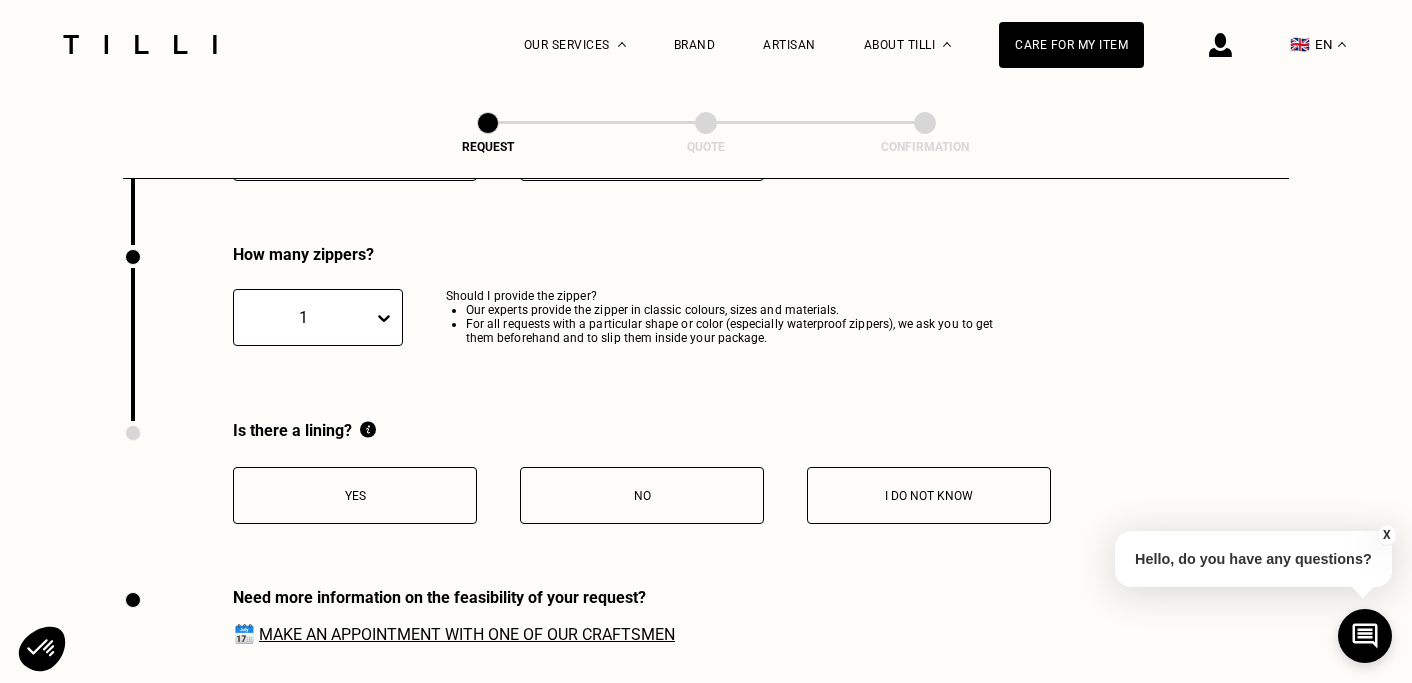 scroll, scrollTop: 4004, scrollLeft: 0, axis: vertical 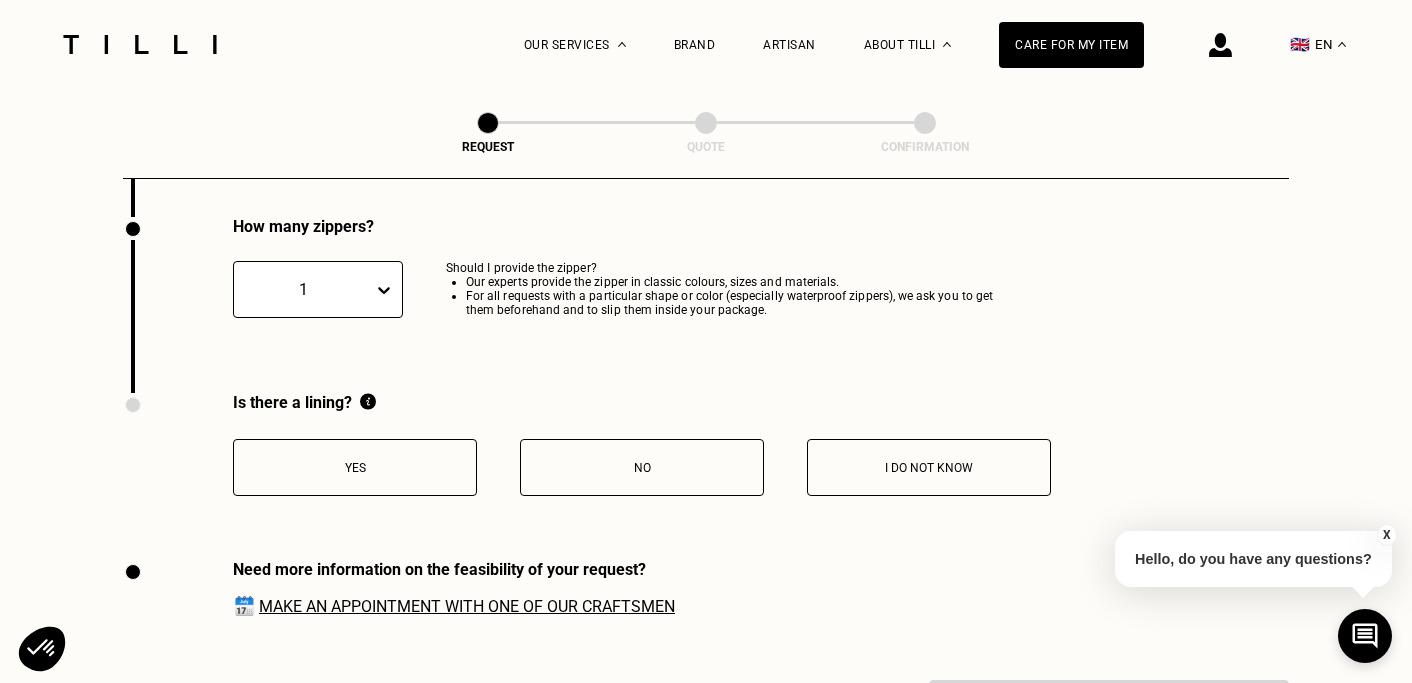click on "Yes" at bounding box center [355, 467] 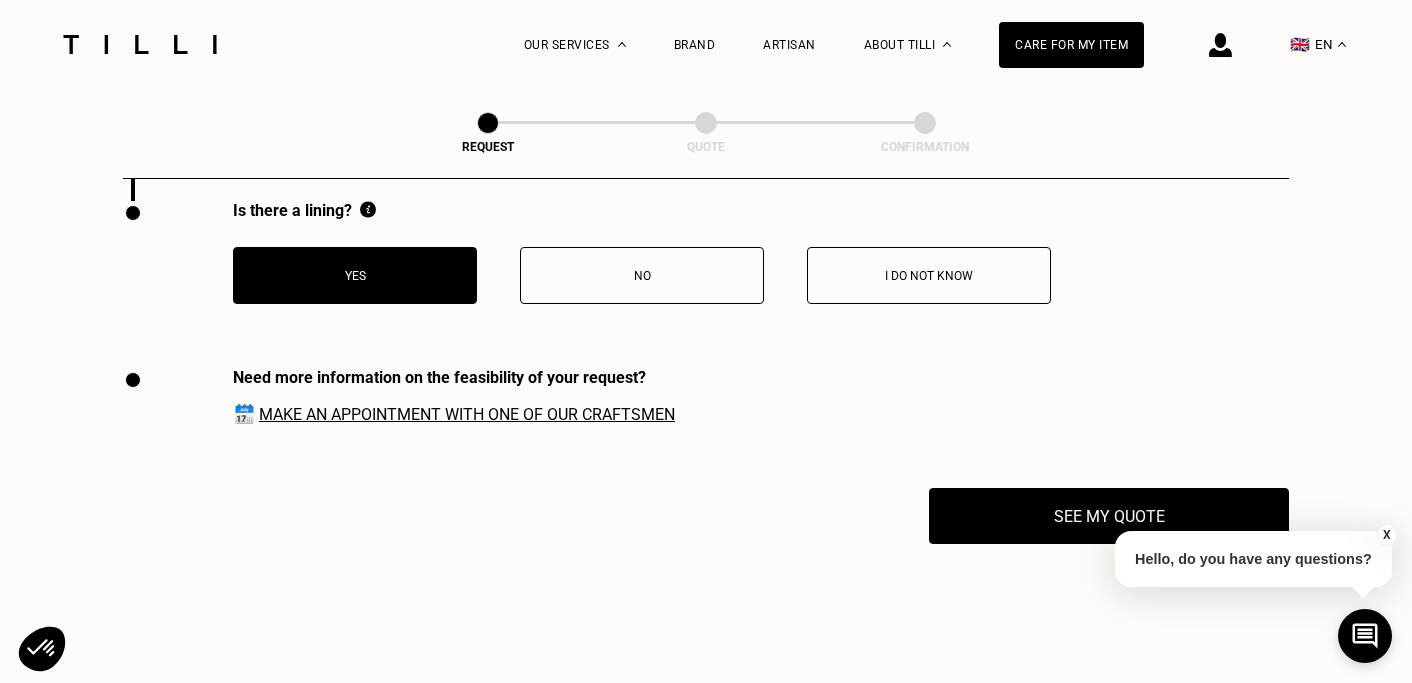 scroll, scrollTop: 4198, scrollLeft: 0, axis: vertical 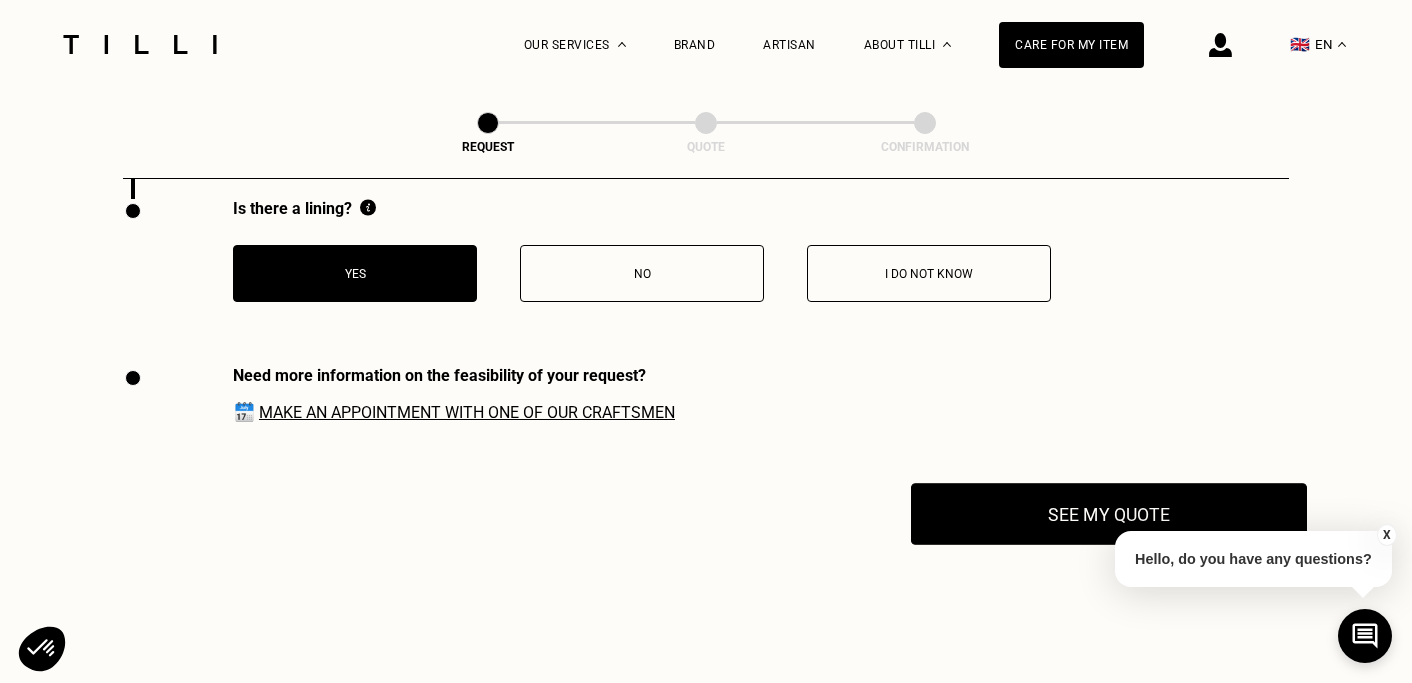 click on "See my quote" at bounding box center [1109, 514] 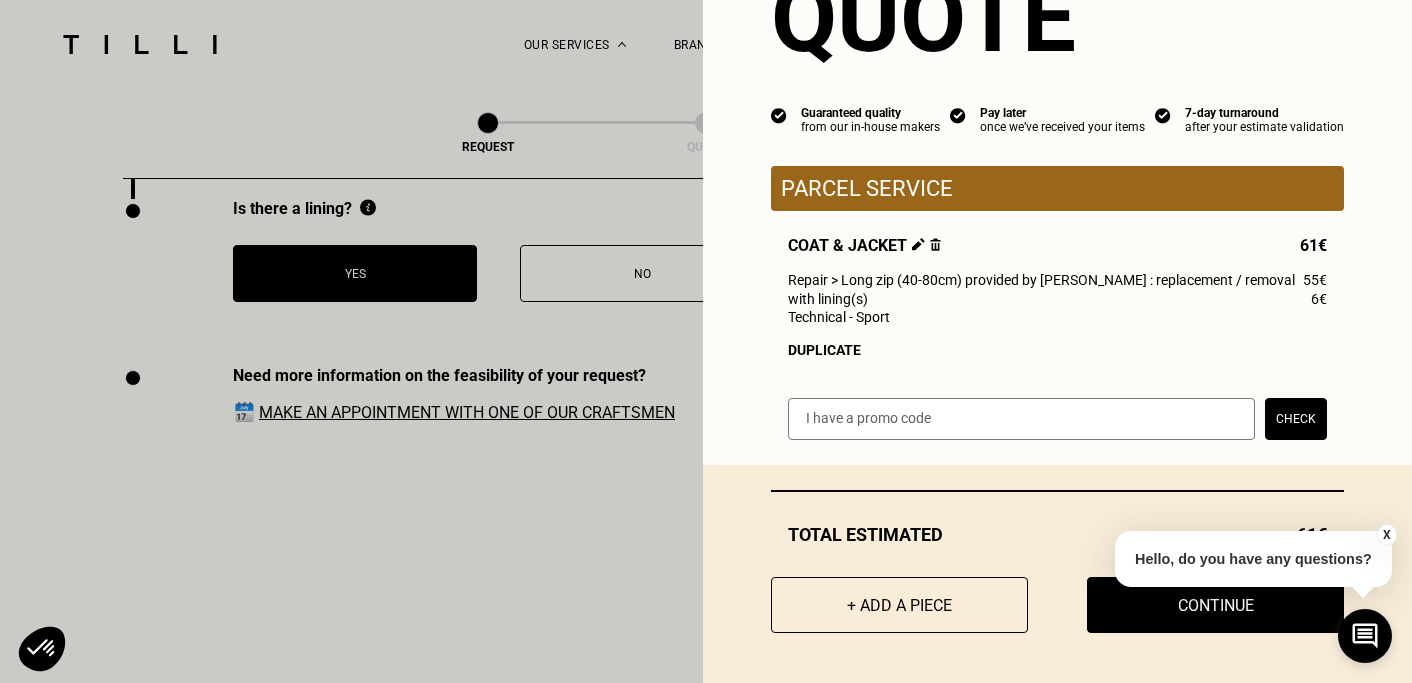 scroll, scrollTop: 101, scrollLeft: 0, axis: vertical 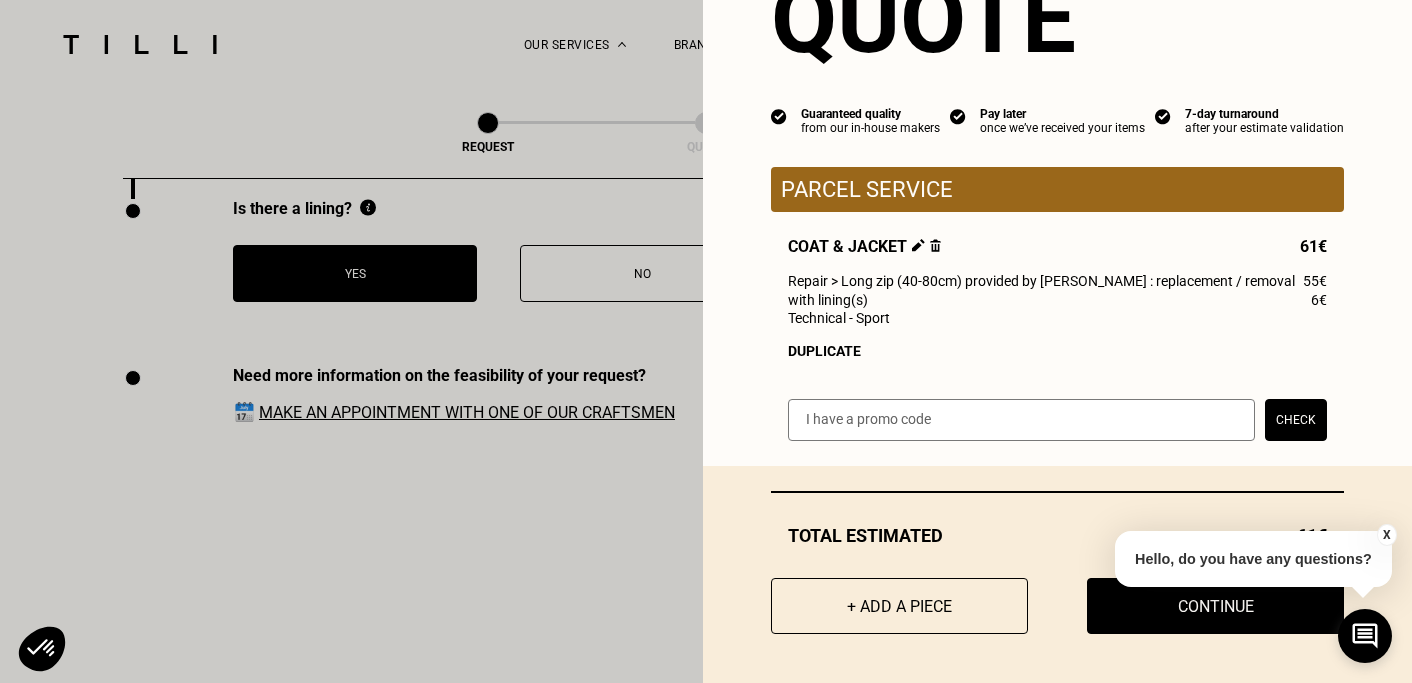 click at bounding box center [1021, 420] 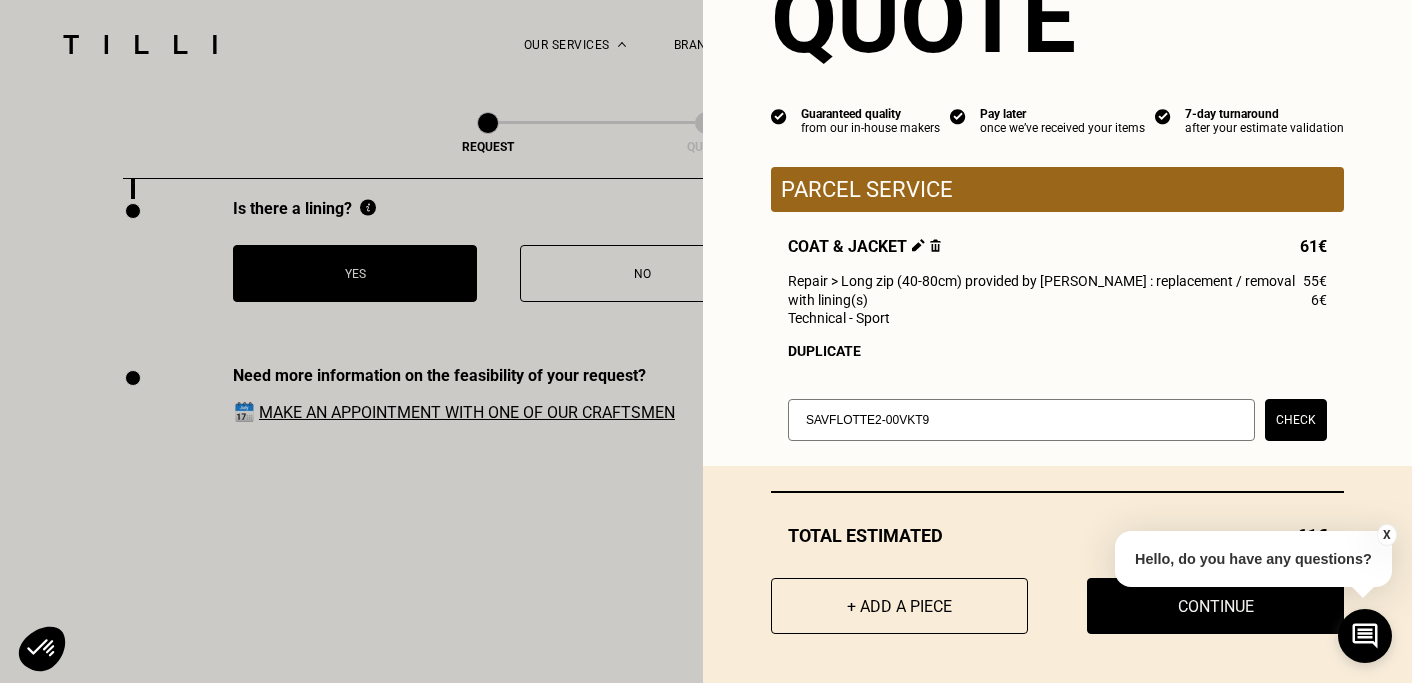 type on "SAVFLOTTE2-00VKT9" 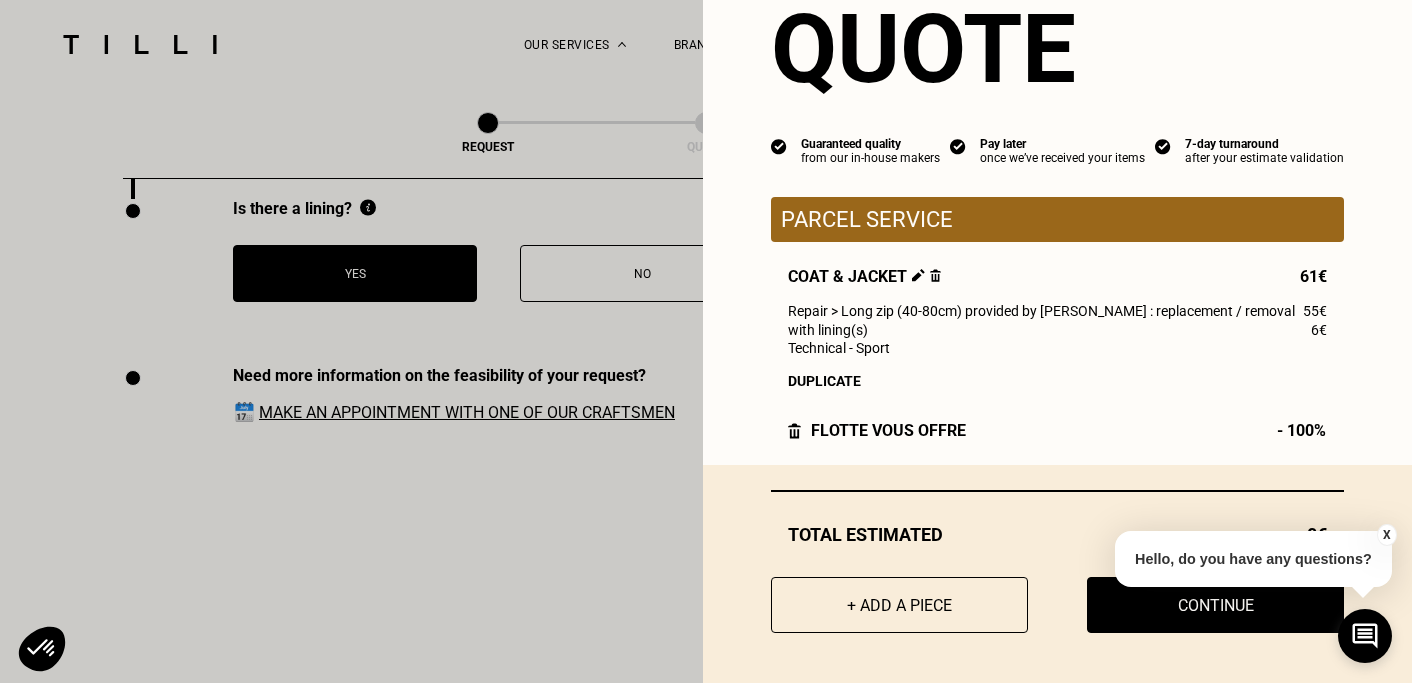 scroll, scrollTop: 70, scrollLeft: 0, axis: vertical 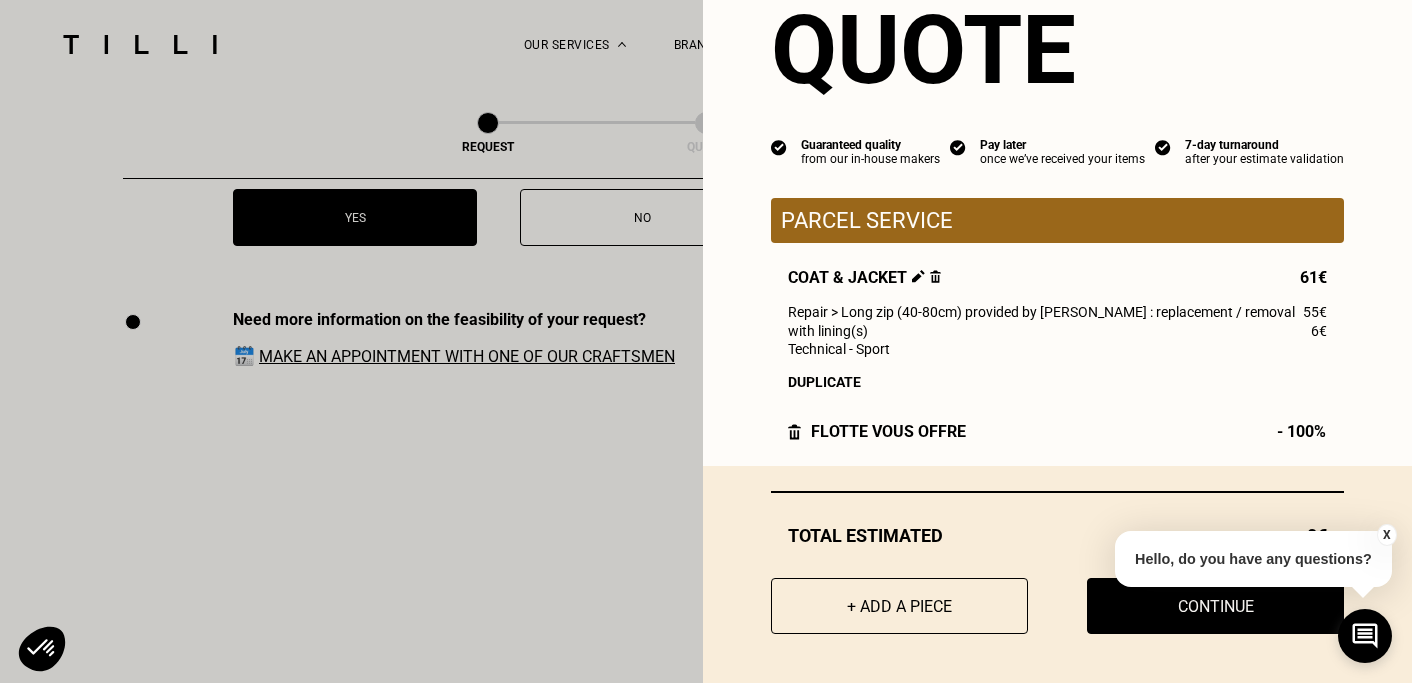 click on "X" at bounding box center [1387, 535] 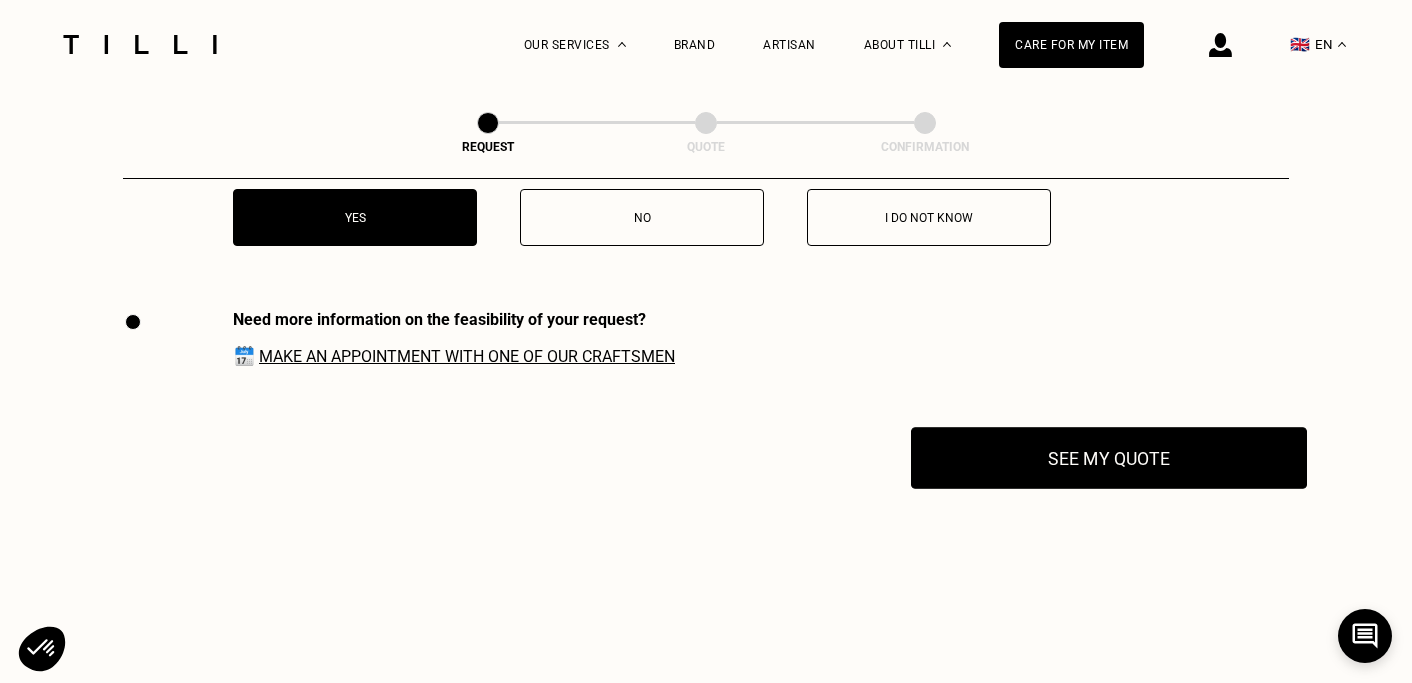 click on "See my quote" at bounding box center [1109, 458] 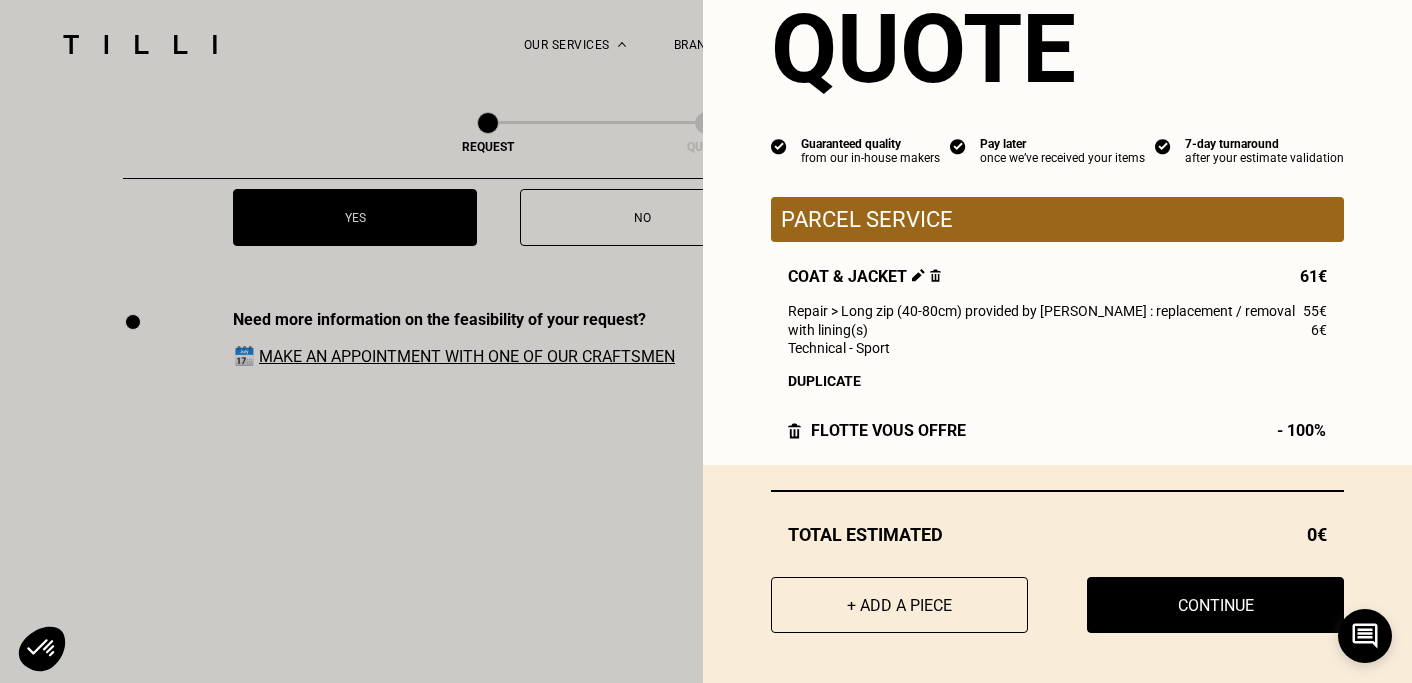 scroll, scrollTop: 70, scrollLeft: 0, axis: vertical 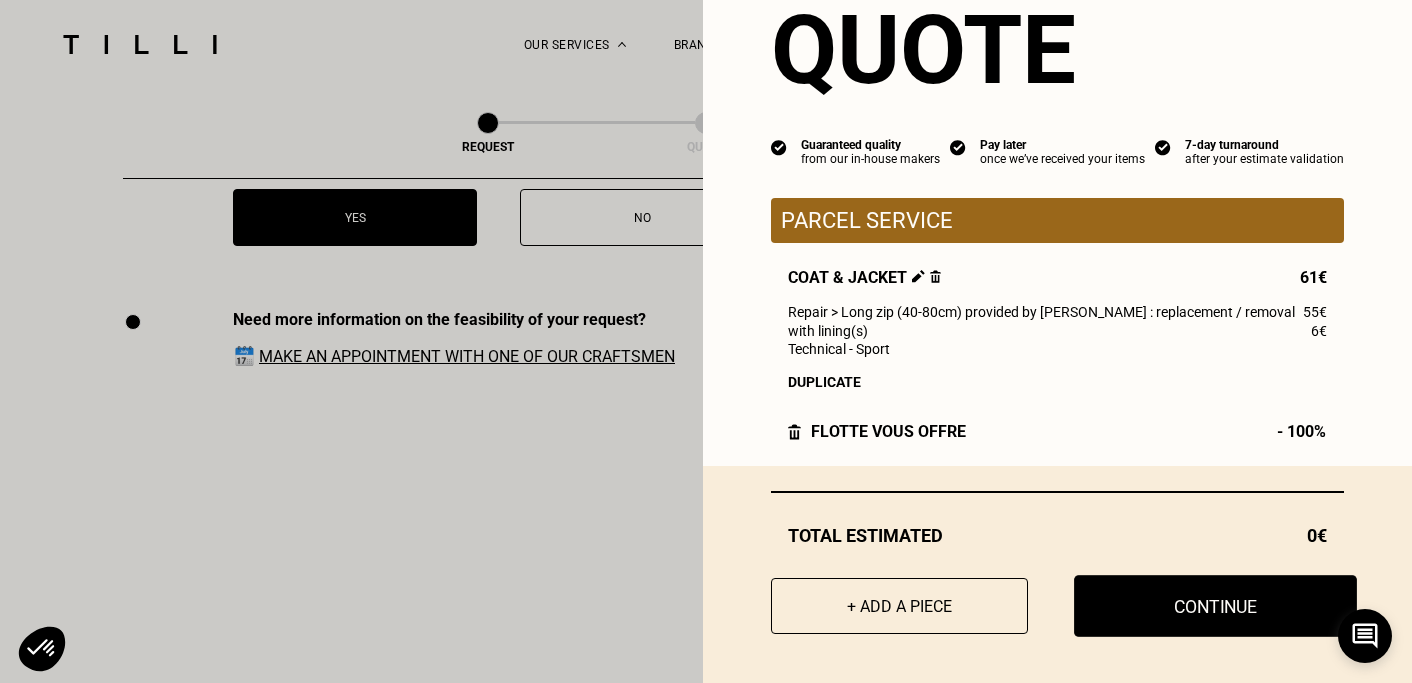 click on "Continue" at bounding box center (1215, 606) 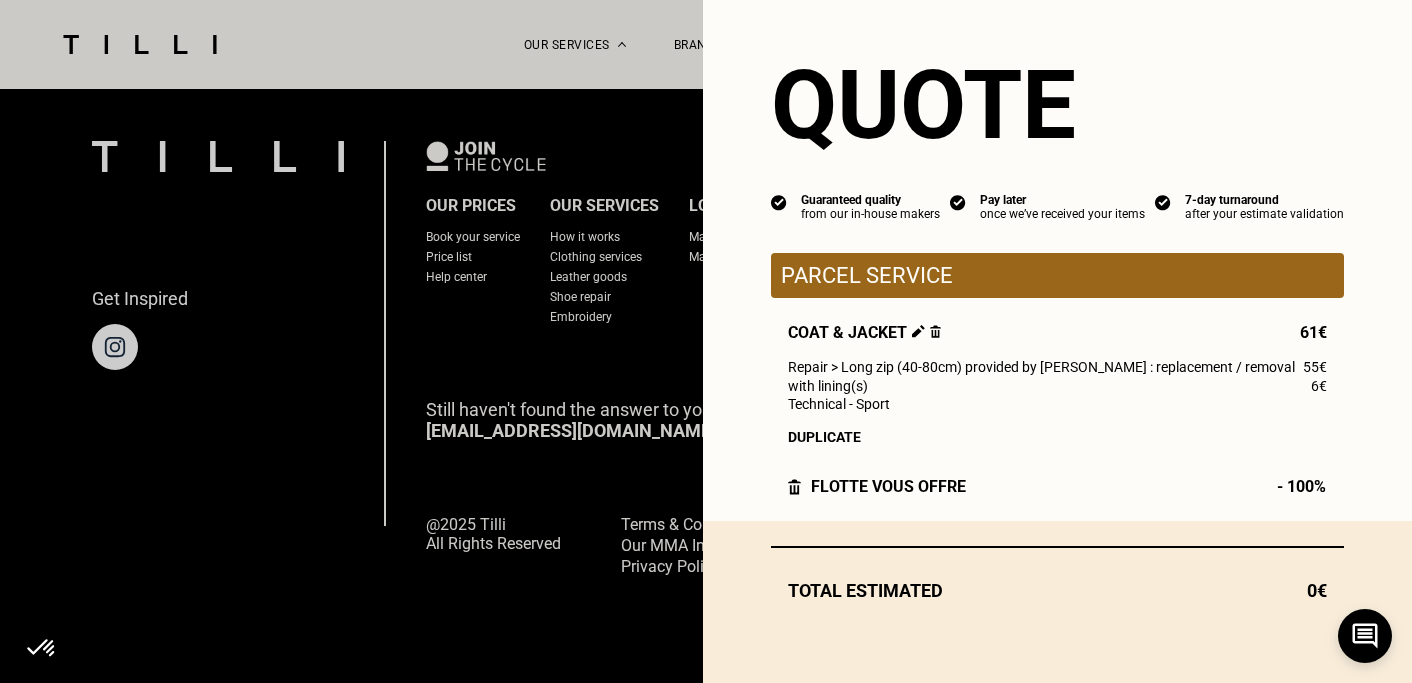 scroll, scrollTop: 1339, scrollLeft: 0, axis: vertical 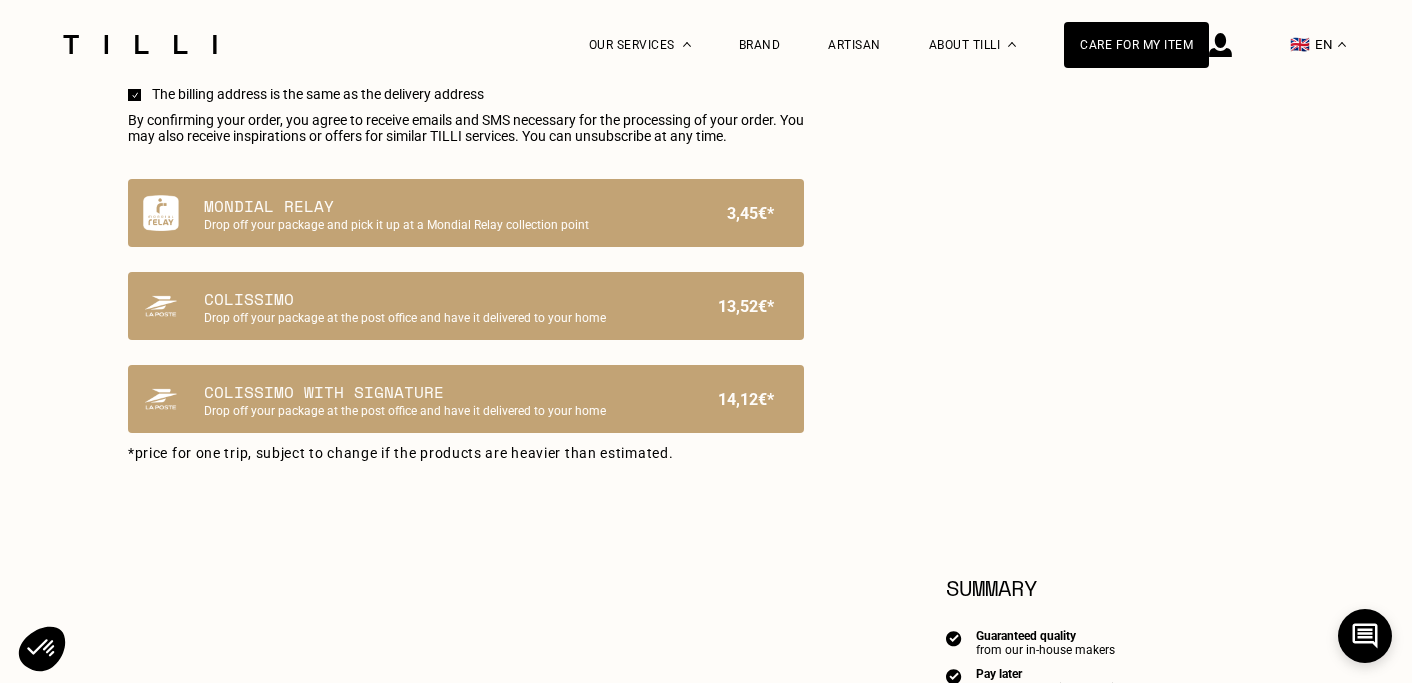 select on "BE" 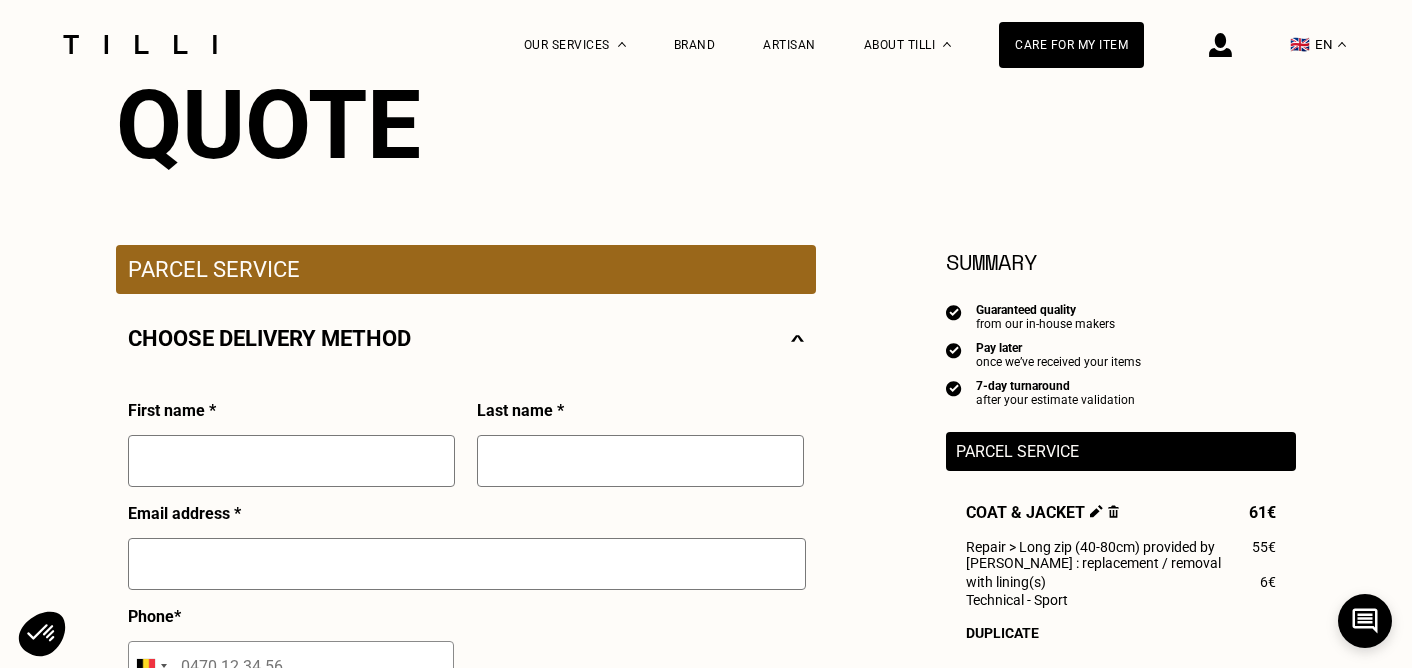 scroll, scrollTop: 259, scrollLeft: 0, axis: vertical 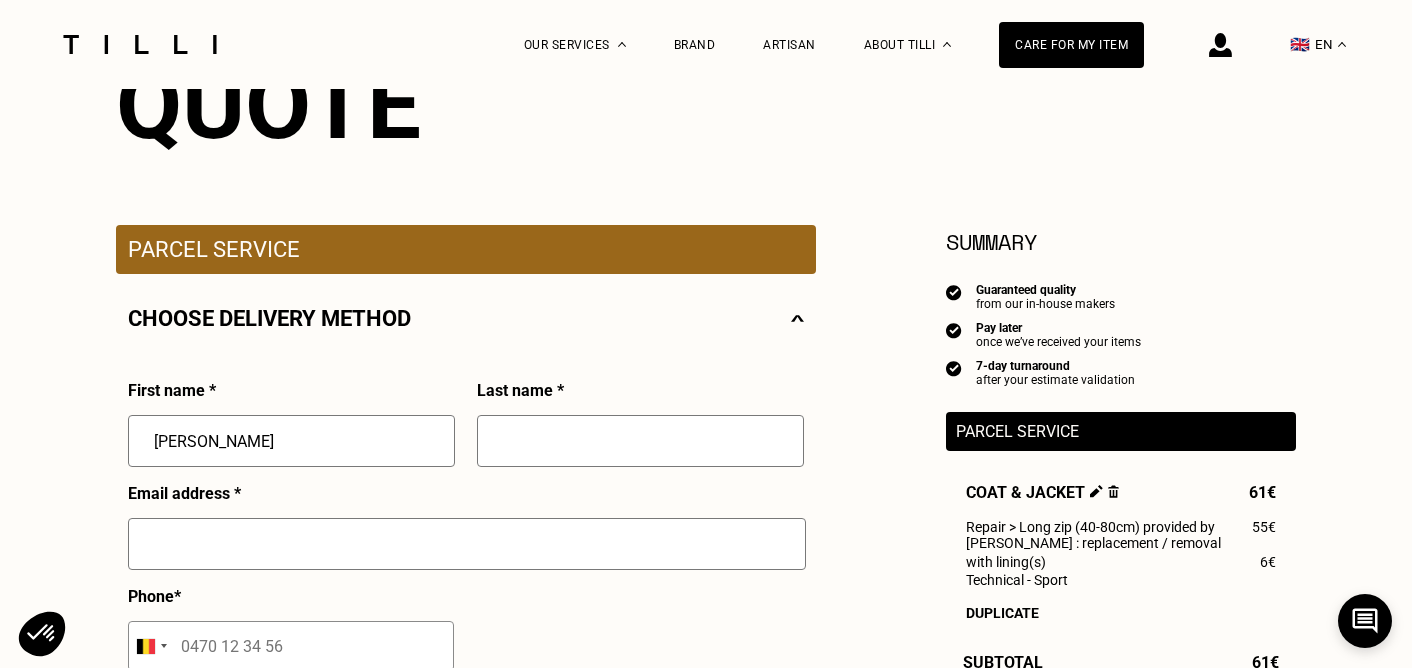 type on "[PERSON_NAME]" 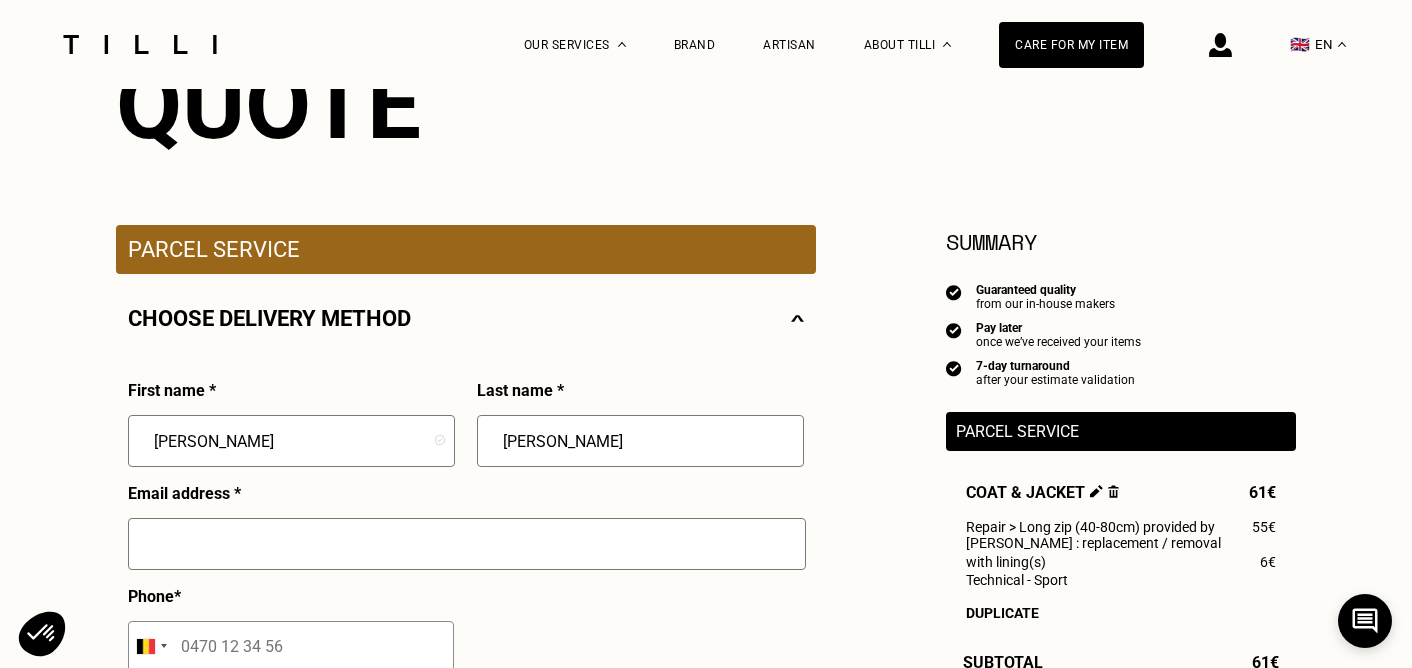 type on "[PERSON_NAME]" 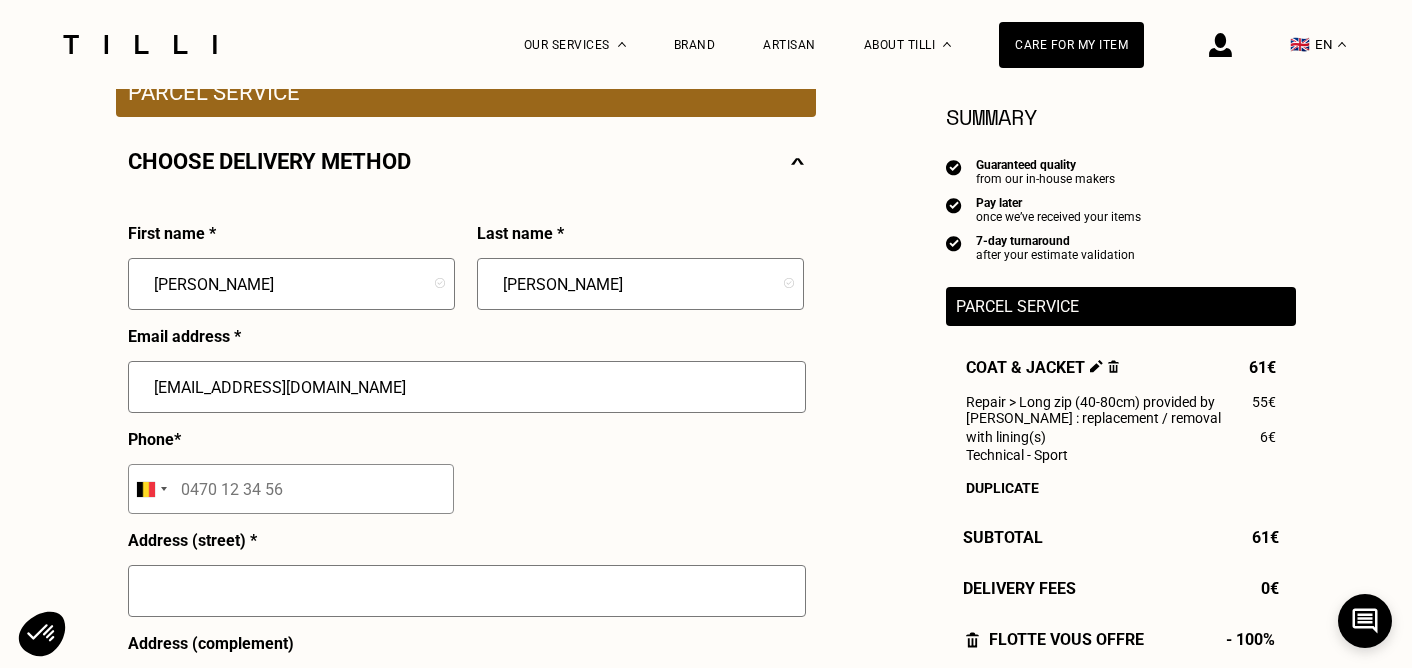 scroll, scrollTop: 426, scrollLeft: 0, axis: vertical 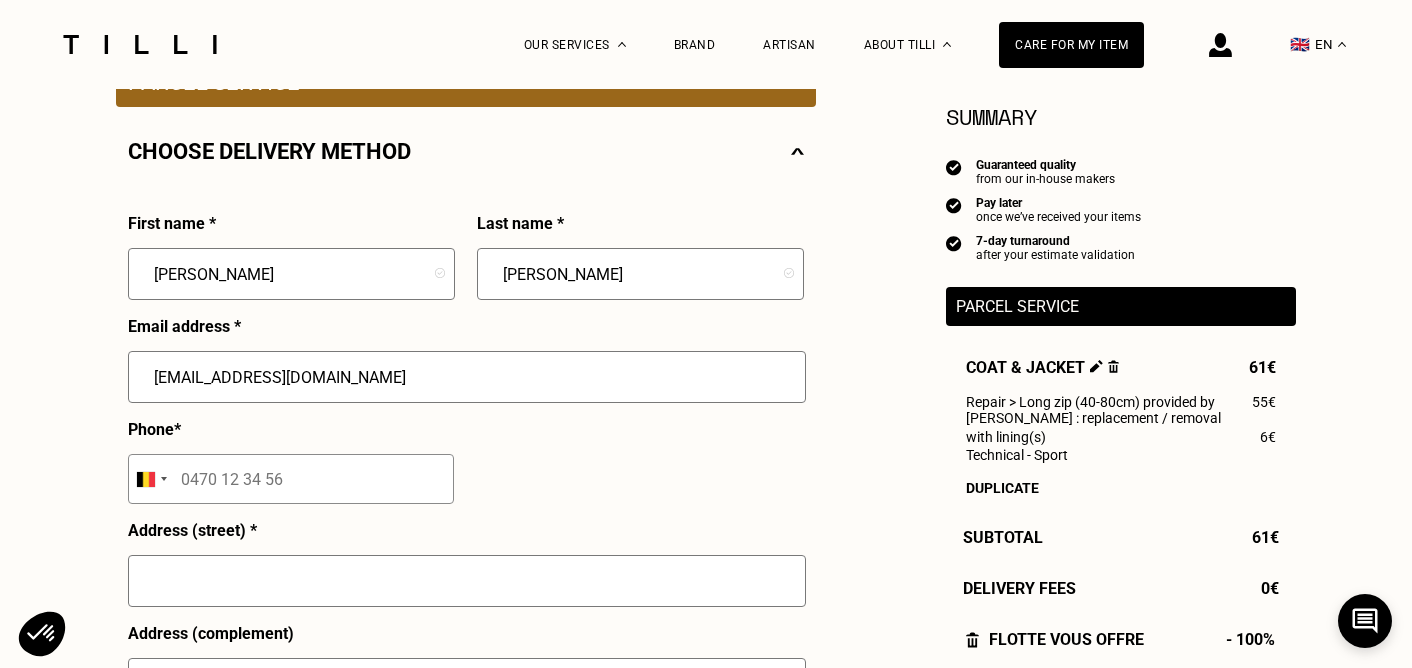type on "[EMAIL_ADDRESS][DOMAIN_NAME]" 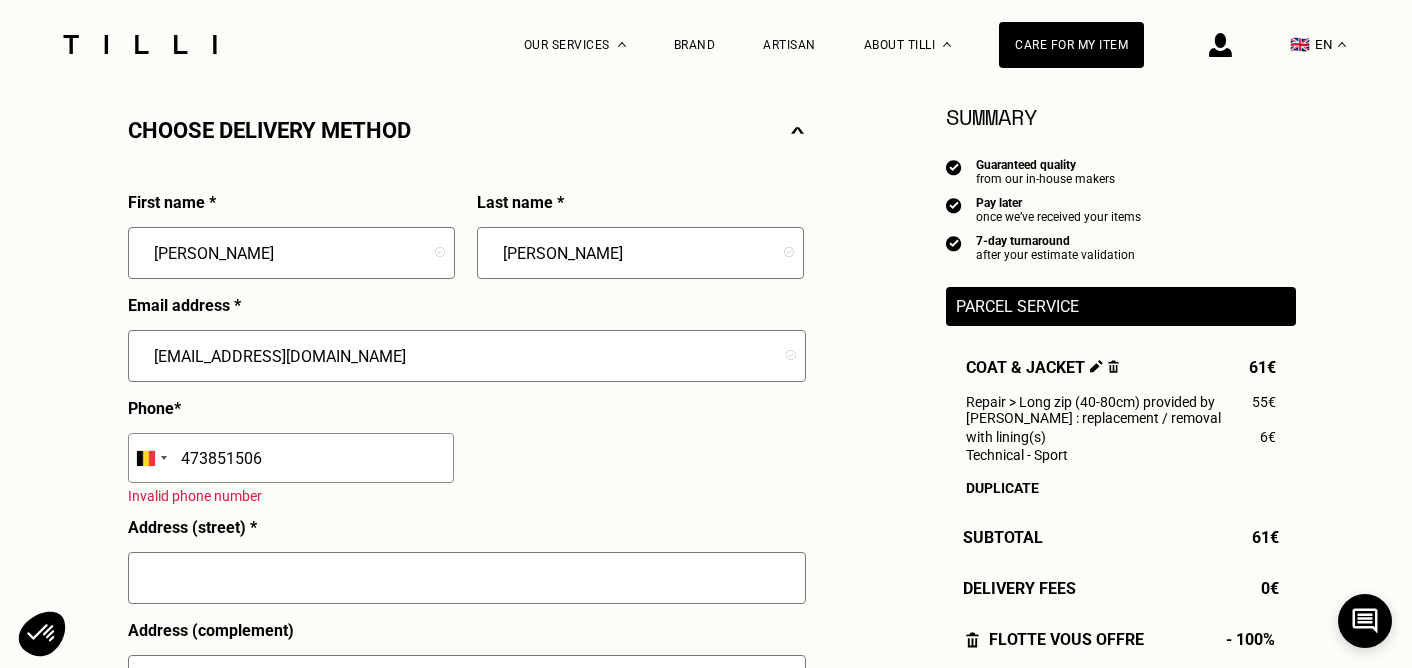 scroll, scrollTop: 442, scrollLeft: 0, axis: vertical 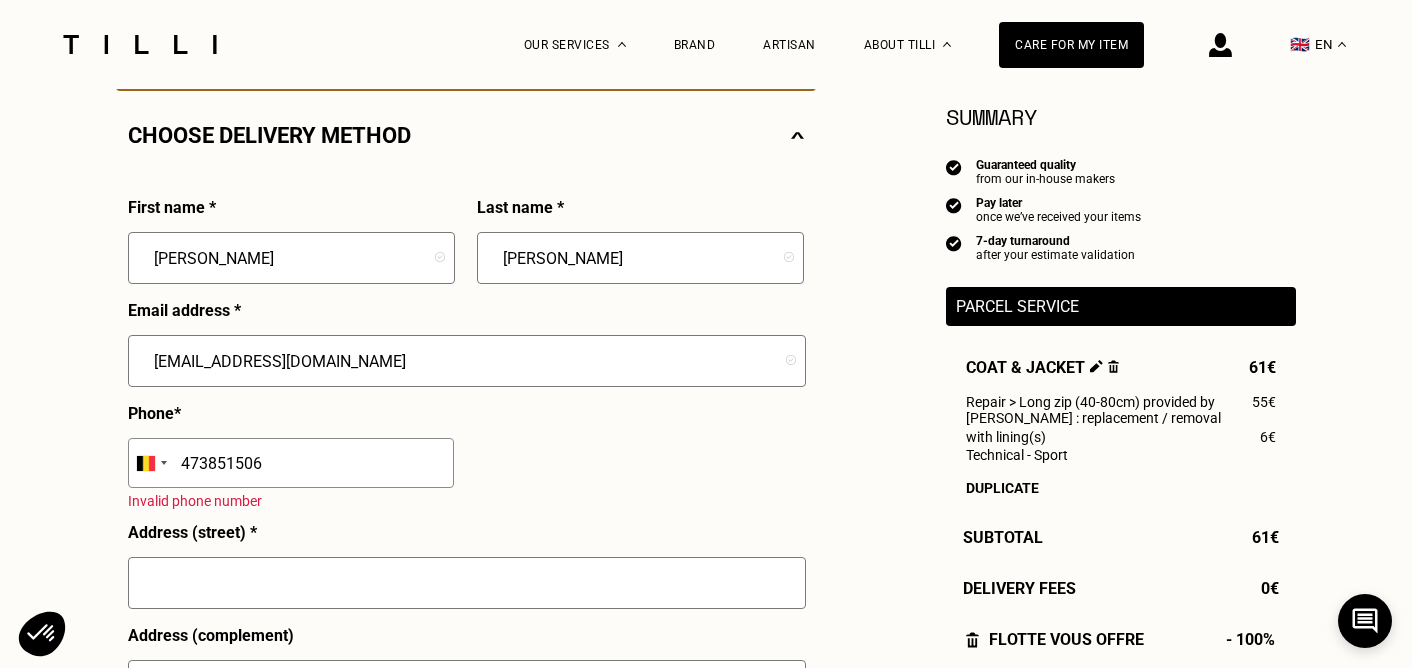 click on "473851506" at bounding box center (291, 463) 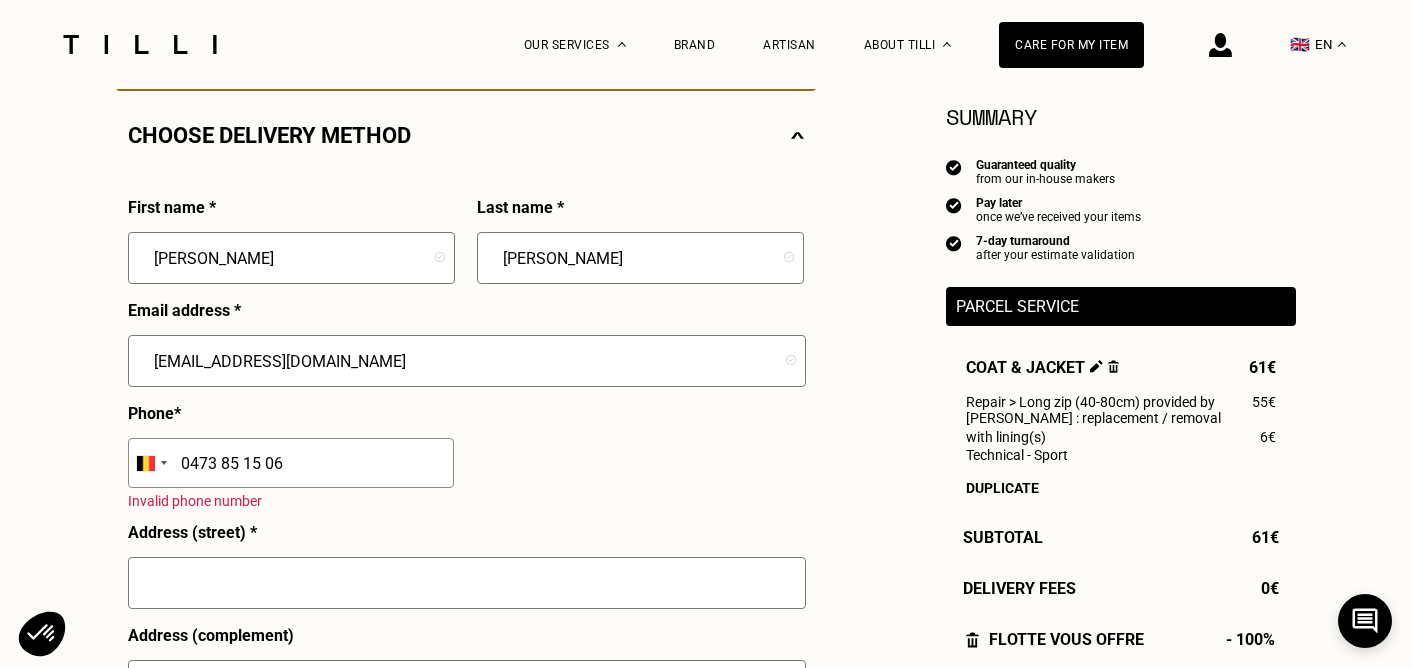 click at bounding box center [467, 591] 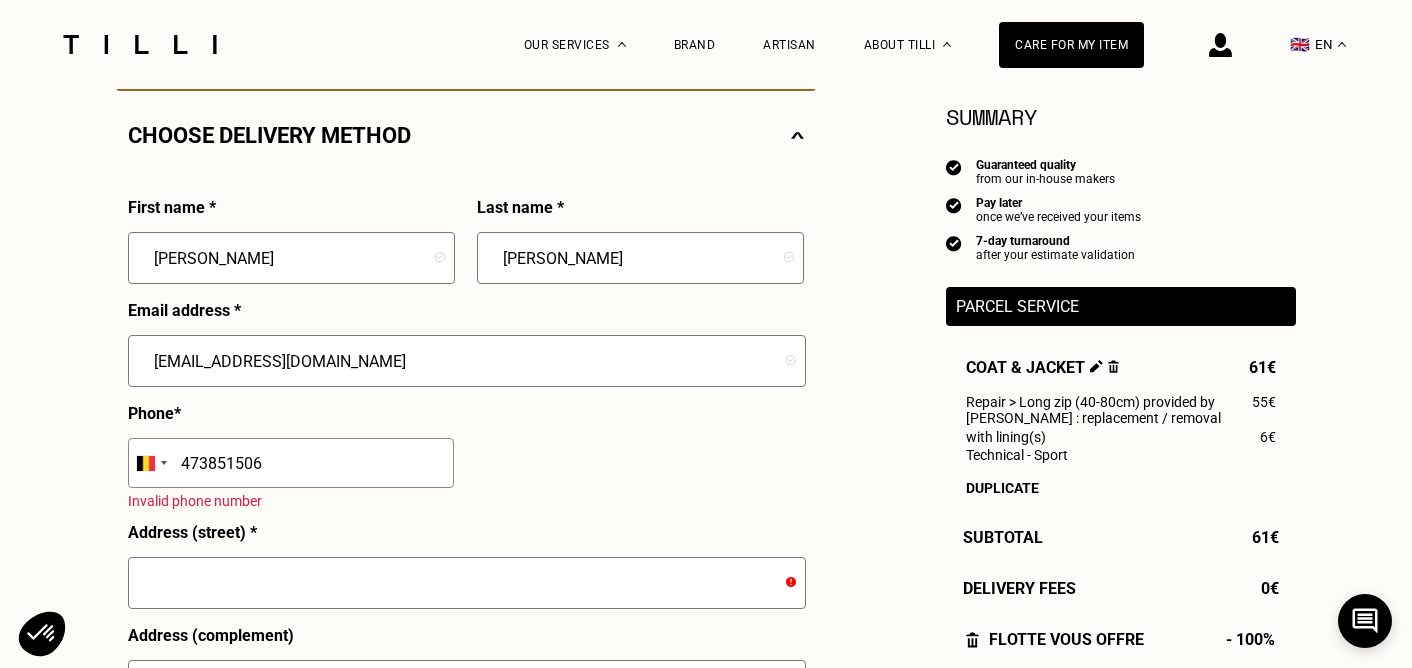 type on "0473 85 15 06" 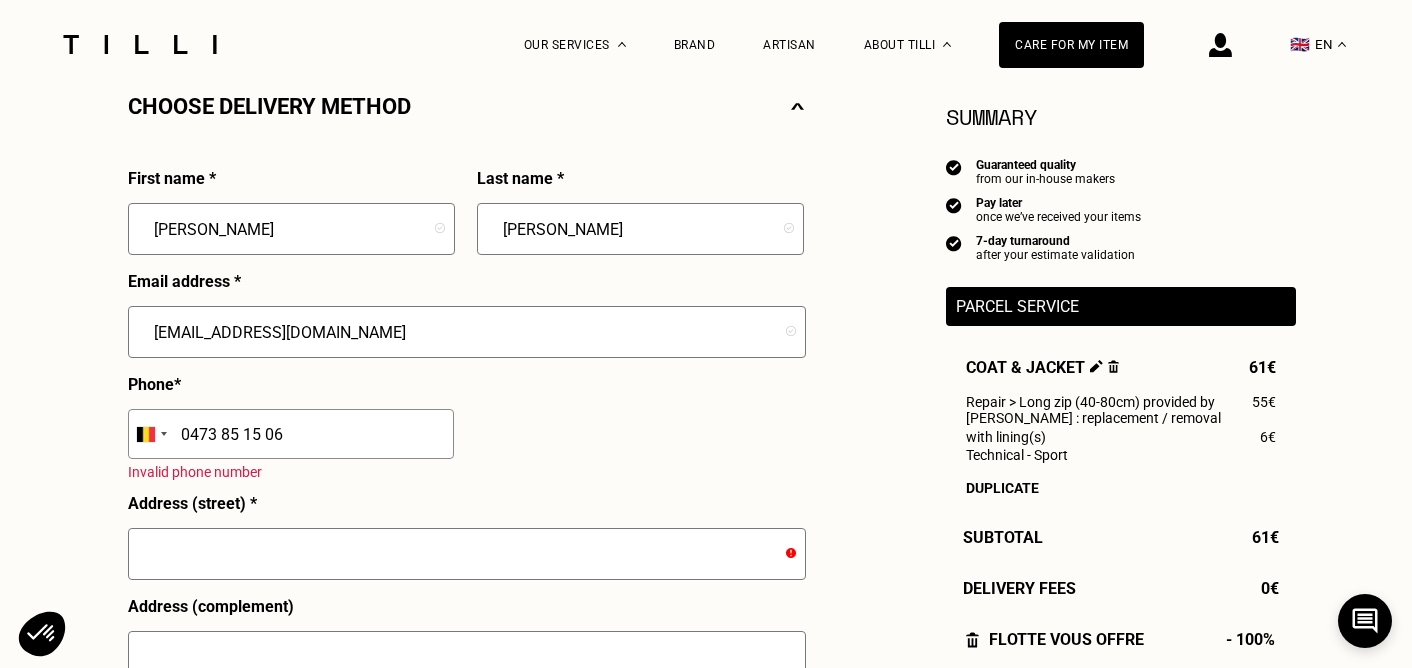 scroll, scrollTop: 473, scrollLeft: 0, axis: vertical 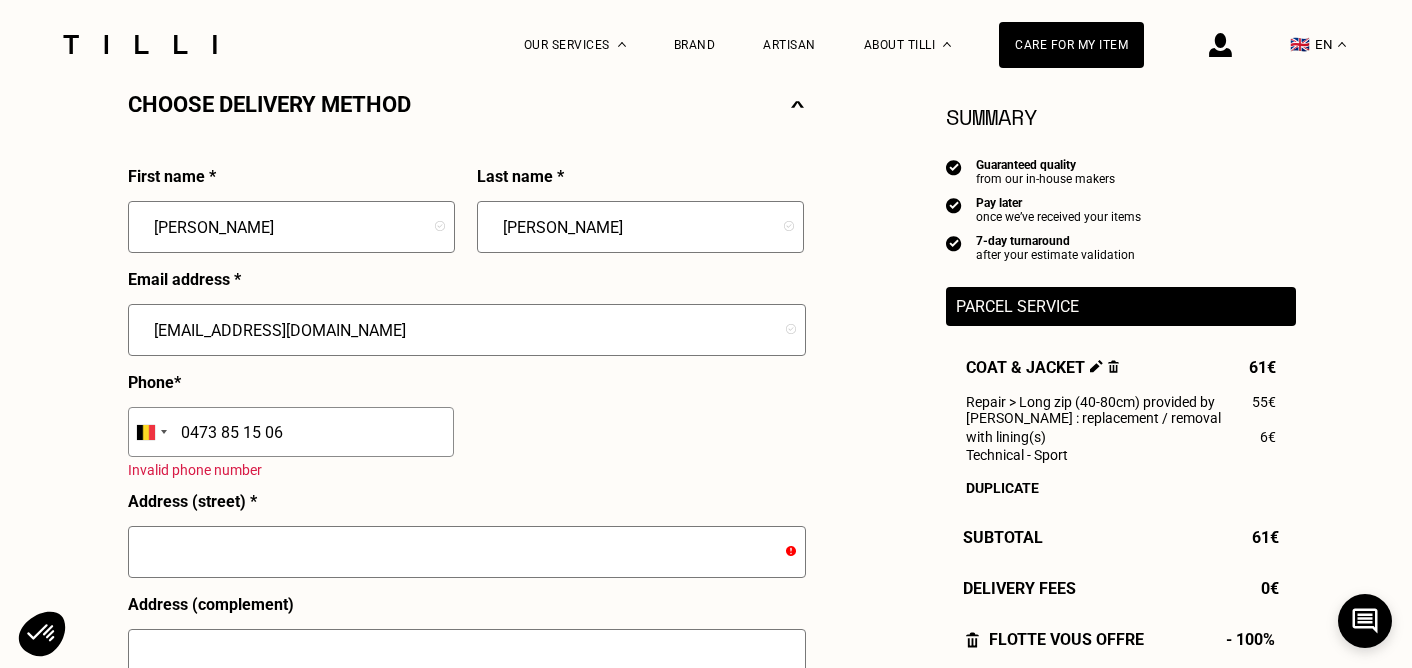 click at bounding box center (467, 552) 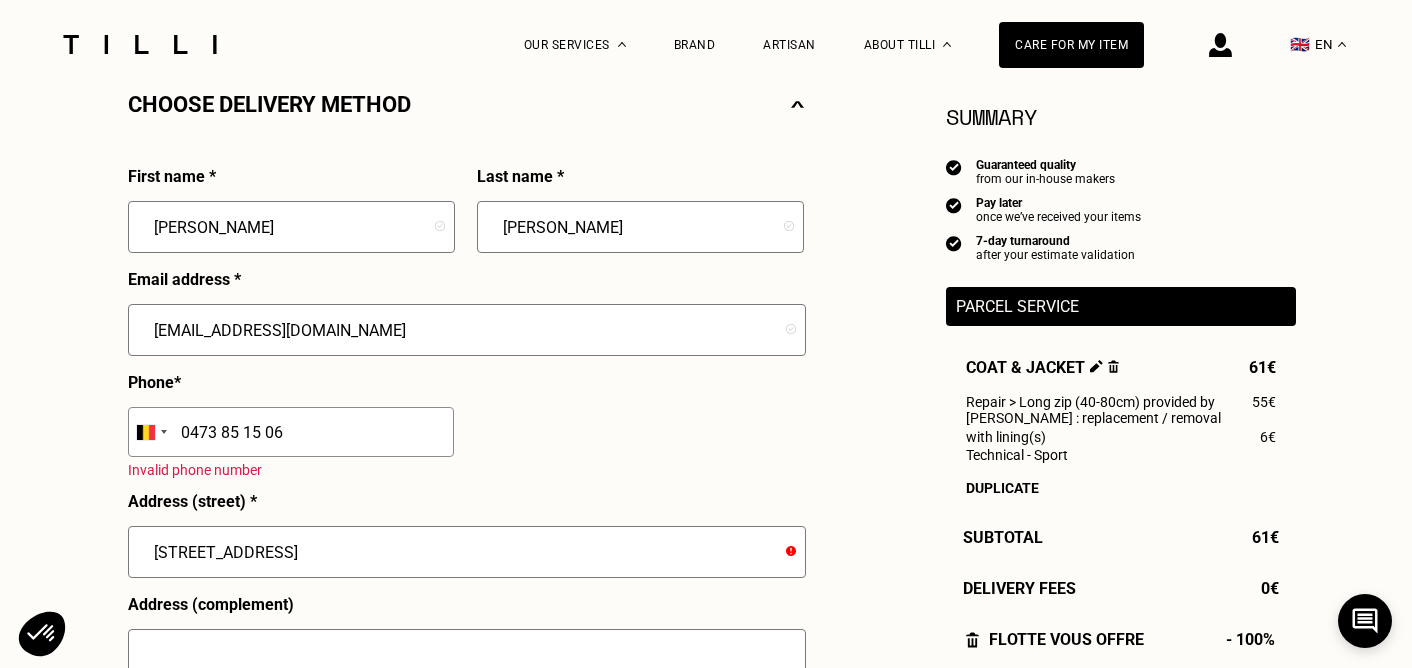 type on "[STREET_ADDRESS]" 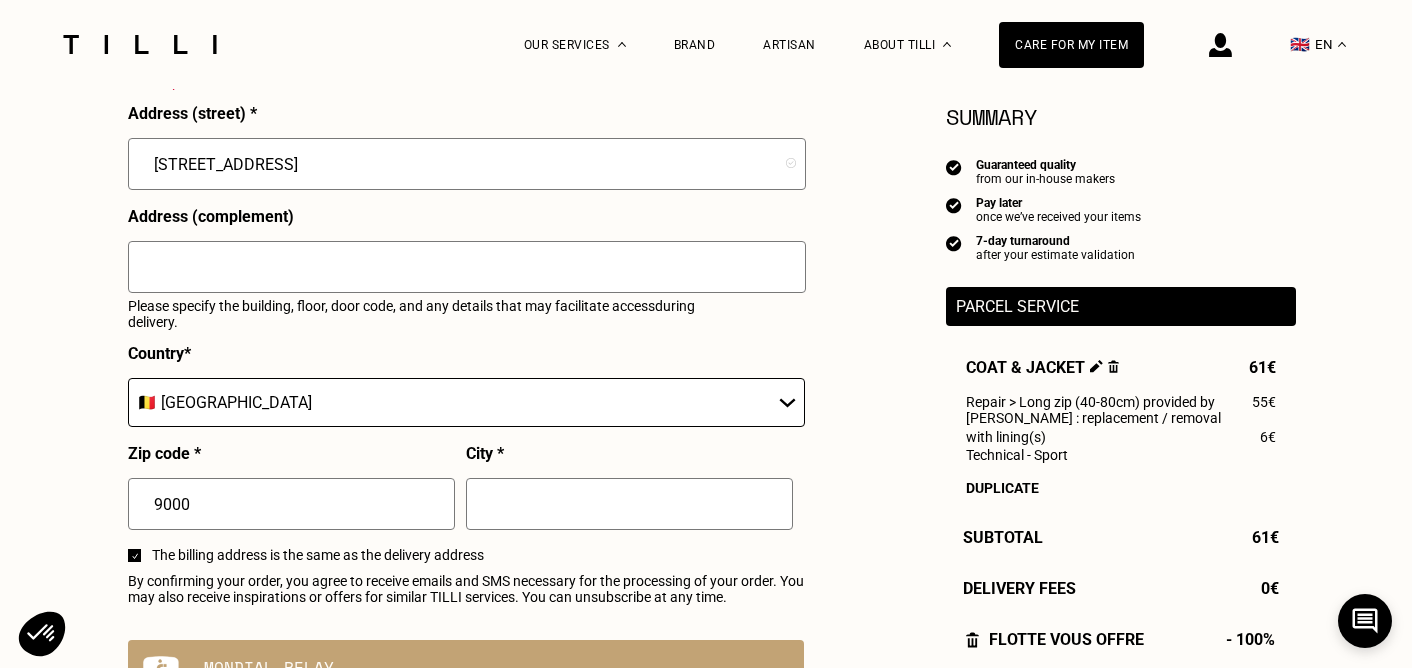 scroll, scrollTop: 862, scrollLeft: 0, axis: vertical 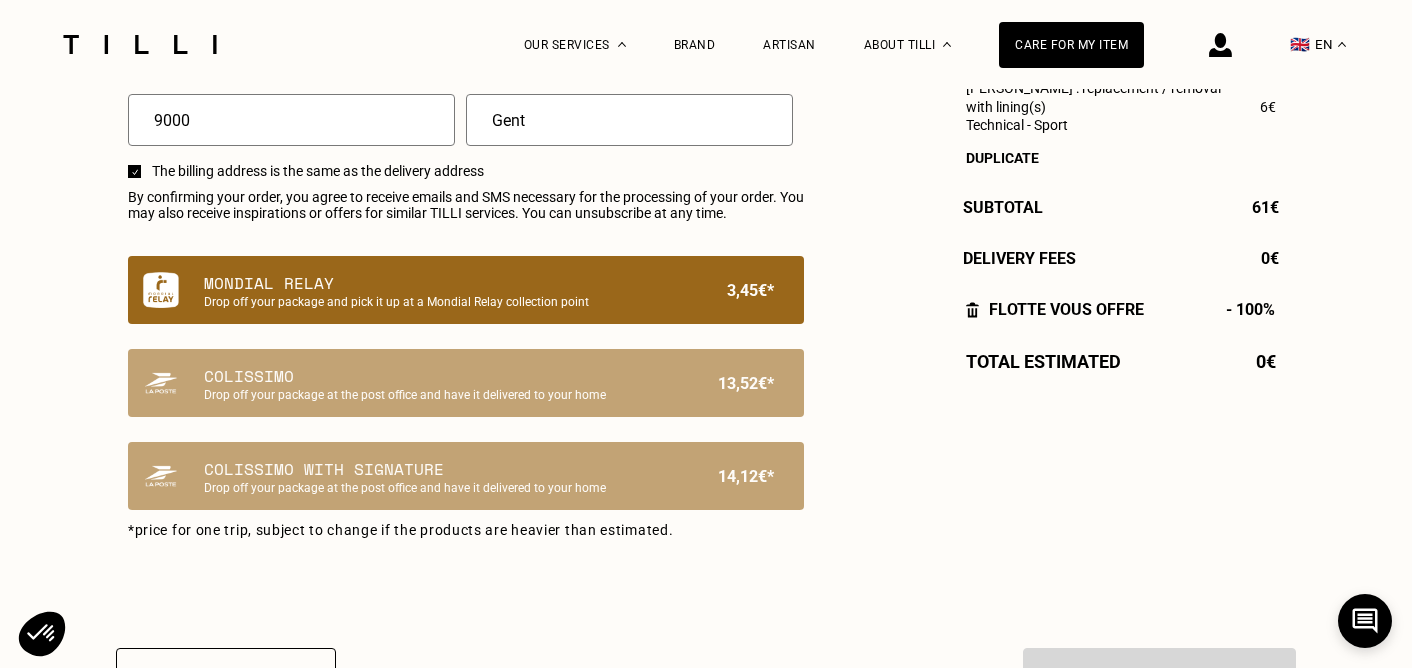 type on "Gent" 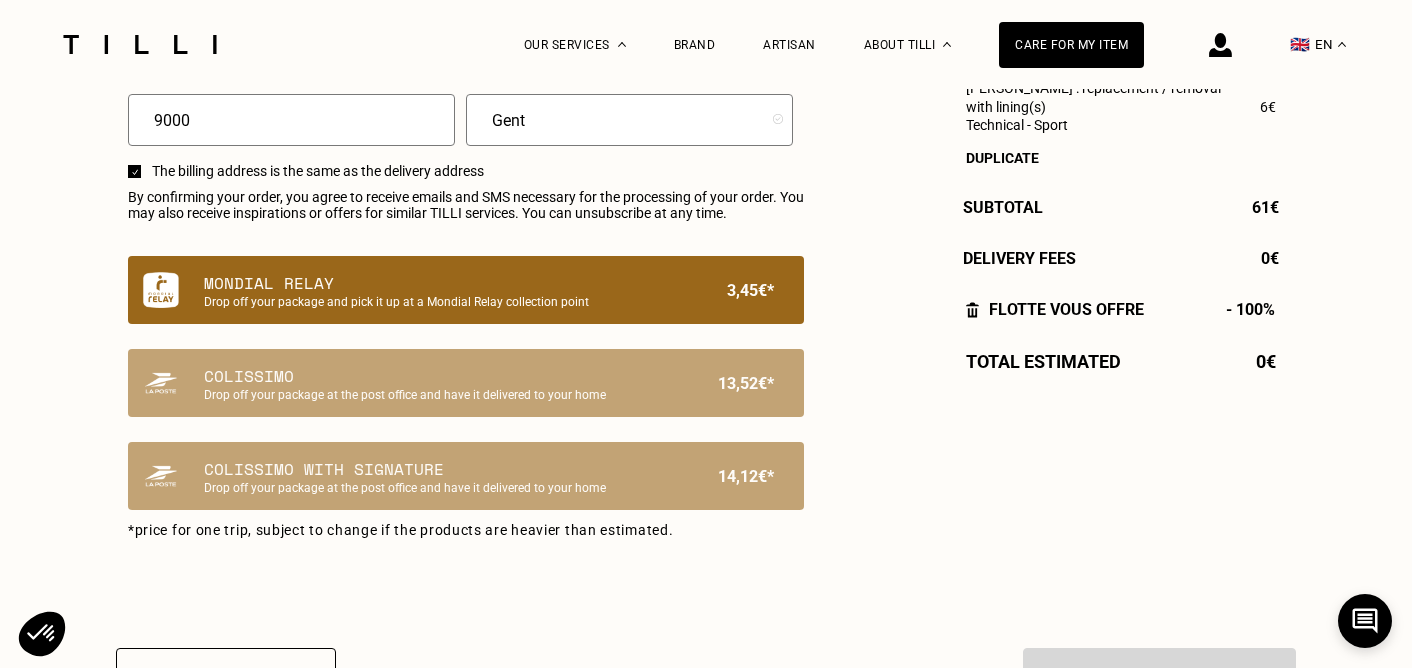 click on "Mondial Relay" at bounding box center (432, 283) 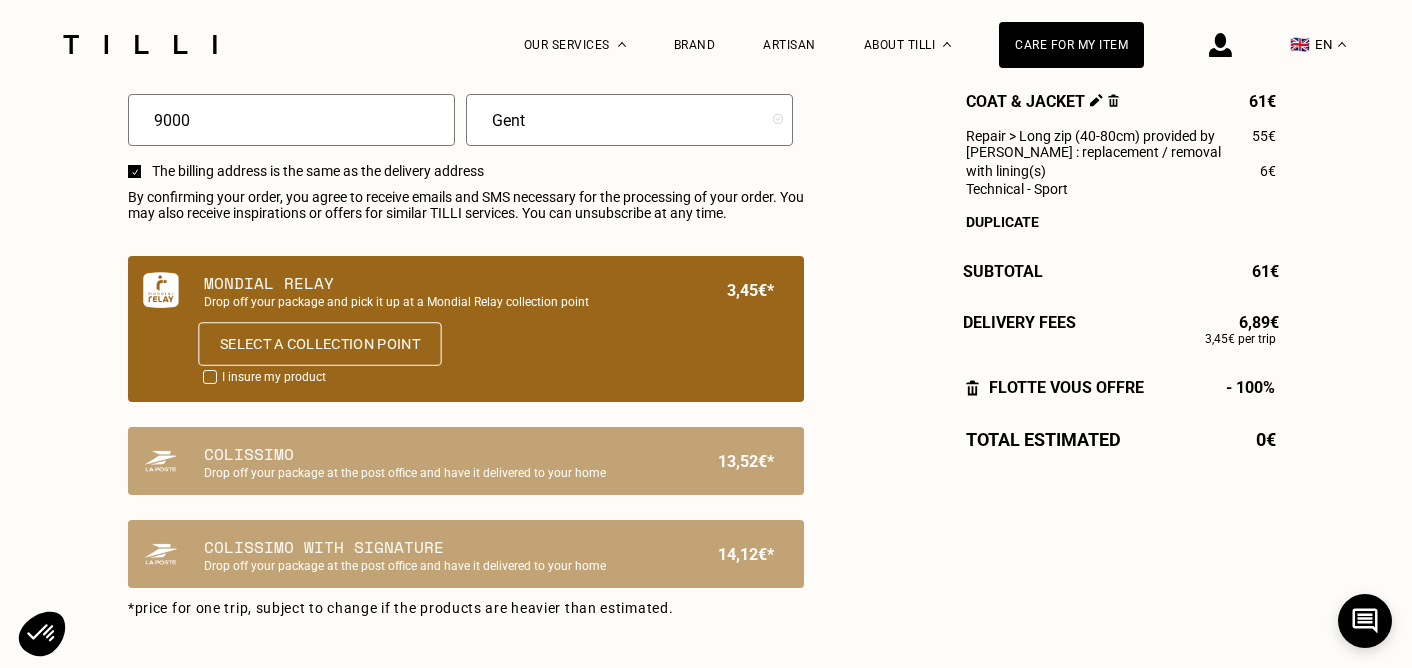 click on "Select a collection point" at bounding box center (319, 344) 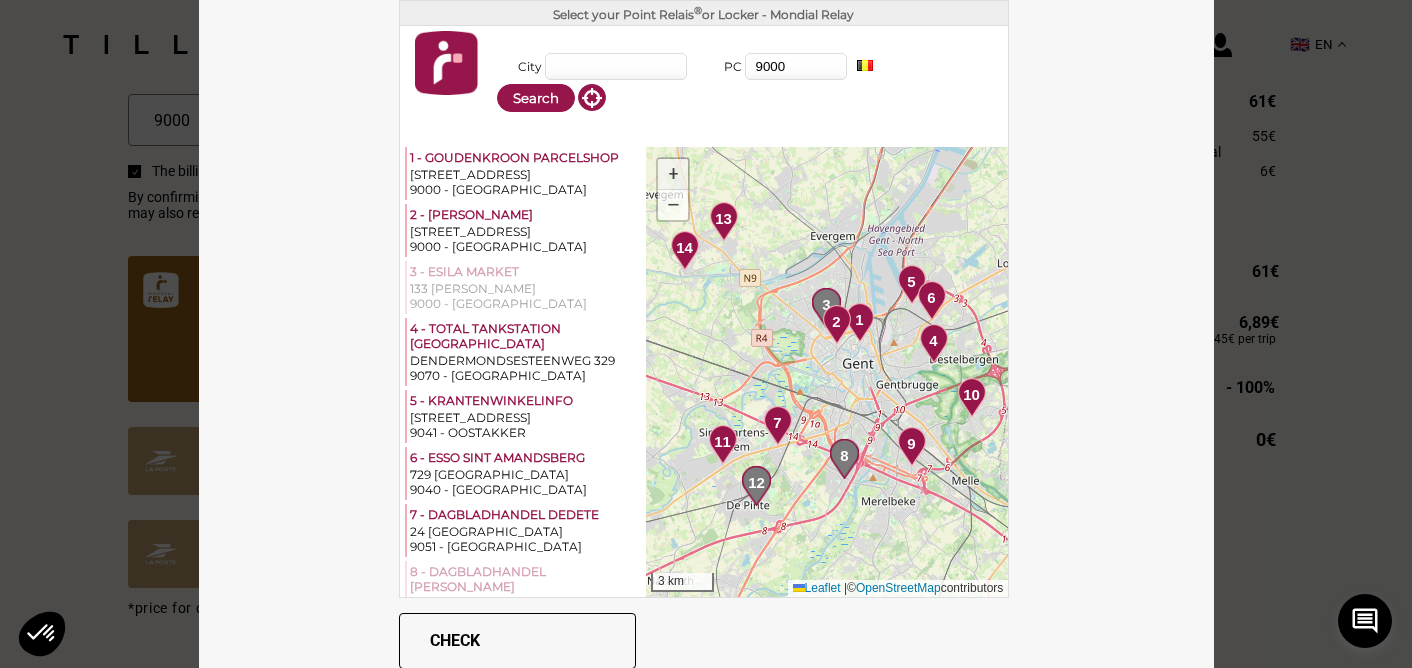 click on "+" at bounding box center [673, 174] 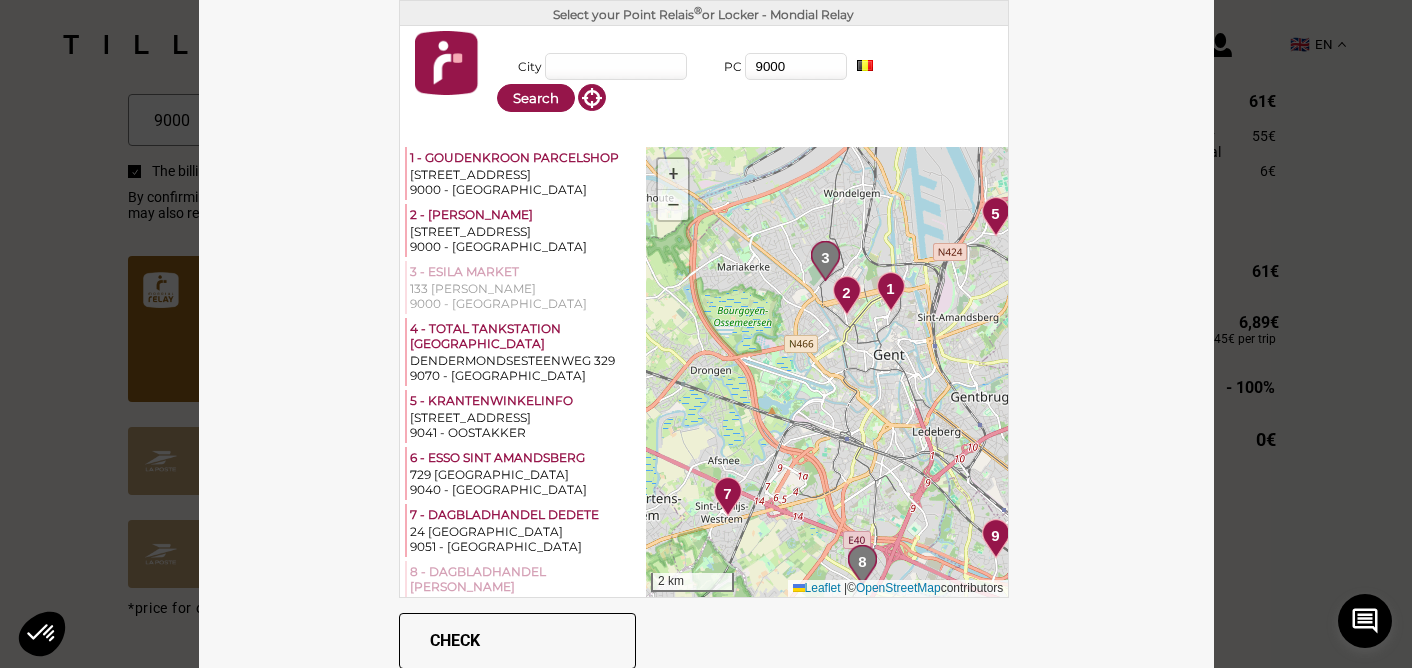 click on "+" at bounding box center [673, 174] 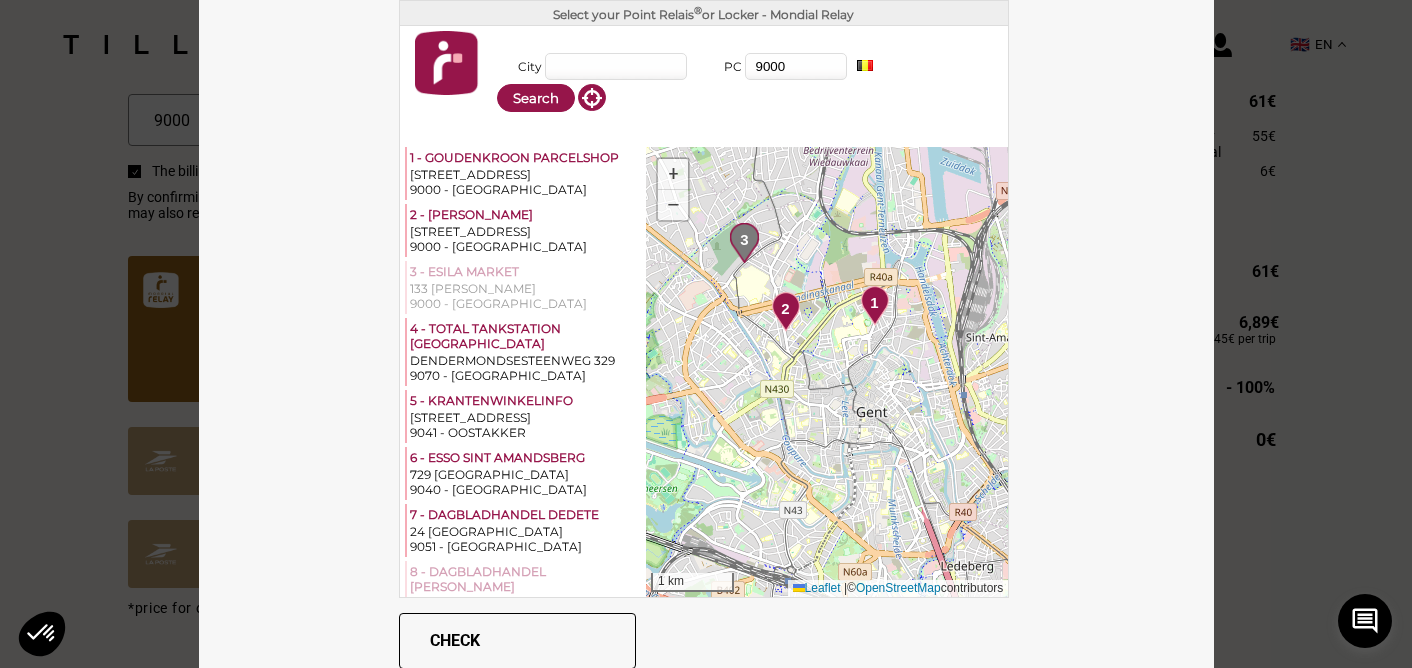 drag, startPoint x: 928, startPoint y: 319, endPoint x: 849, endPoint y: 394, distance: 108.93117 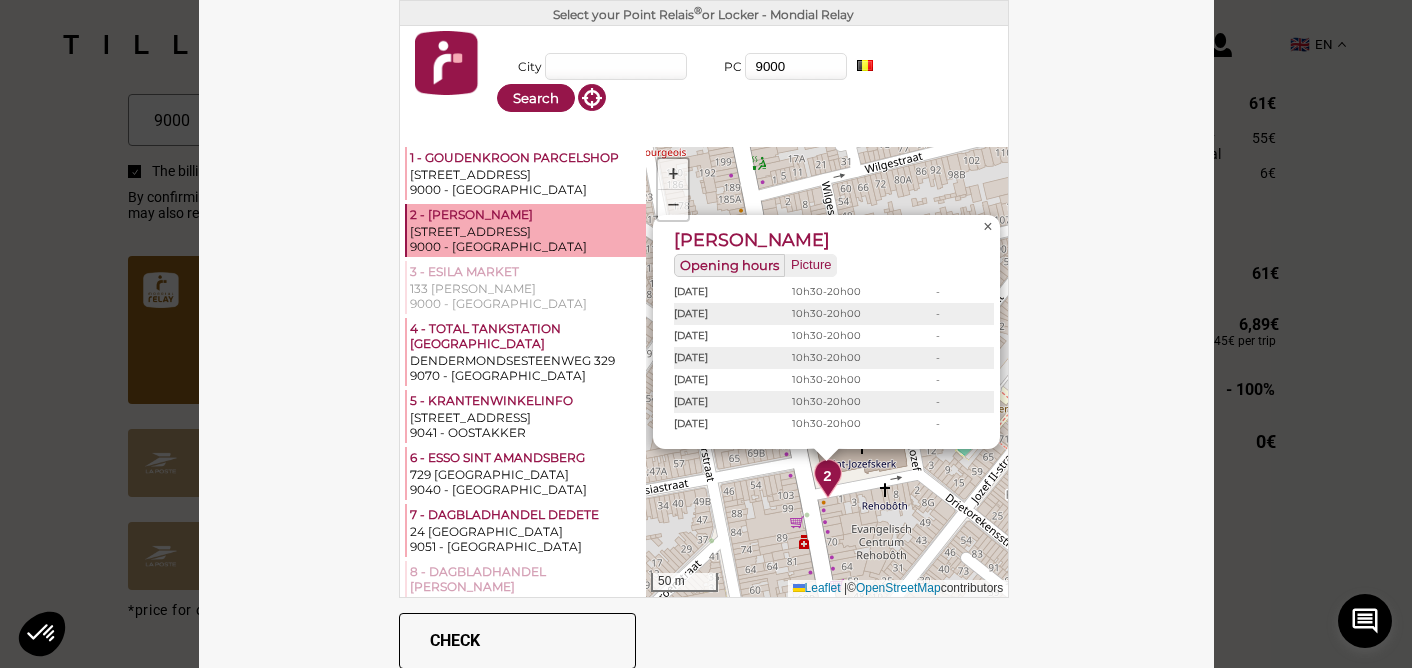 click on "×" at bounding box center [987, 226] 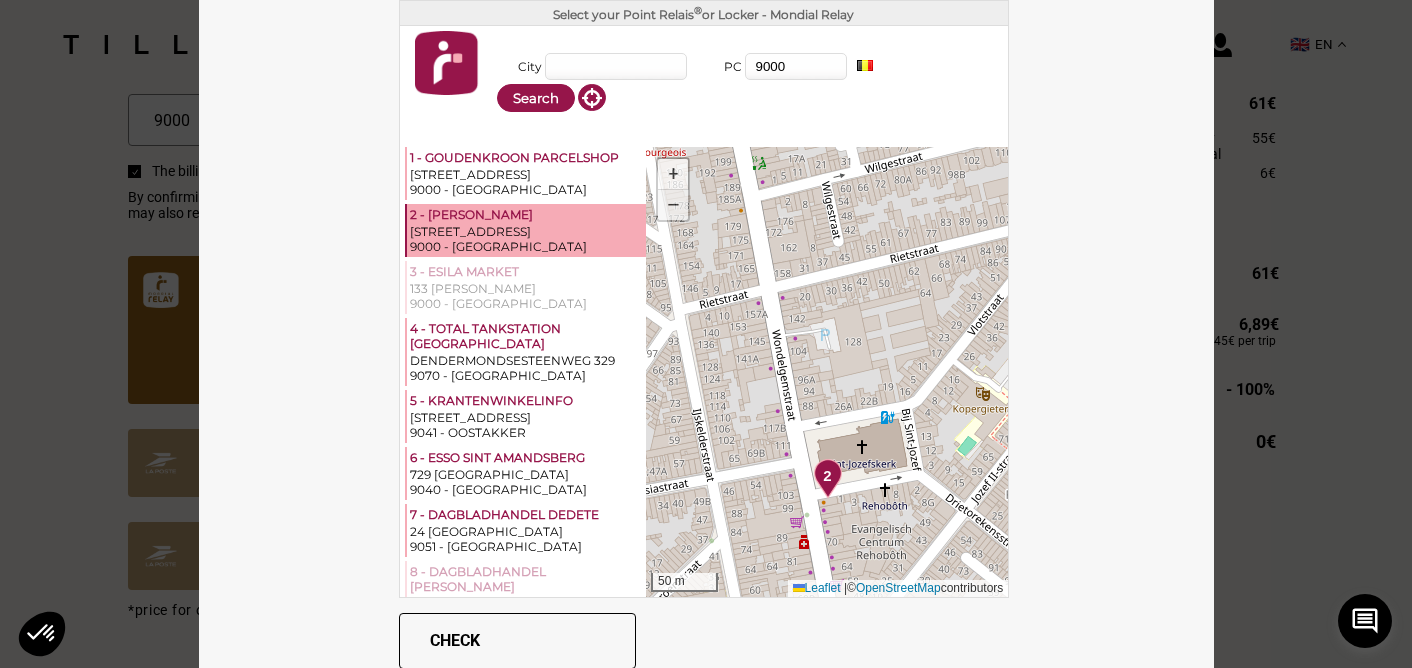 click on "−" at bounding box center [673, 205] 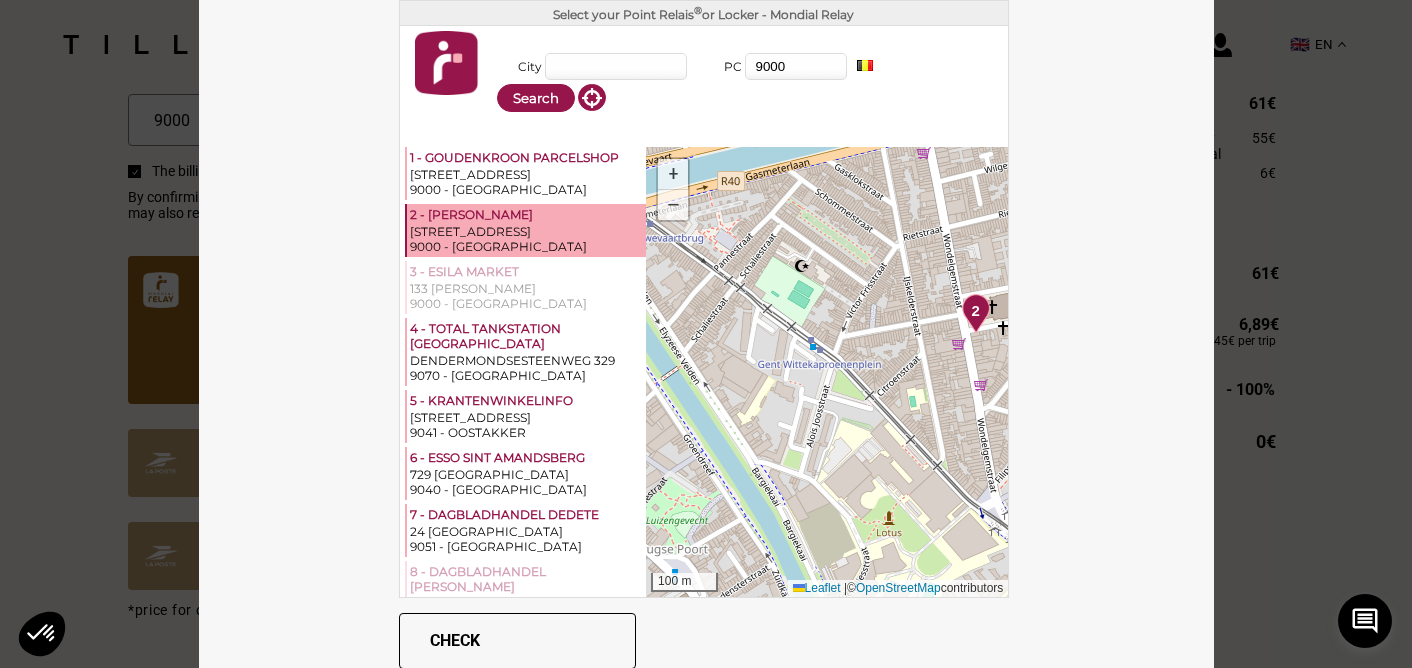 drag, startPoint x: 819, startPoint y: 427, endPoint x: 969, endPoint y: 324, distance: 181.95879 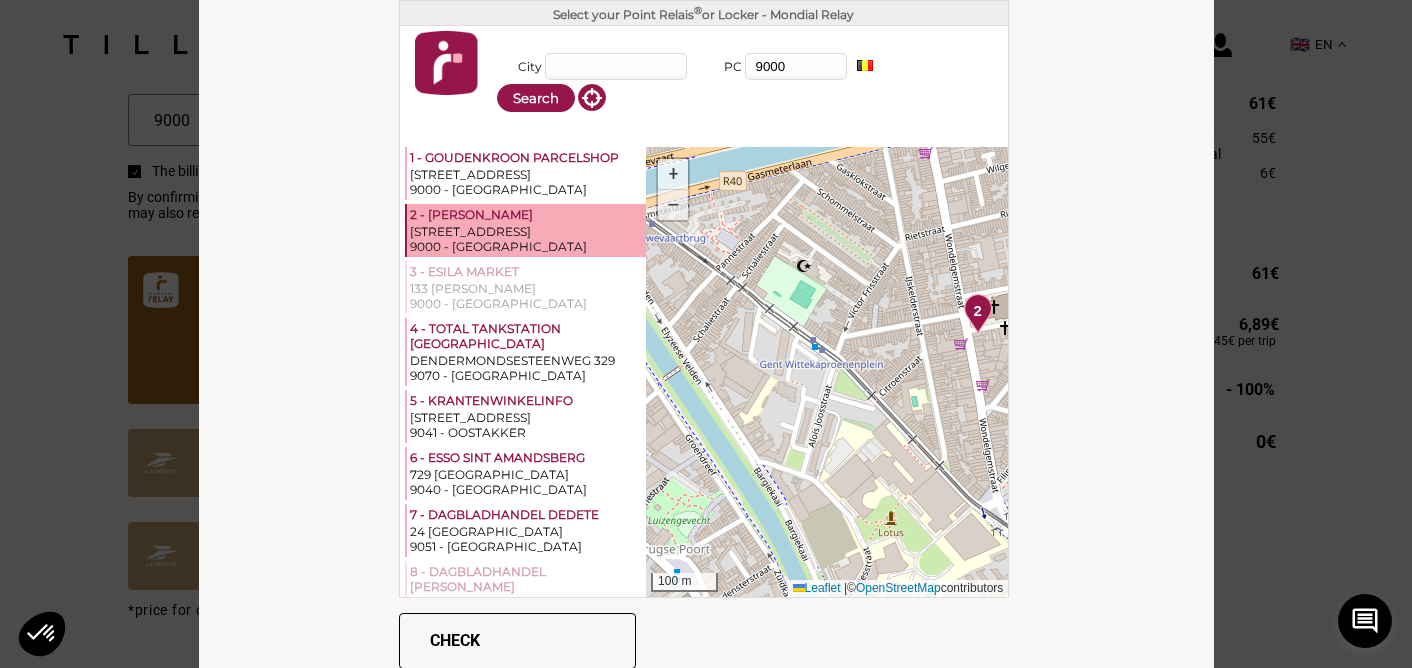 click on "−" at bounding box center (673, 205) 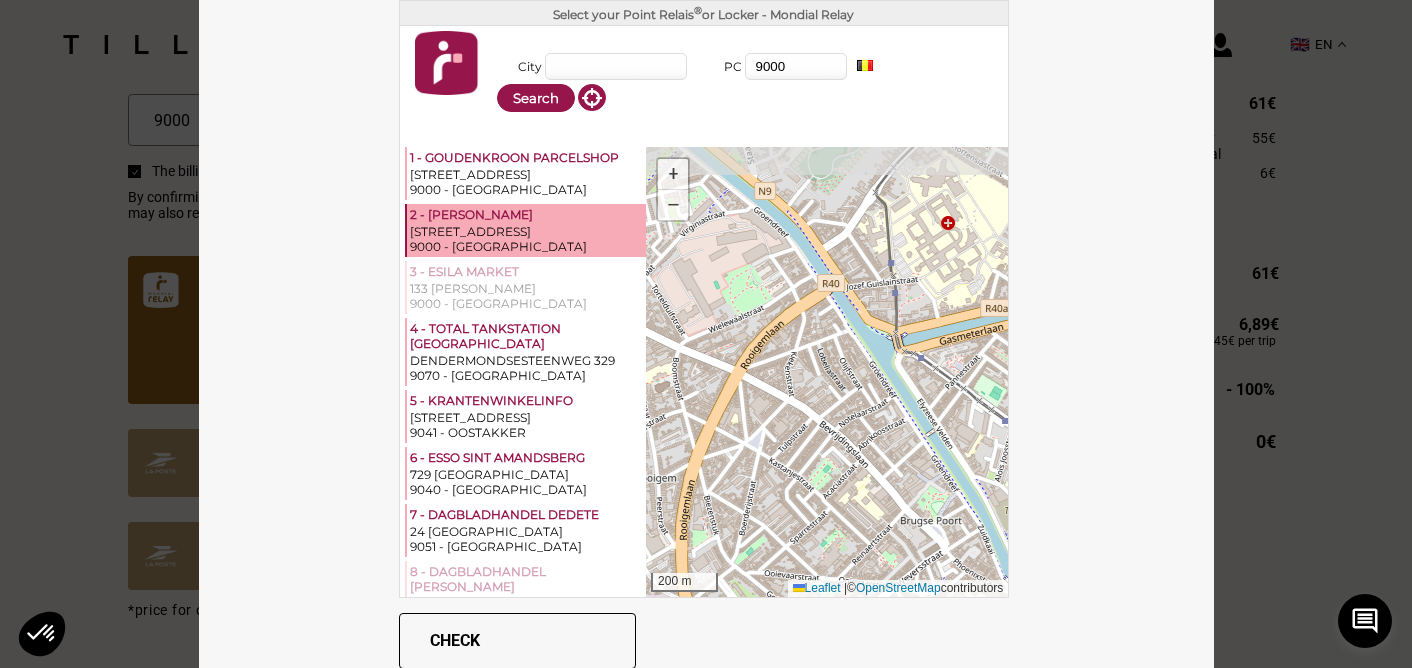 drag, startPoint x: 789, startPoint y: 338, endPoint x: 966, endPoint y: 394, distance: 185.64752 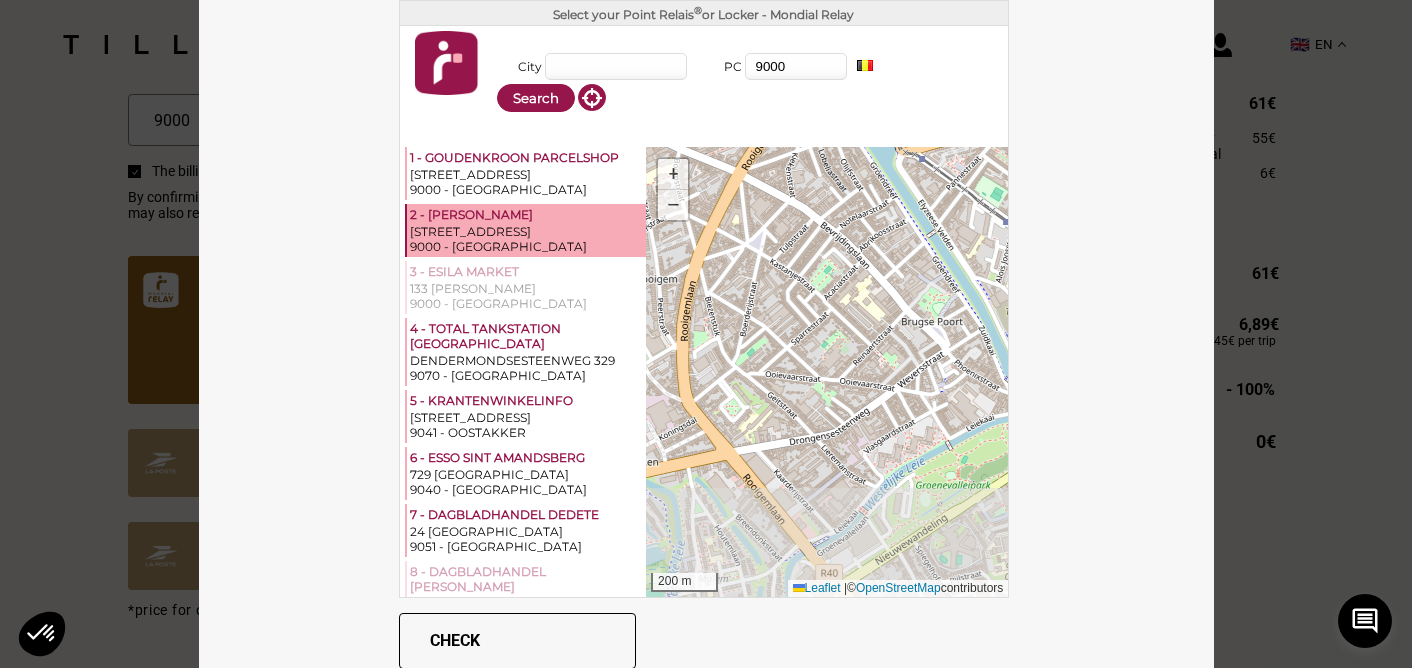 drag, startPoint x: 846, startPoint y: 467, endPoint x: 847, endPoint y: 267, distance: 200.0025 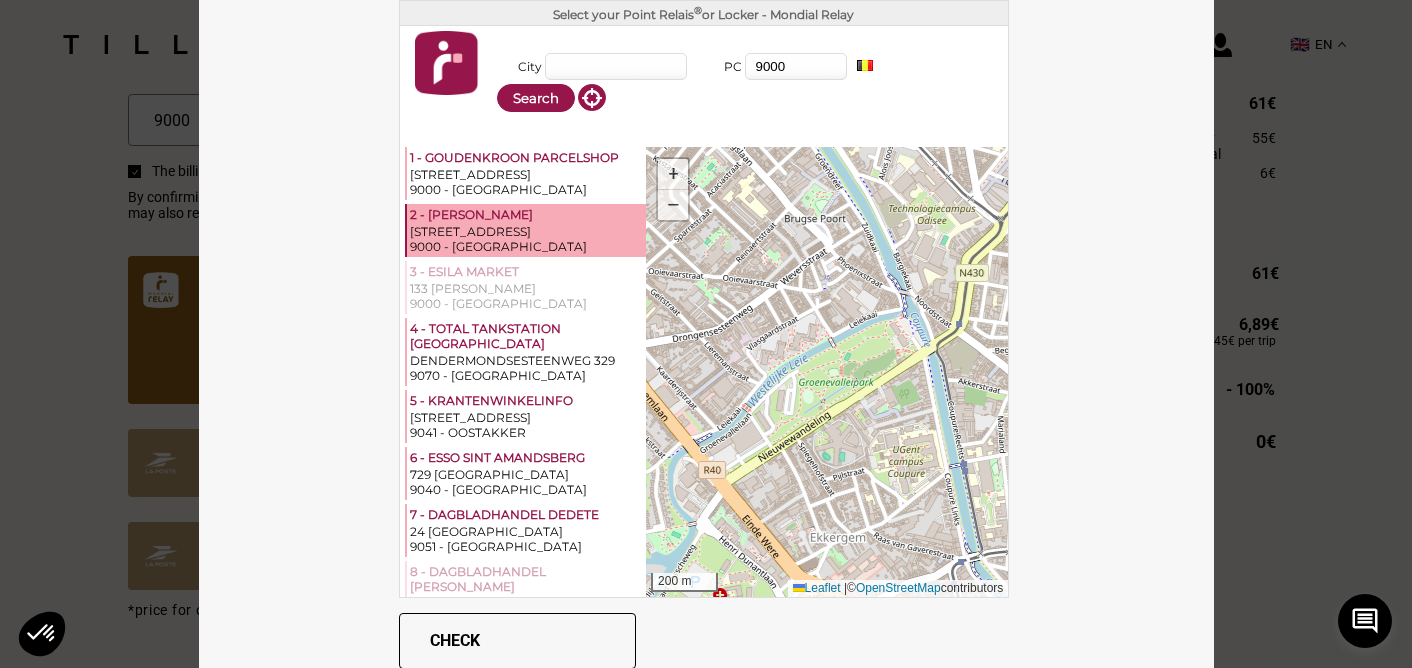 drag, startPoint x: 906, startPoint y: 431, endPoint x: 762, endPoint y: 319, distance: 182.42807 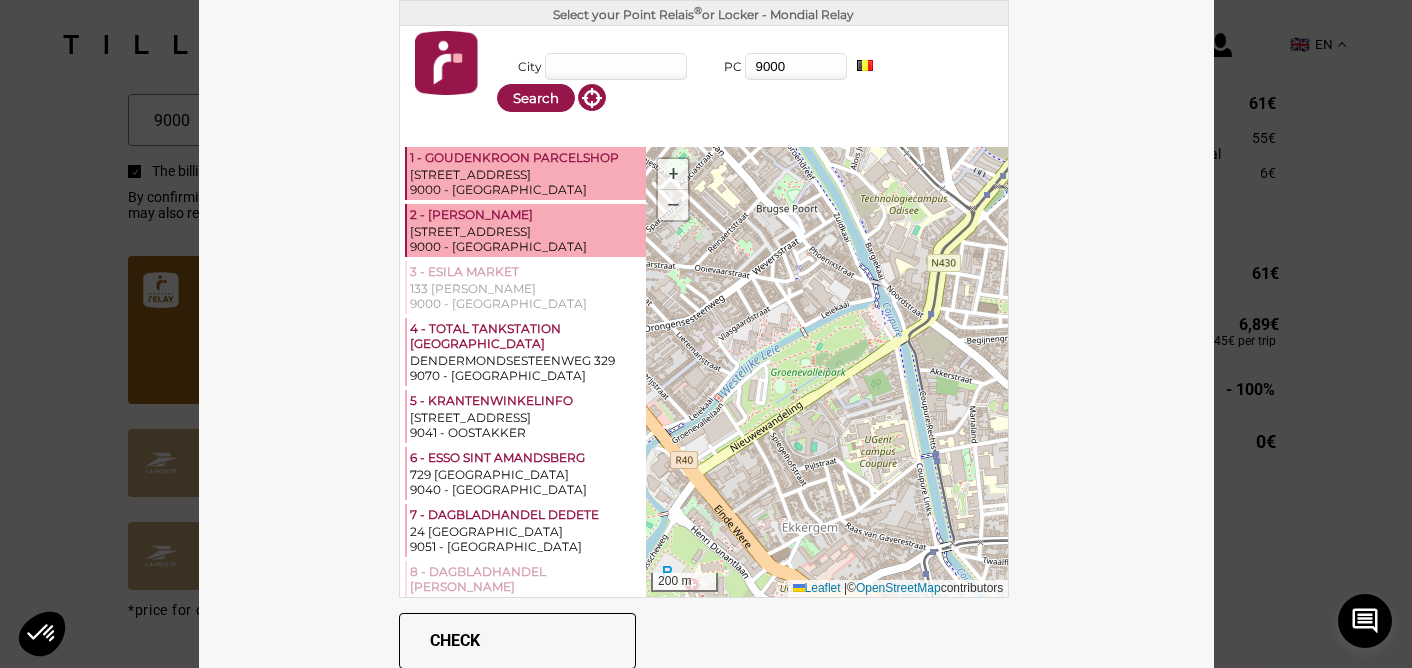 click on "1 - GOUDENKROON PARCELSHOP" at bounding box center [527, 158] 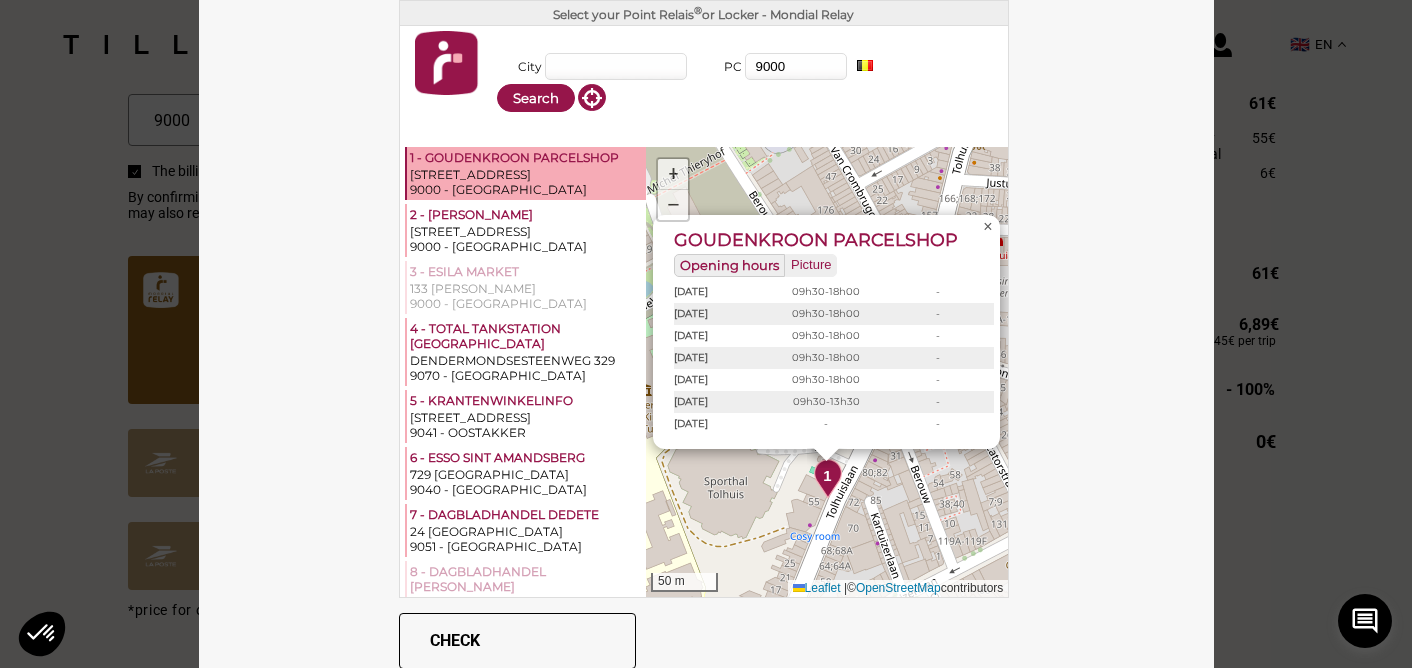 click on "×" at bounding box center [988, 227] 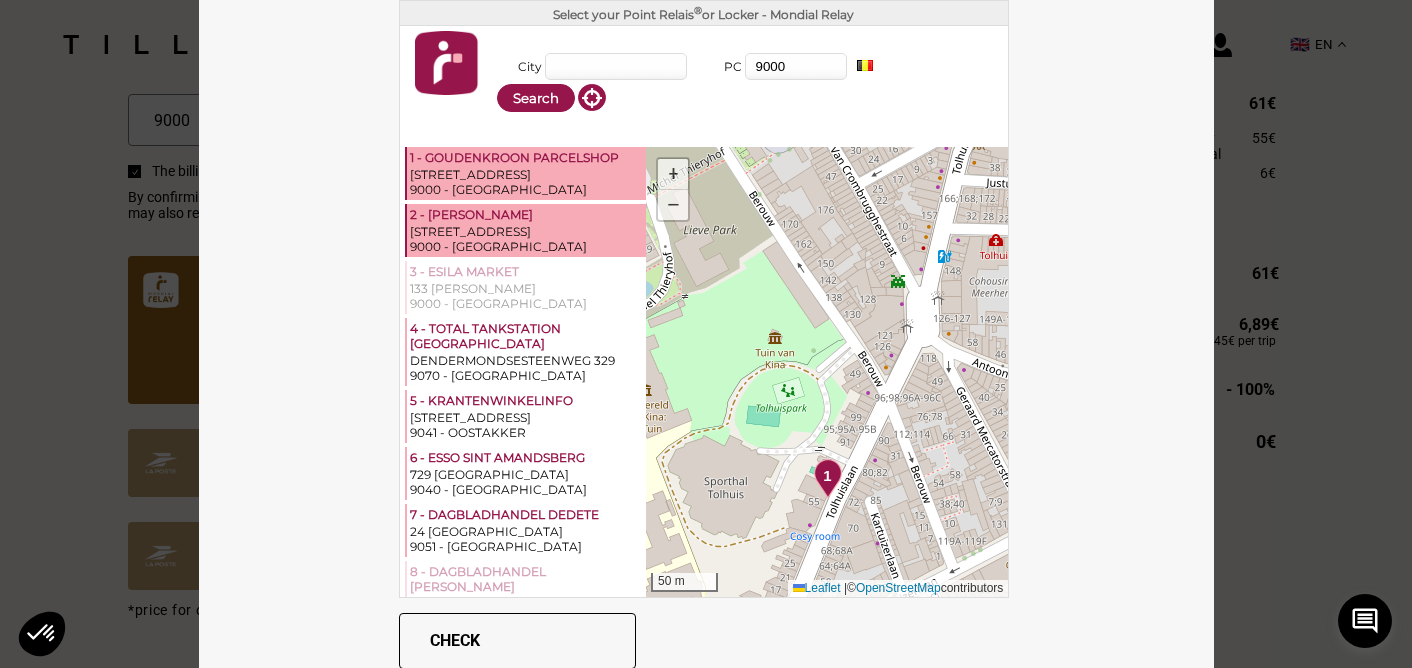 scroll, scrollTop: 0, scrollLeft: 0, axis: both 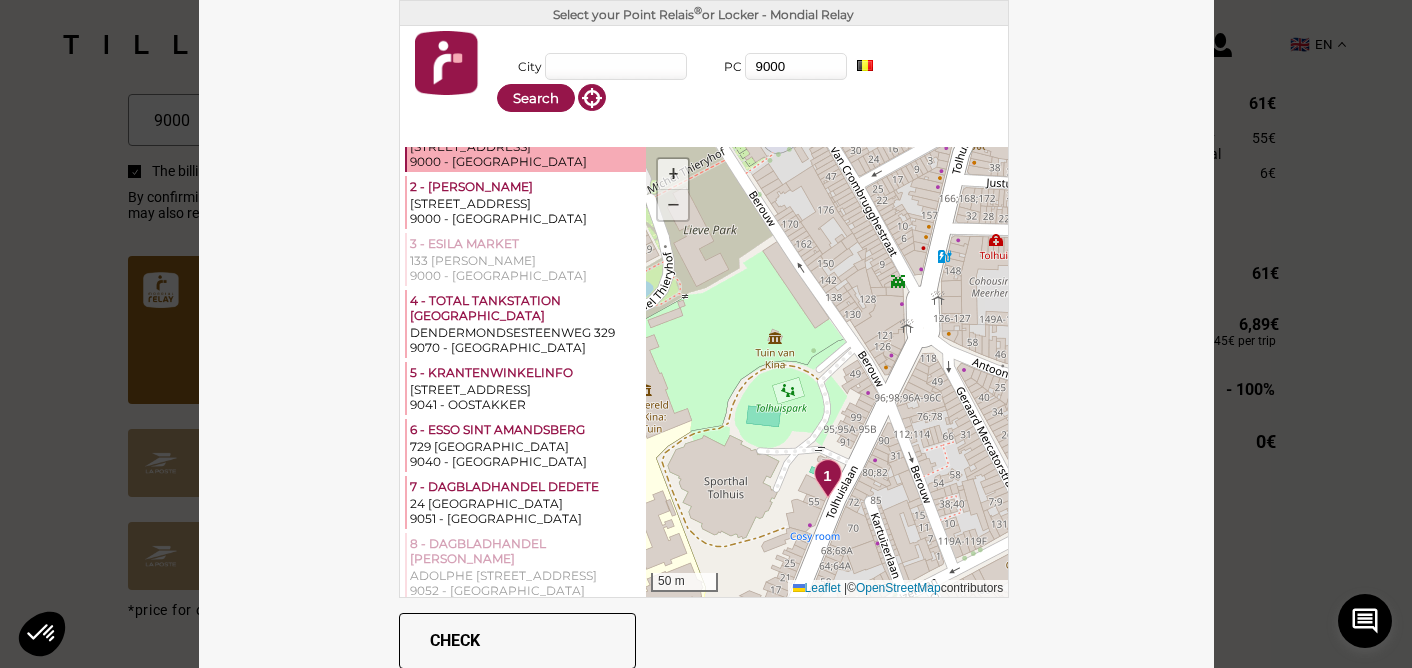 click on "−" at bounding box center [673, 205] 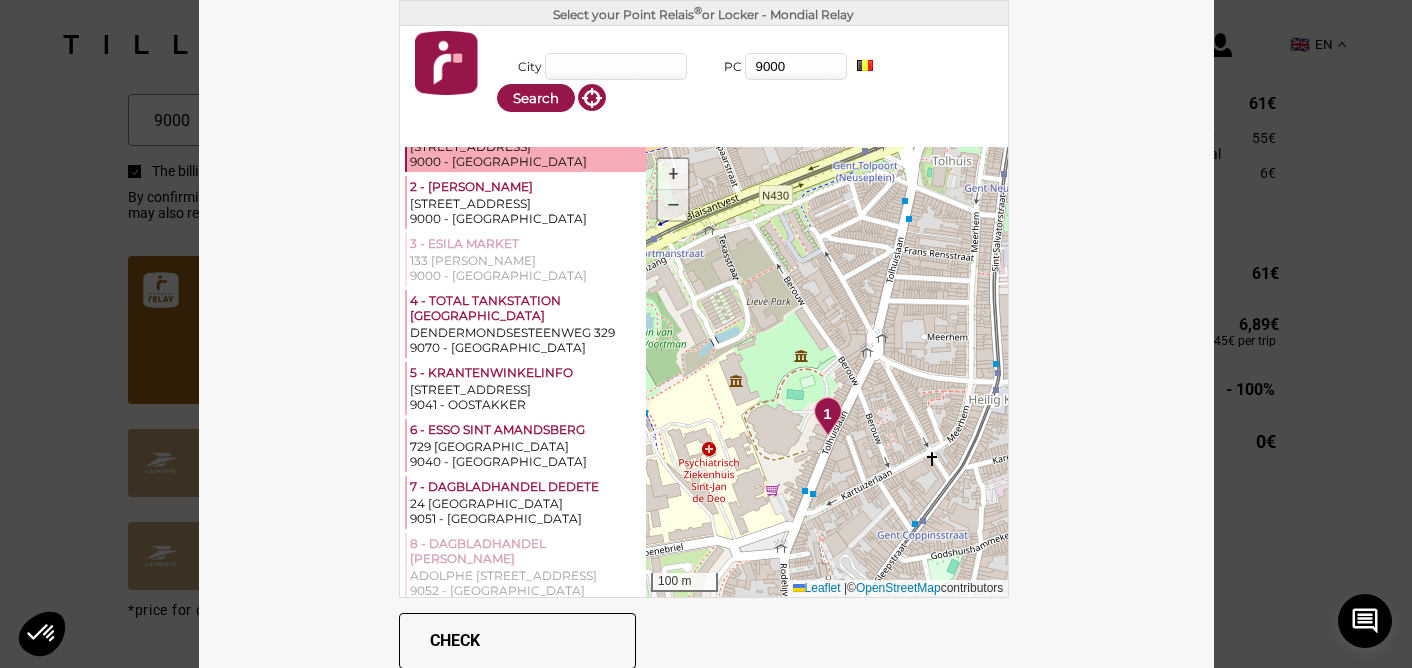 click on "−" at bounding box center (673, 205) 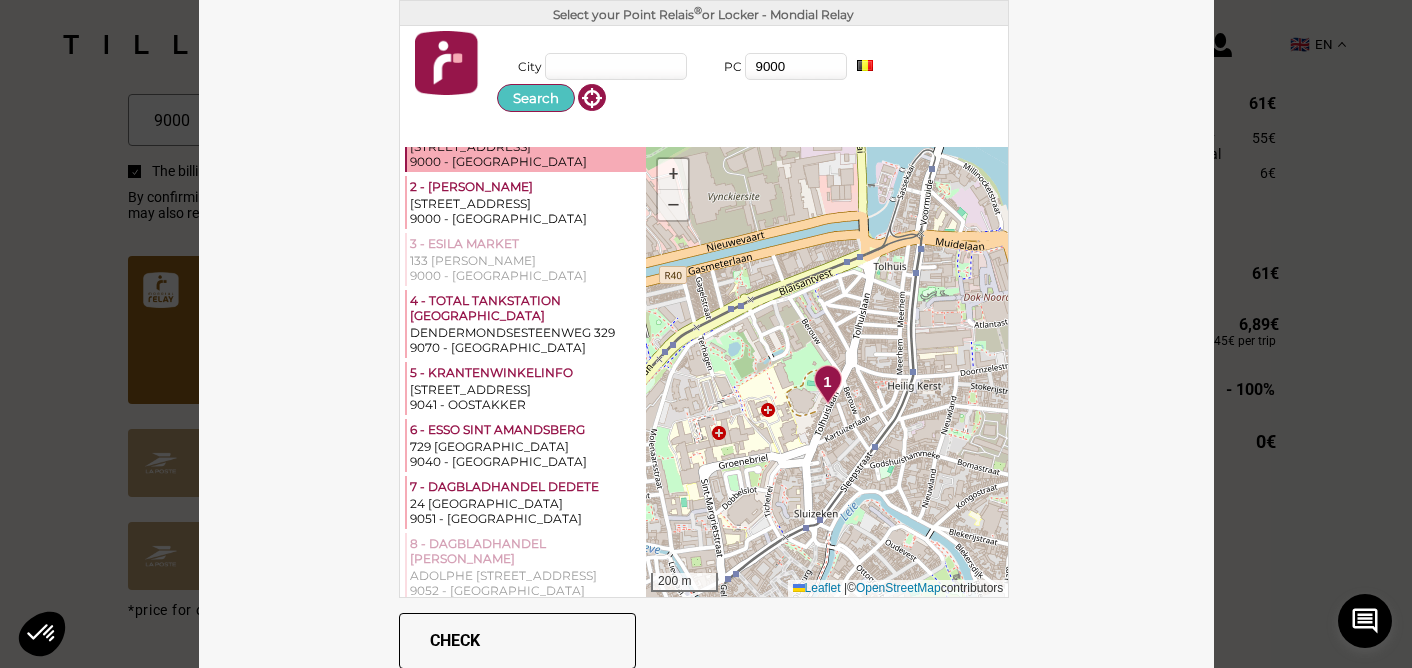 click on "Search" at bounding box center (536, 98) 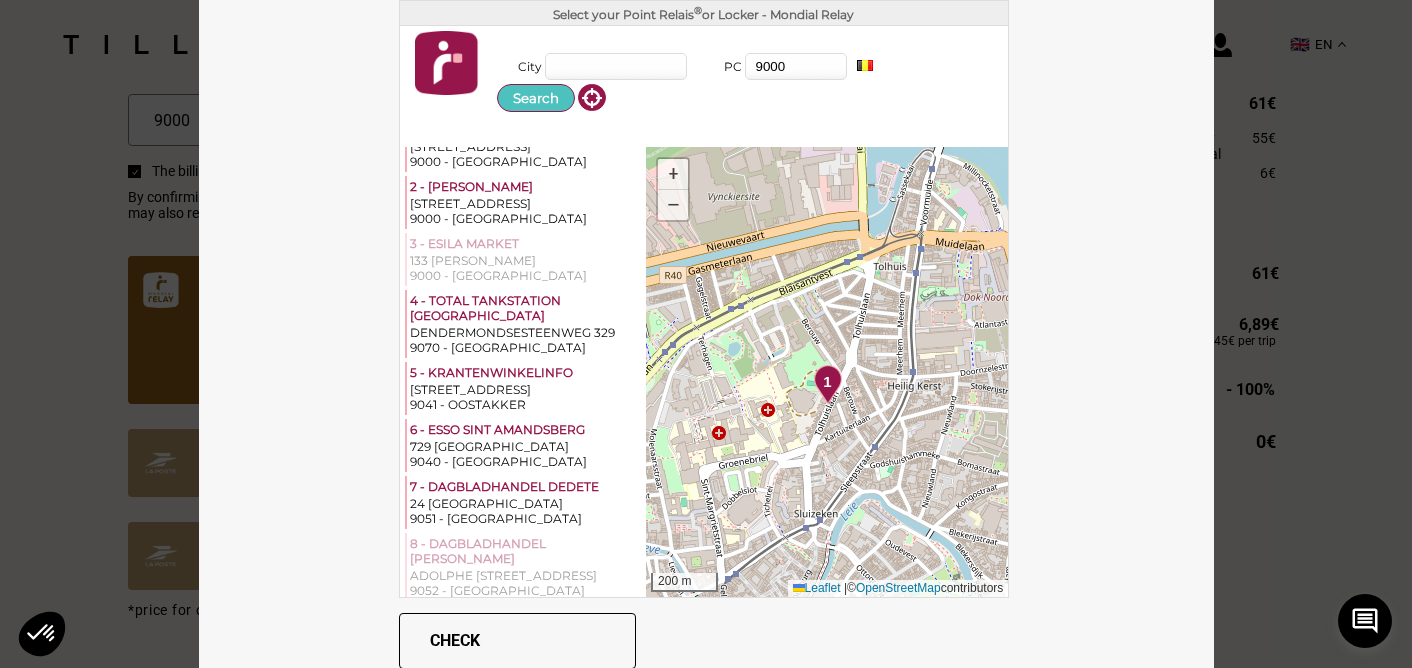 scroll, scrollTop: 0, scrollLeft: 0, axis: both 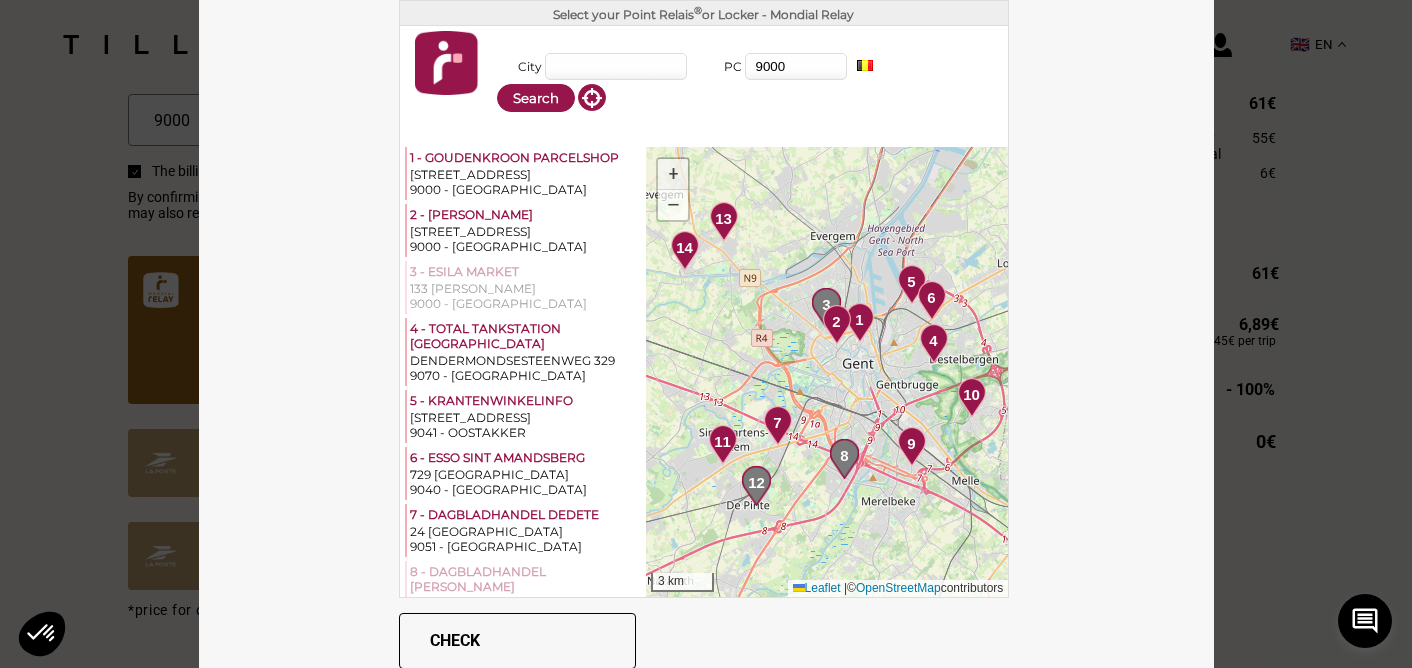 click on "+" at bounding box center (673, 174) 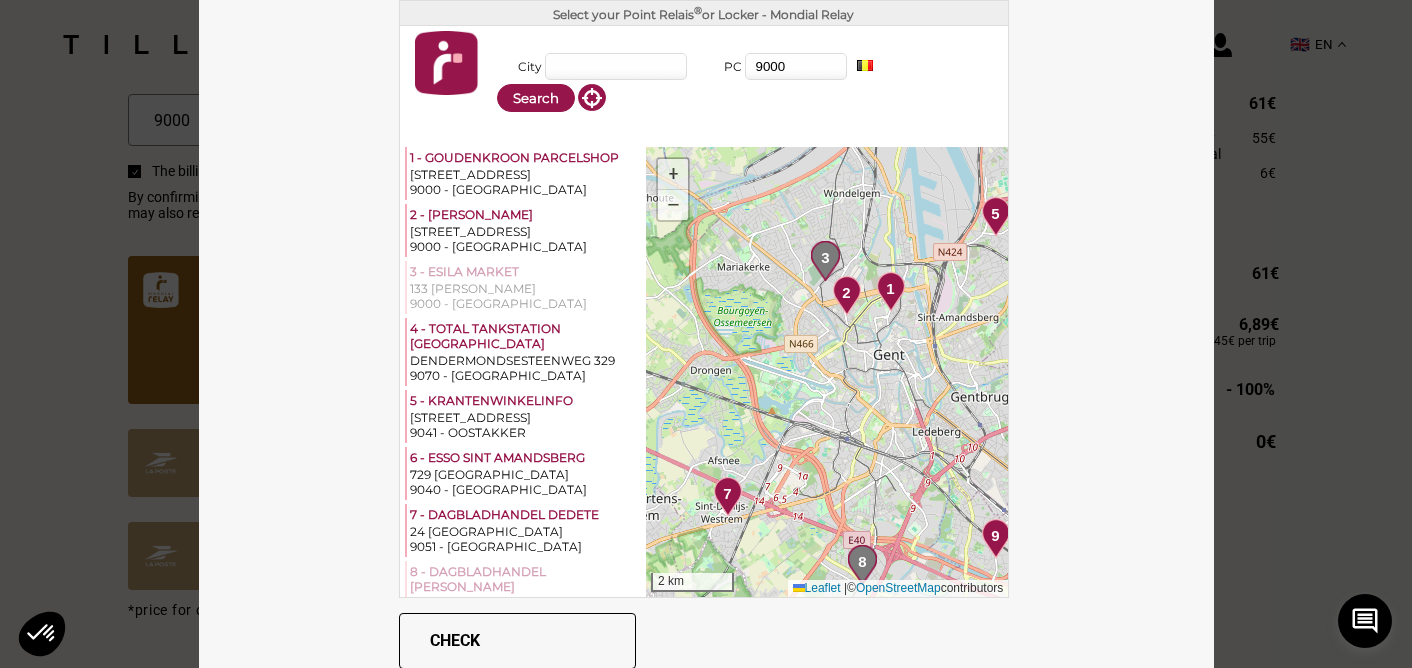 click on "+" at bounding box center (673, 174) 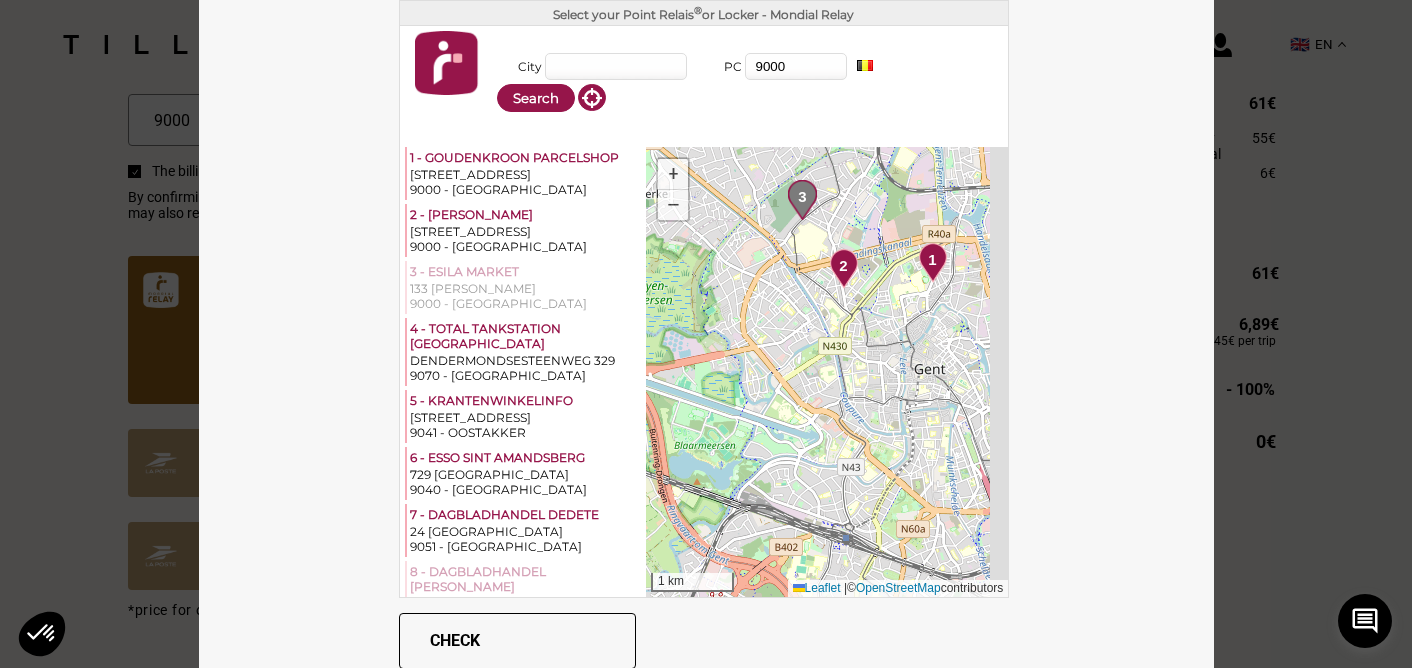 drag, startPoint x: 827, startPoint y: 261, endPoint x: 784, endPoint y: 384, distance: 130.29965 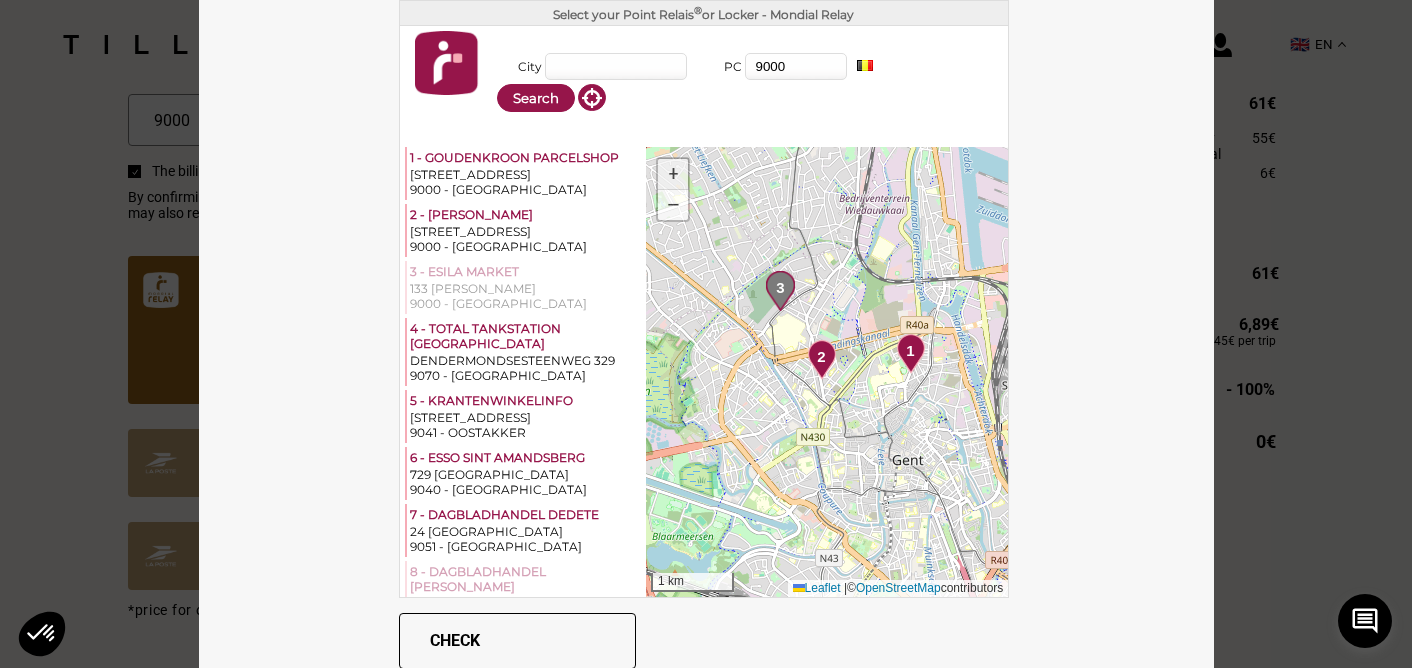 click on "+" at bounding box center [673, 174] 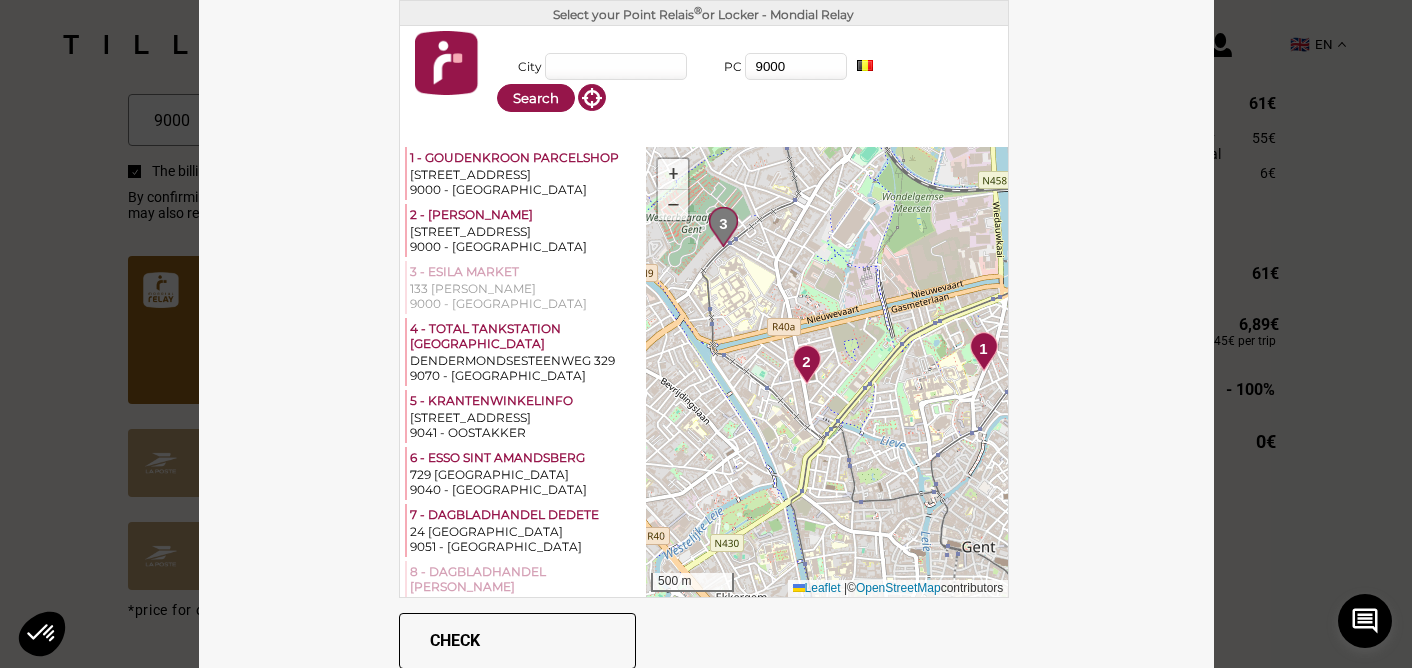 drag, startPoint x: 898, startPoint y: 429, endPoint x: 883, endPoint y: 431, distance: 15.132746 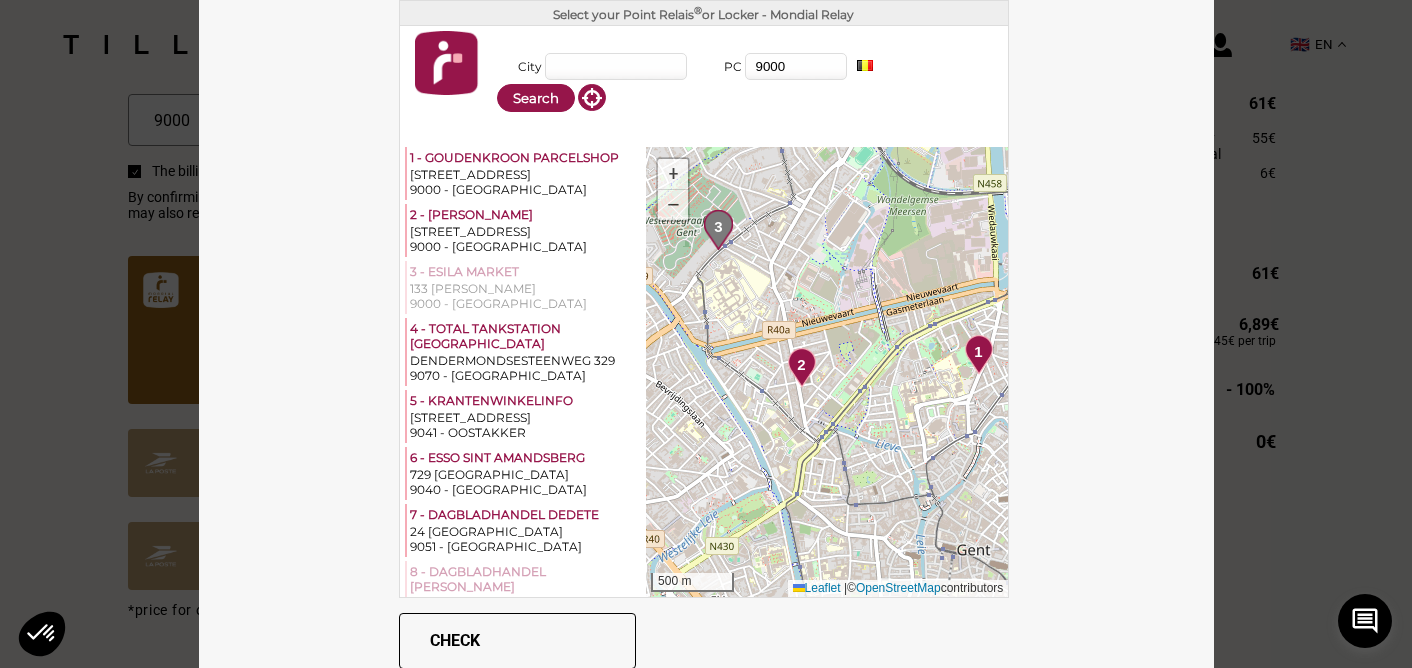 click on "2" at bounding box center [801, 365] 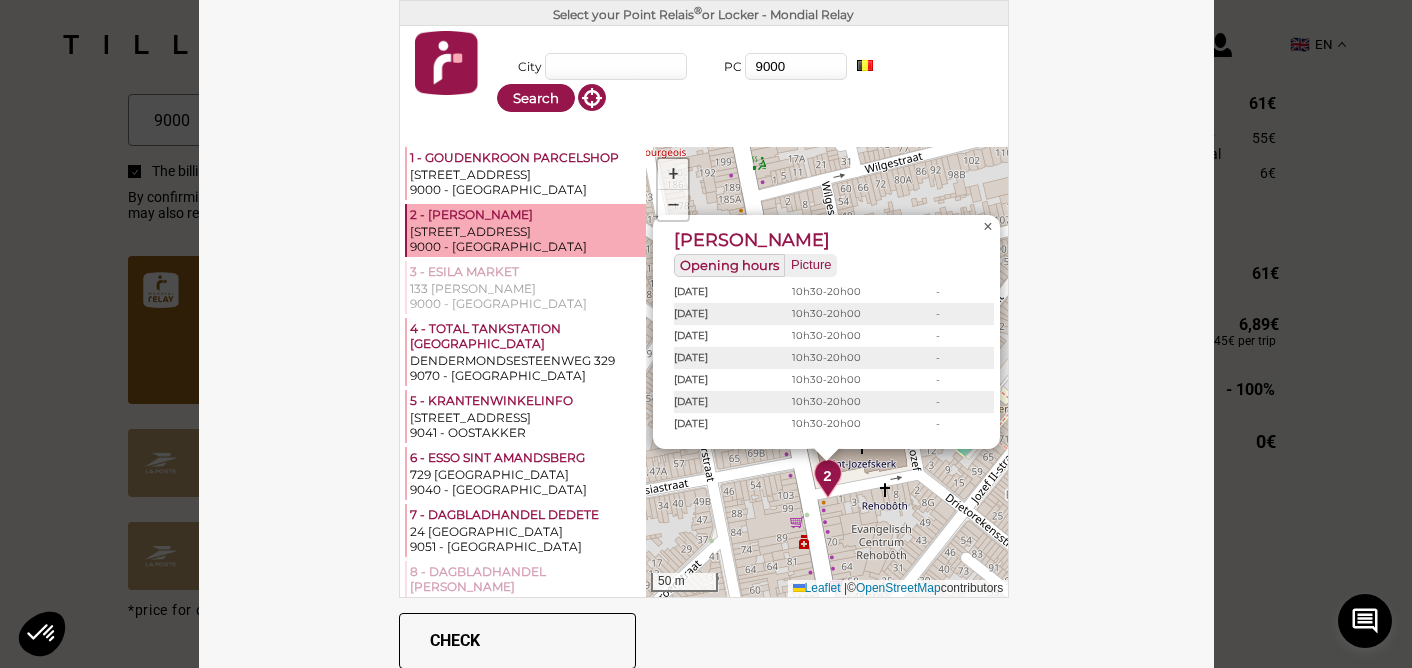 click on "×" at bounding box center [988, 227] 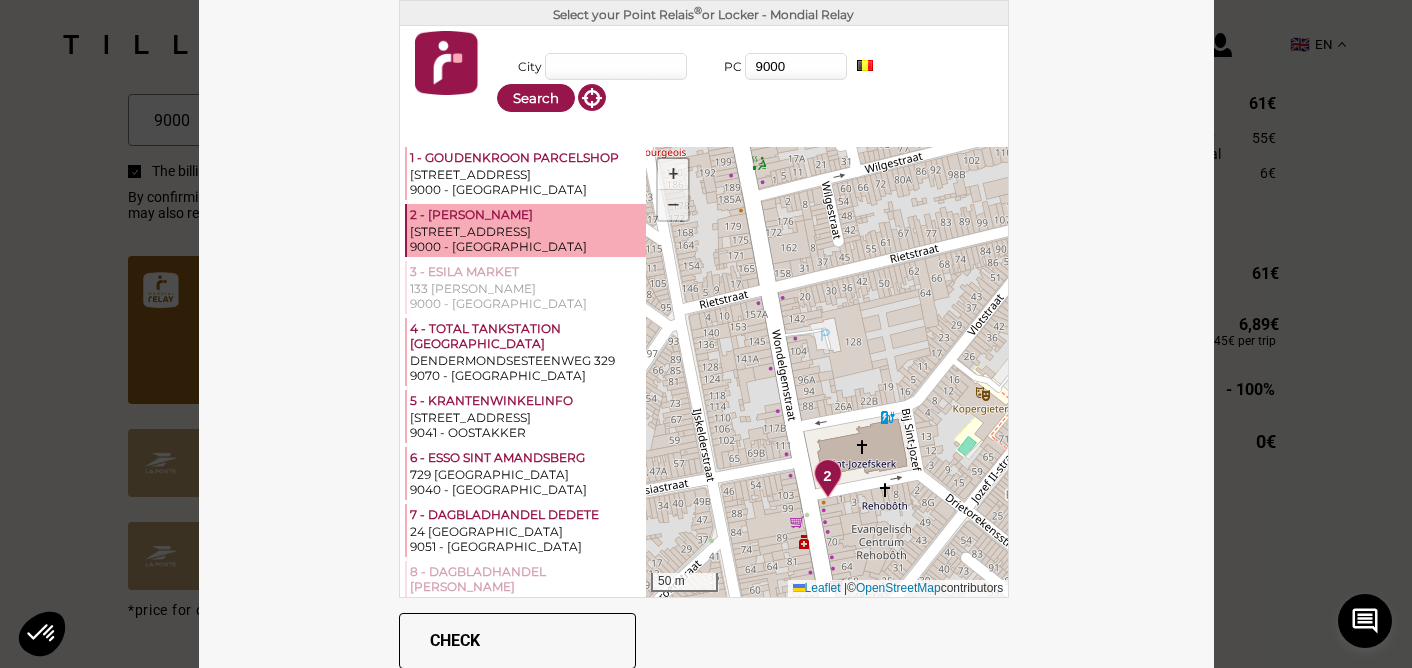 click on "−" at bounding box center [673, 205] 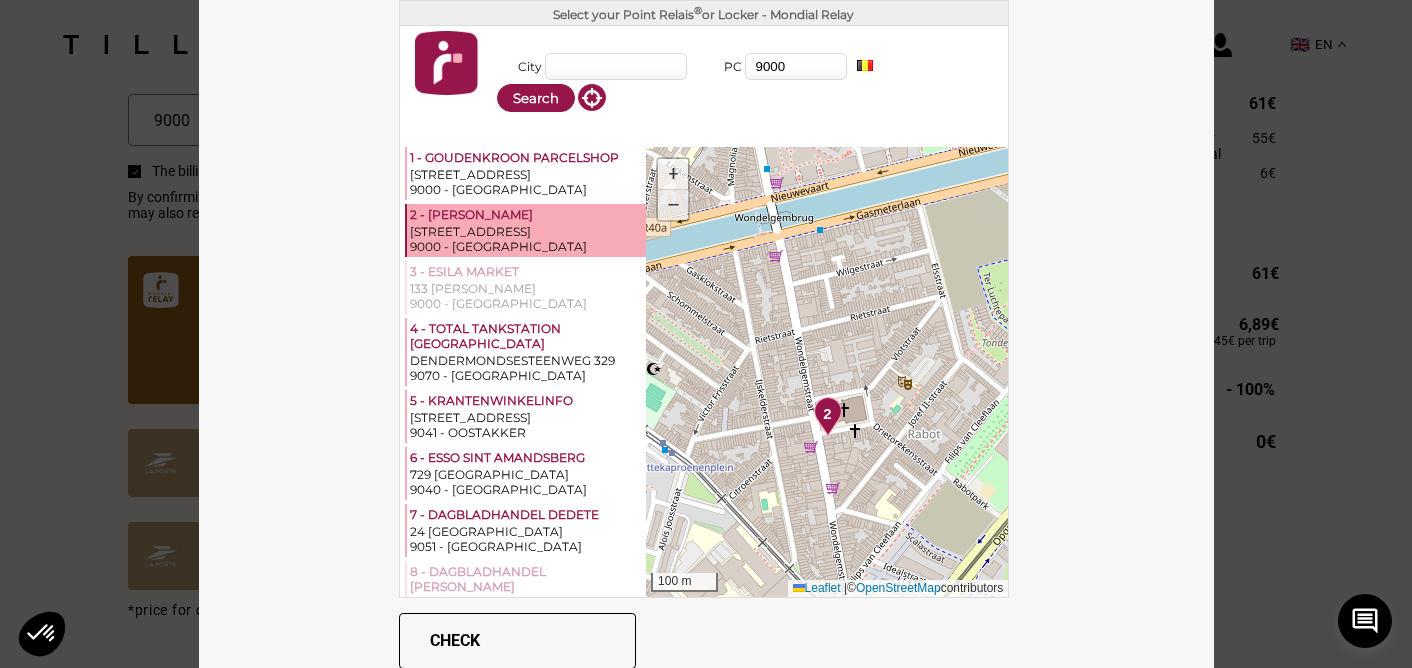 click on "−" at bounding box center [673, 205] 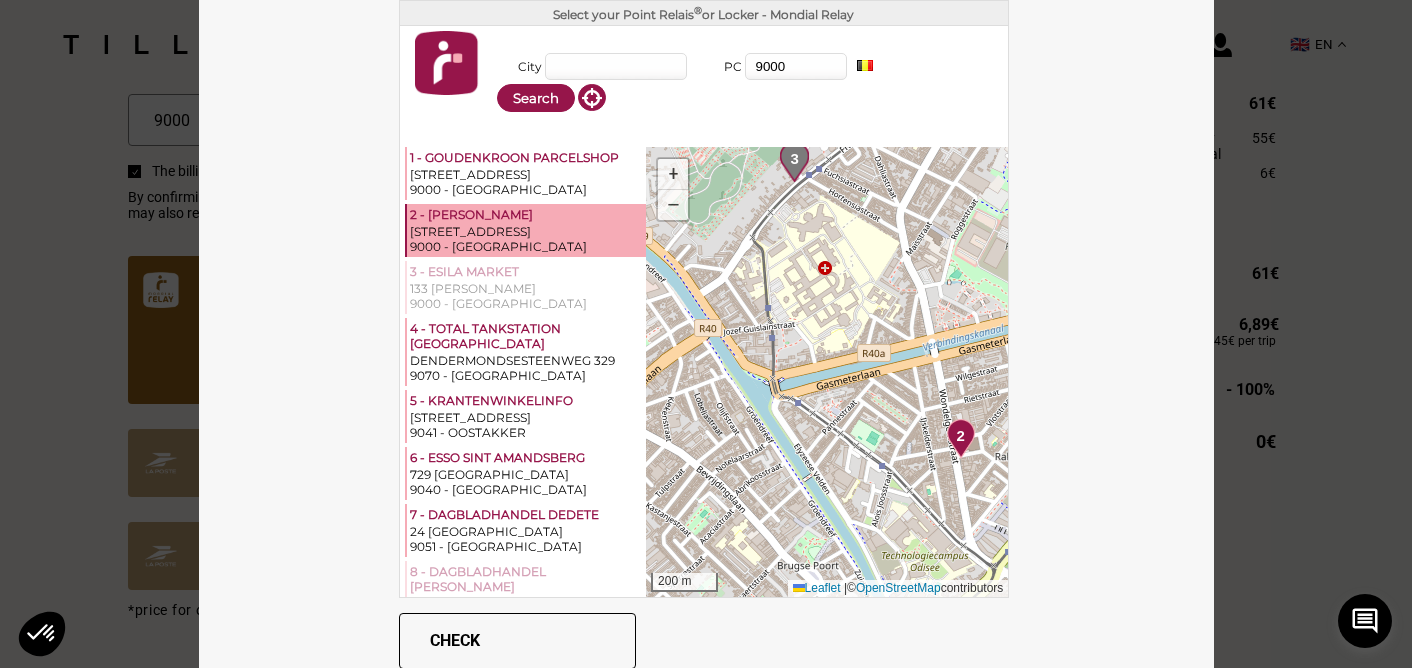 drag, startPoint x: 753, startPoint y: 325, endPoint x: 912, endPoint y: 353, distance: 161.44658 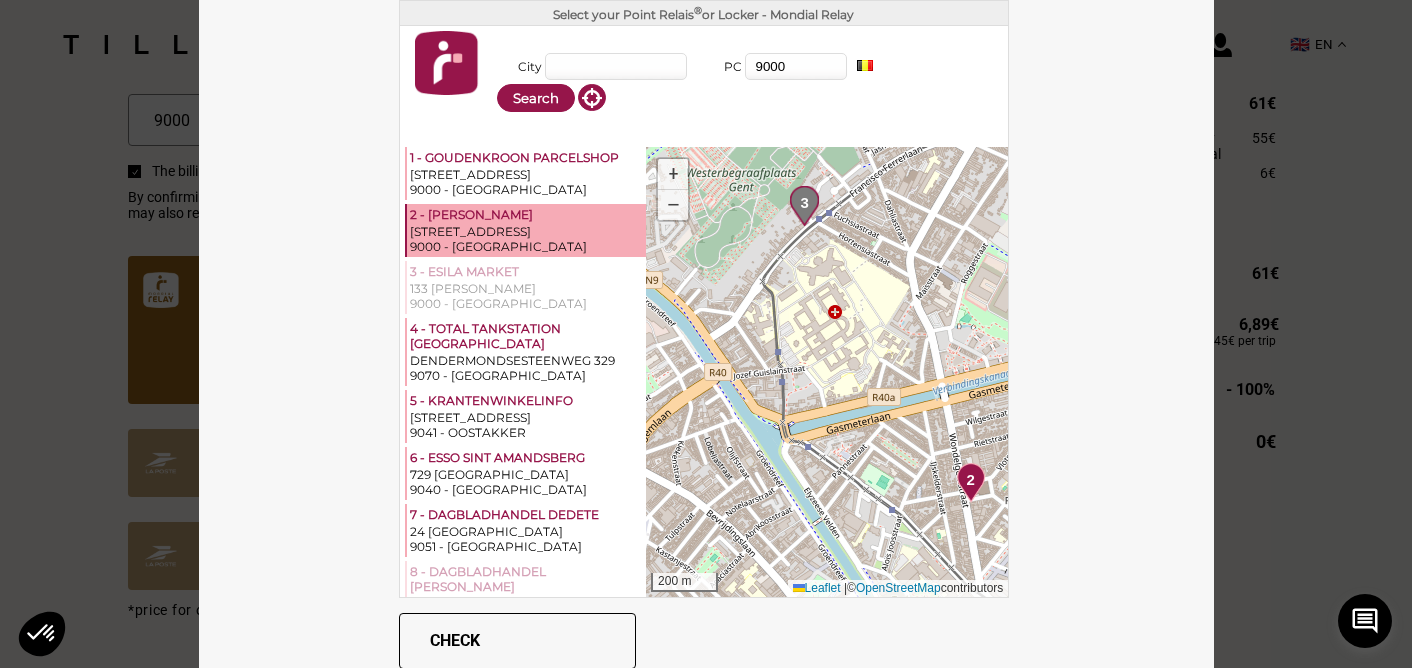 drag, startPoint x: 904, startPoint y: 355, endPoint x: 875, endPoint y: 526, distance: 173.44164 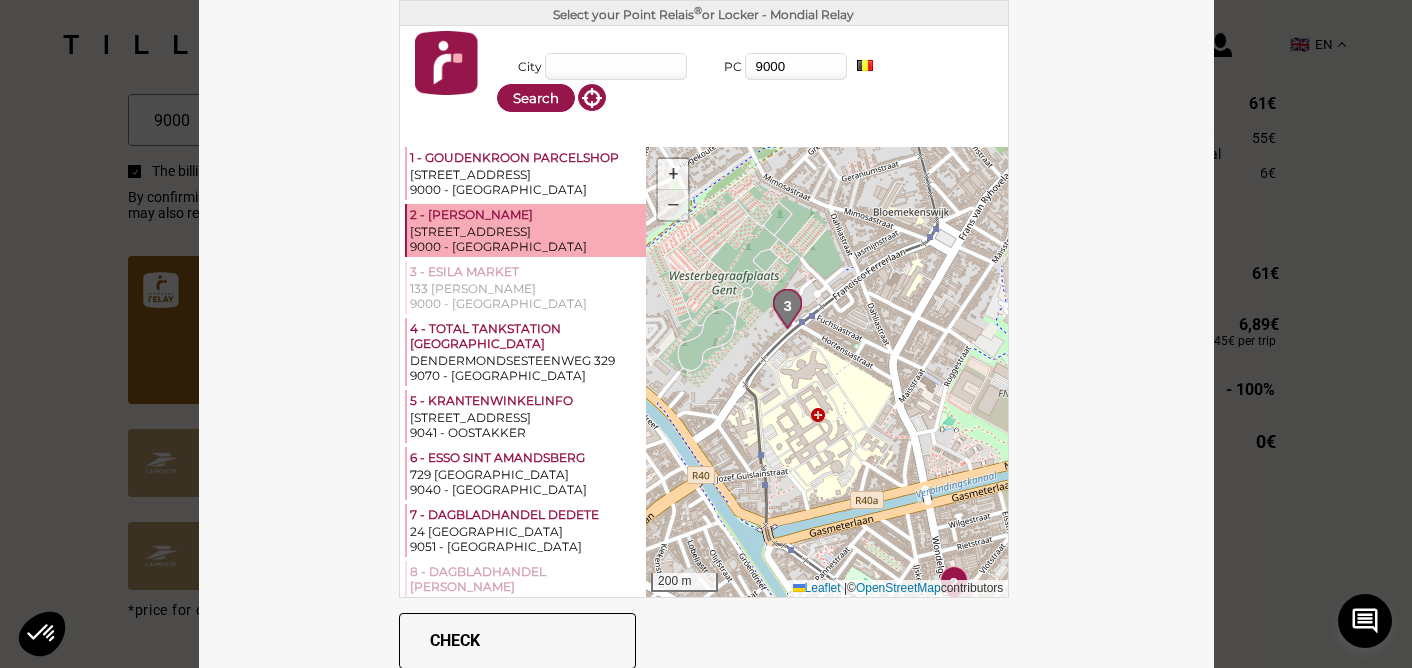 click on "−" at bounding box center [673, 205] 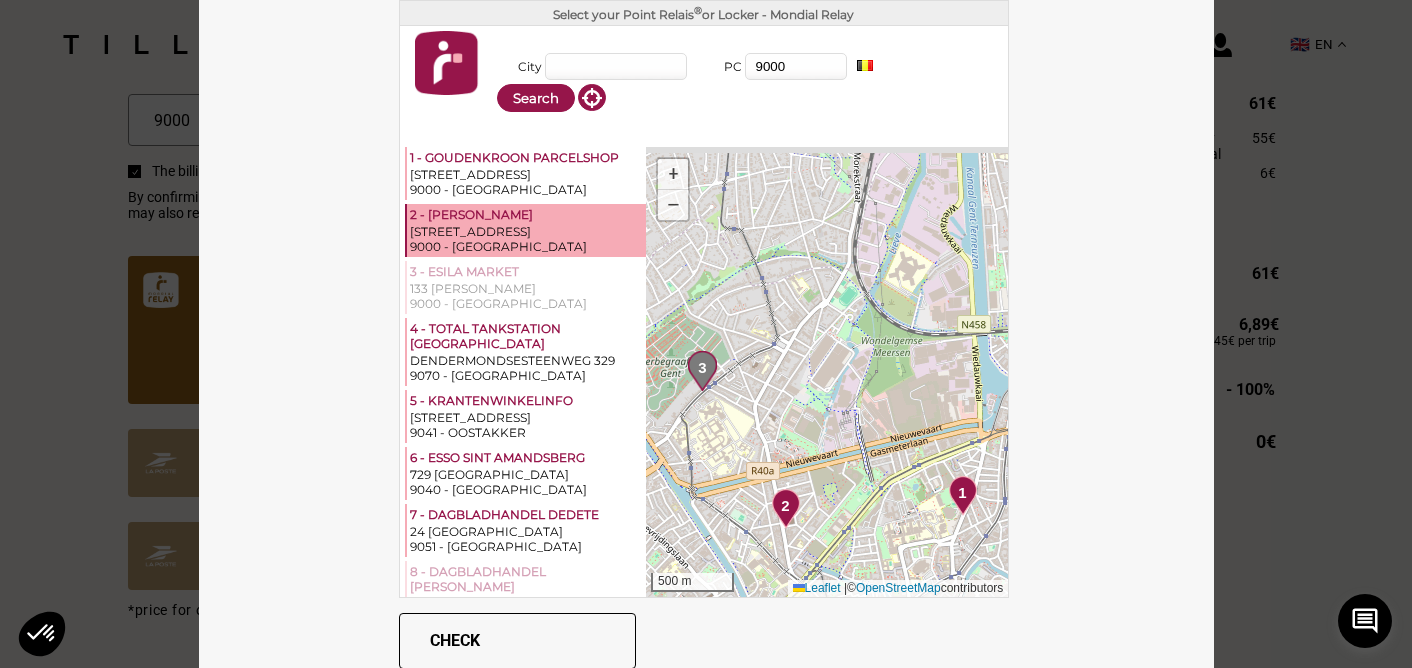 drag, startPoint x: 848, startPoint y: 296, endPoint x: 688, endPoint y: 343, distance: 166.7603 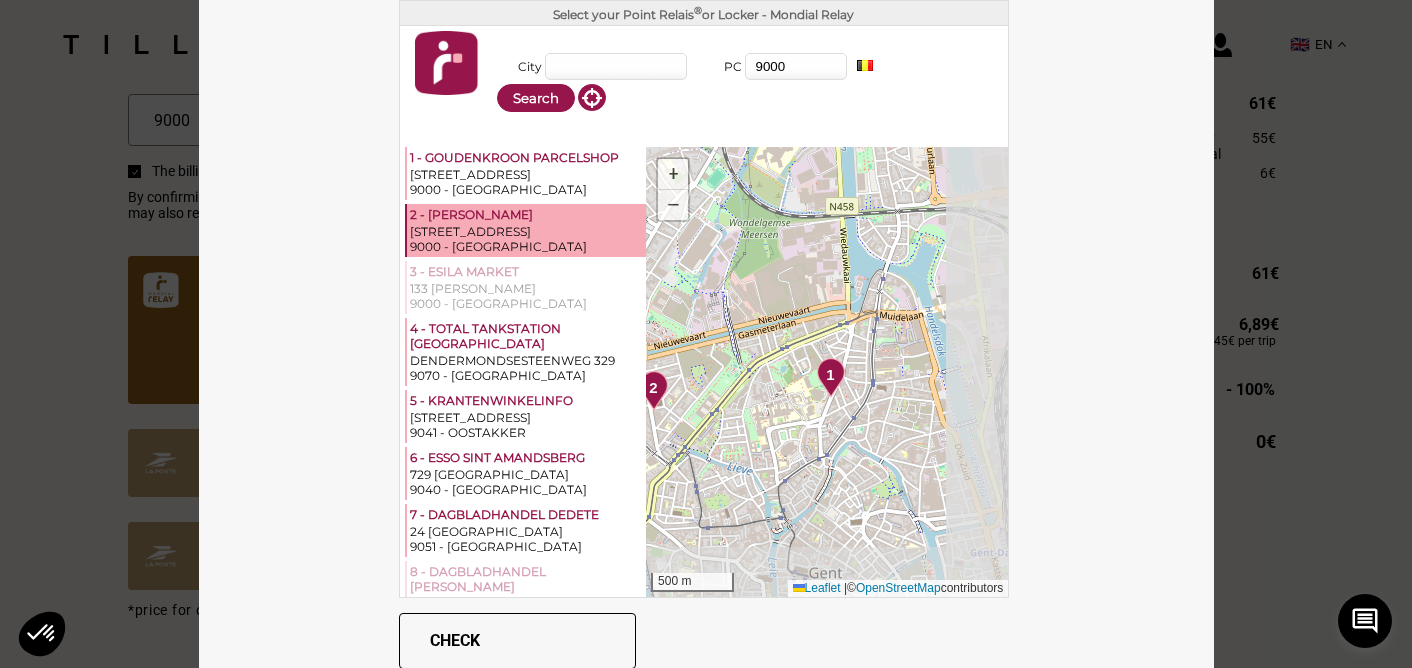 drag, startPoint x: 803, startPoint y: 396, endPoint x: 714, endPoint y: 255, distance: 166.73932 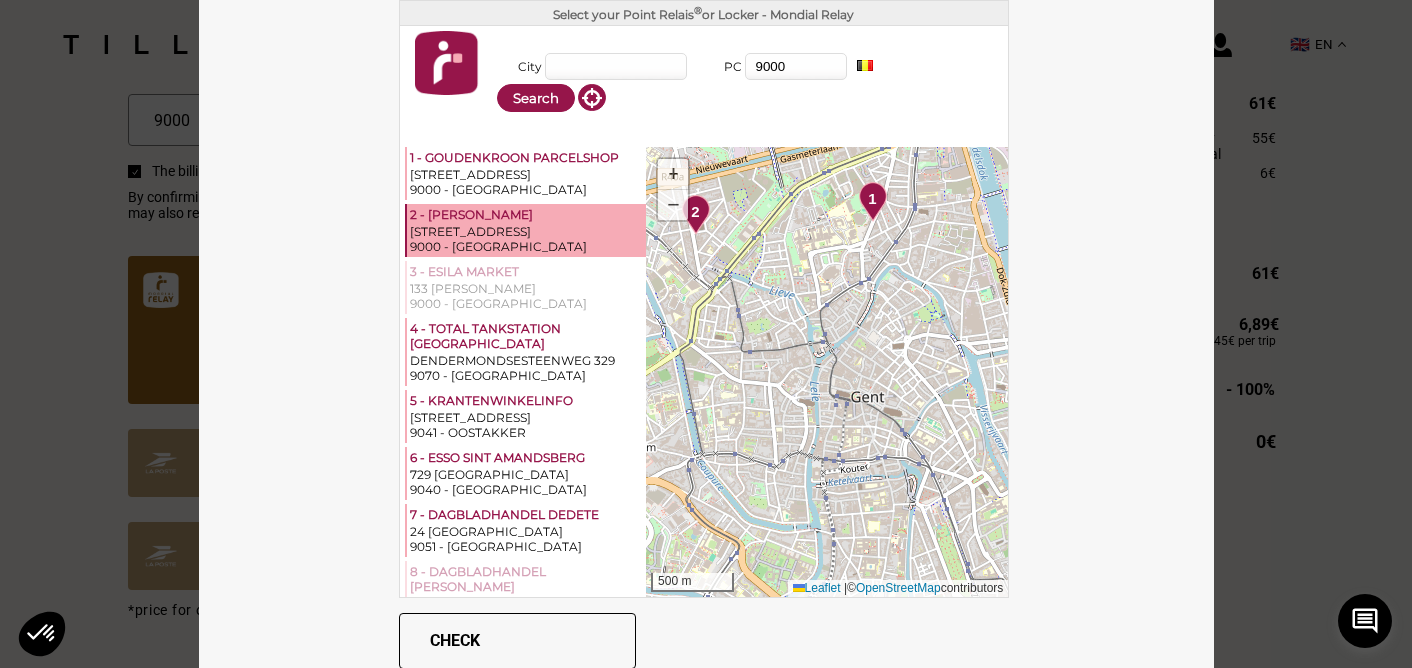 drag, startPoint x: 844, startPoint y: 484, endPoint x: 901, endPoint y: 322, distance: 171.73526 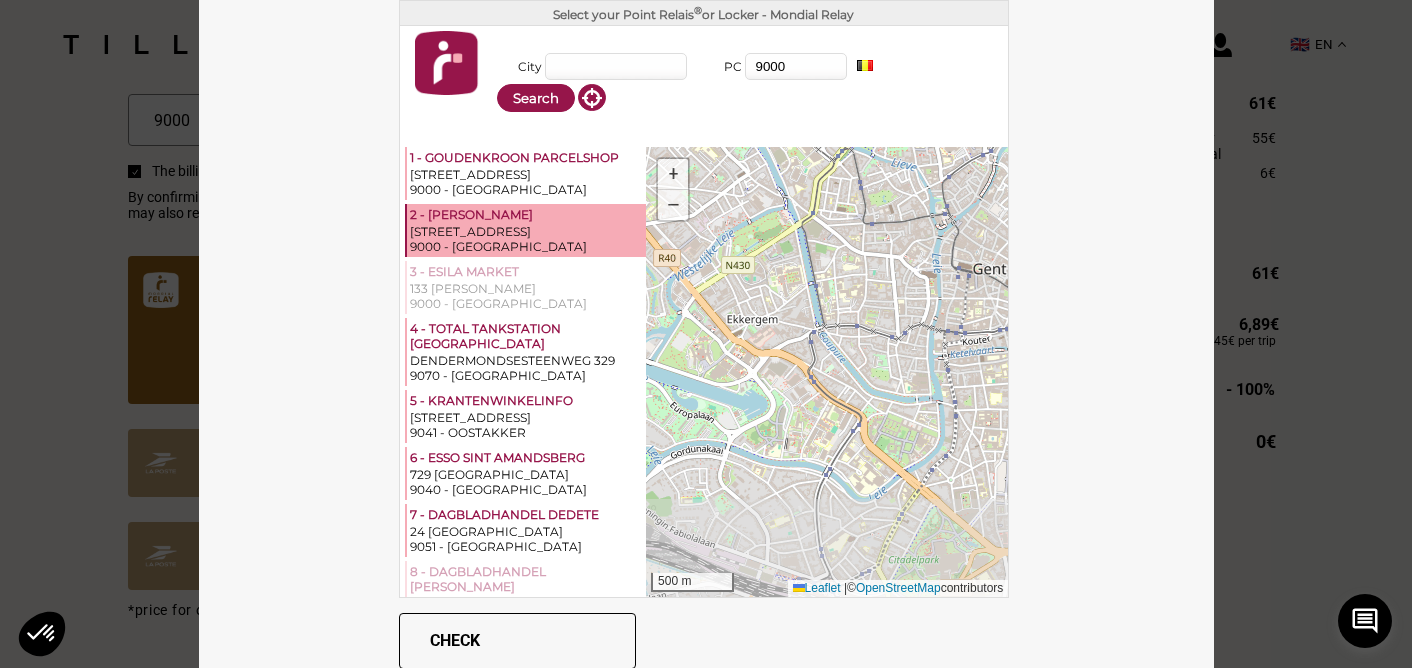 drag, startPoint x: 783, startPoint y: 419, endPoint x: 908, endPoint y: 286, distance: 182.52122 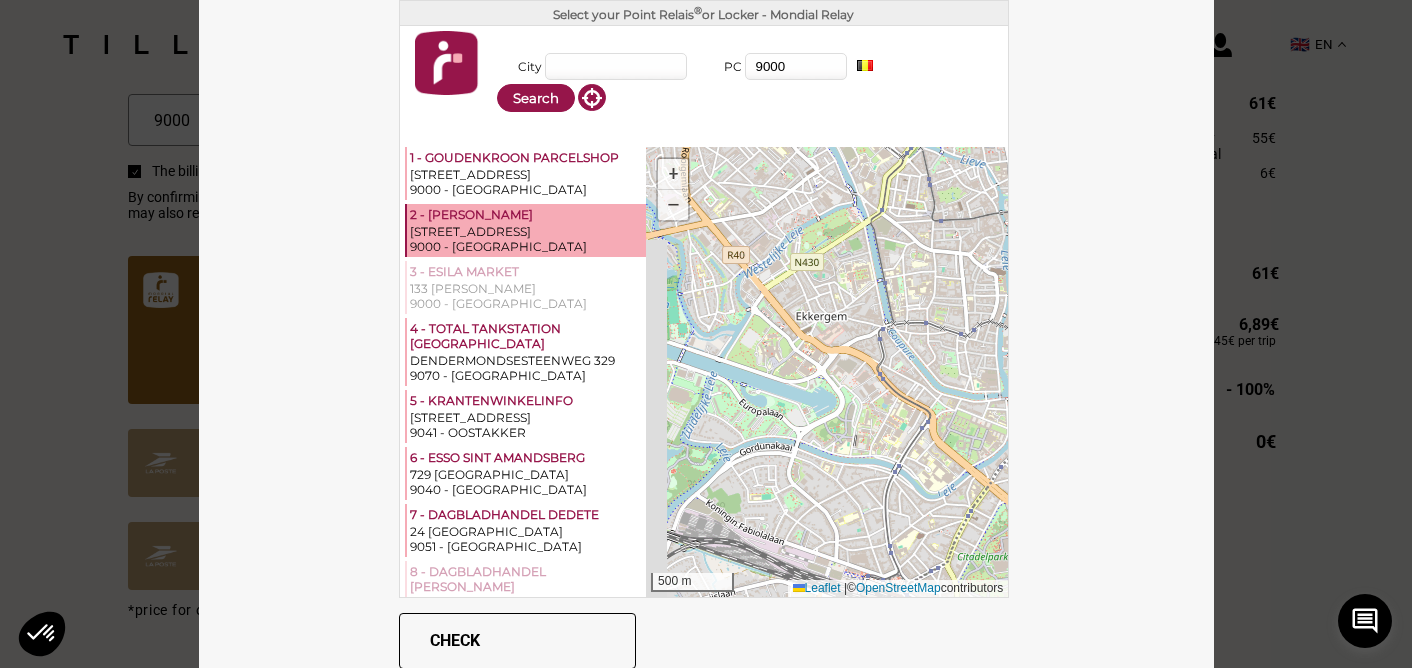 drag, startPoint x: 854, startPoint y: 397, endPoint x: 982, endPoint y: 412, distance: 128.87592 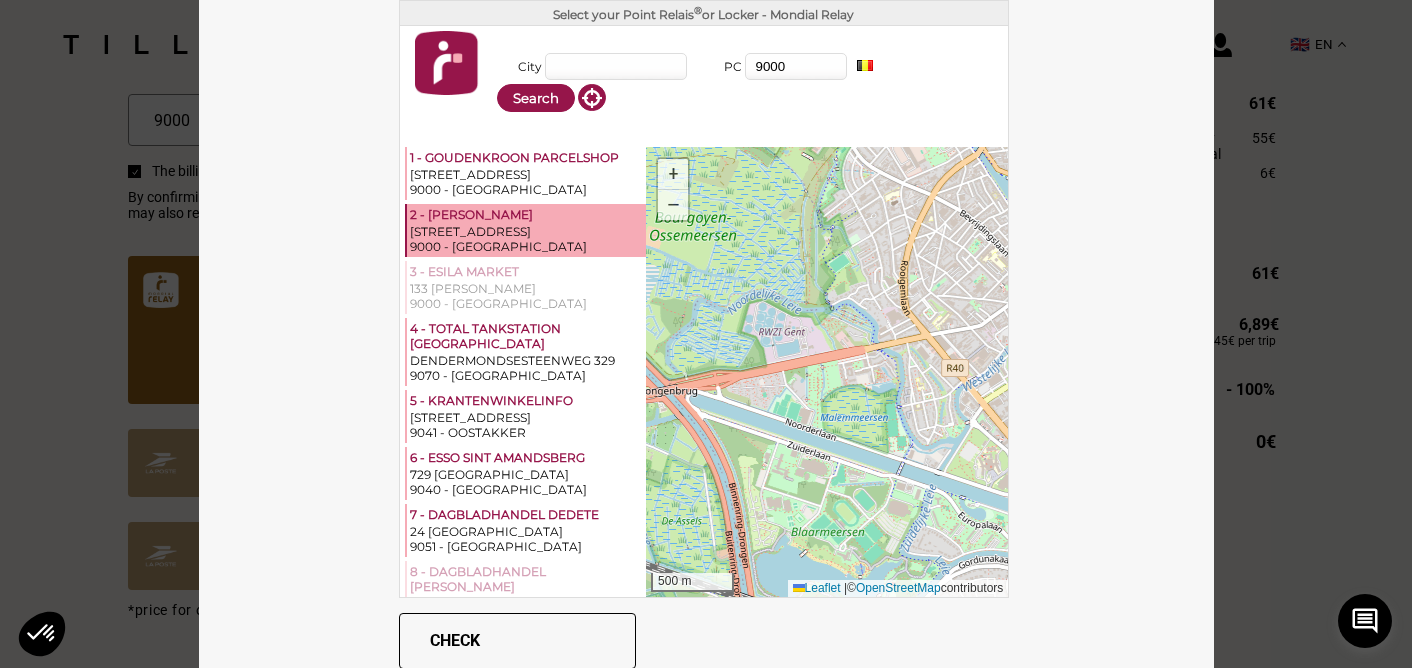 drag, startPoint x: 772, startPoint y: 291, endPoint x: 930, endPoint y: 388, distance: 185.39957 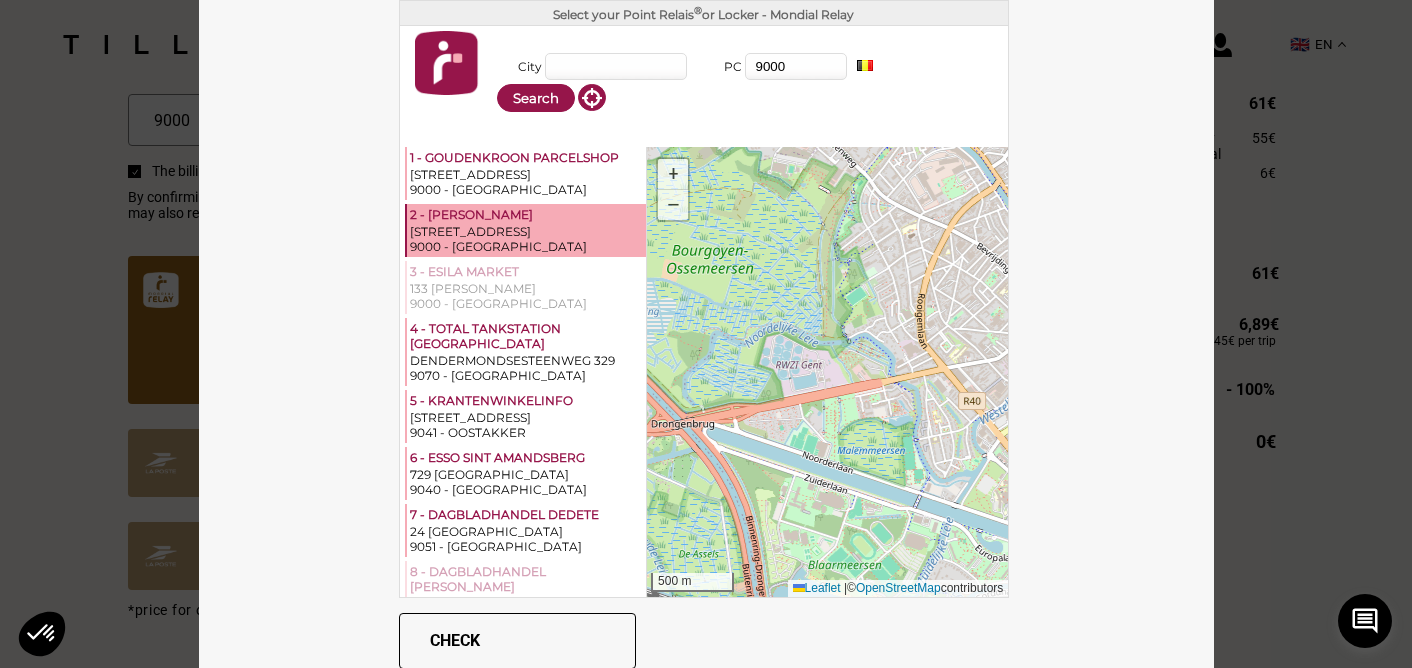 drag, startPoint x: 940, startPoint y: 461, endPoint x: 967, endPoint y: 550, distance: 93.00538 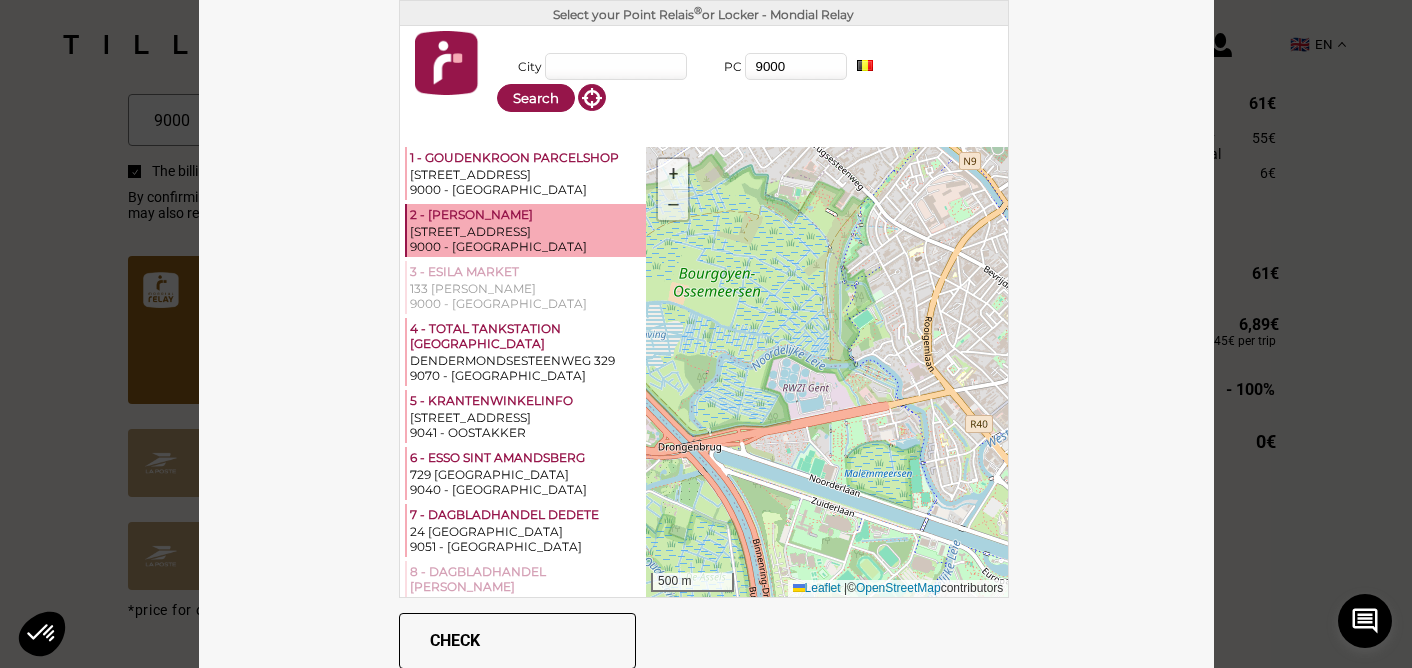 click on "−" at bounding box center [673, 205] 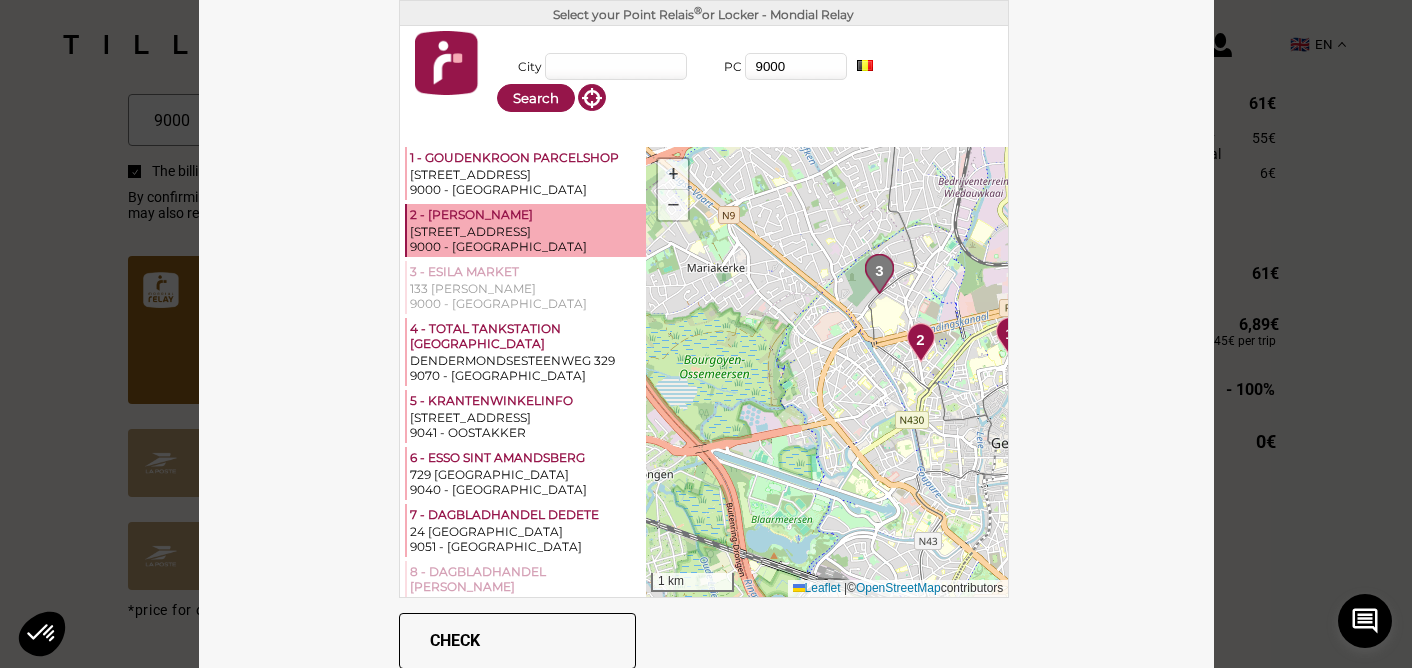 drag, startPoint x: 845, startPoint y: 304, endPoint x: 766, endPoint y: 374, distance: 105.550934 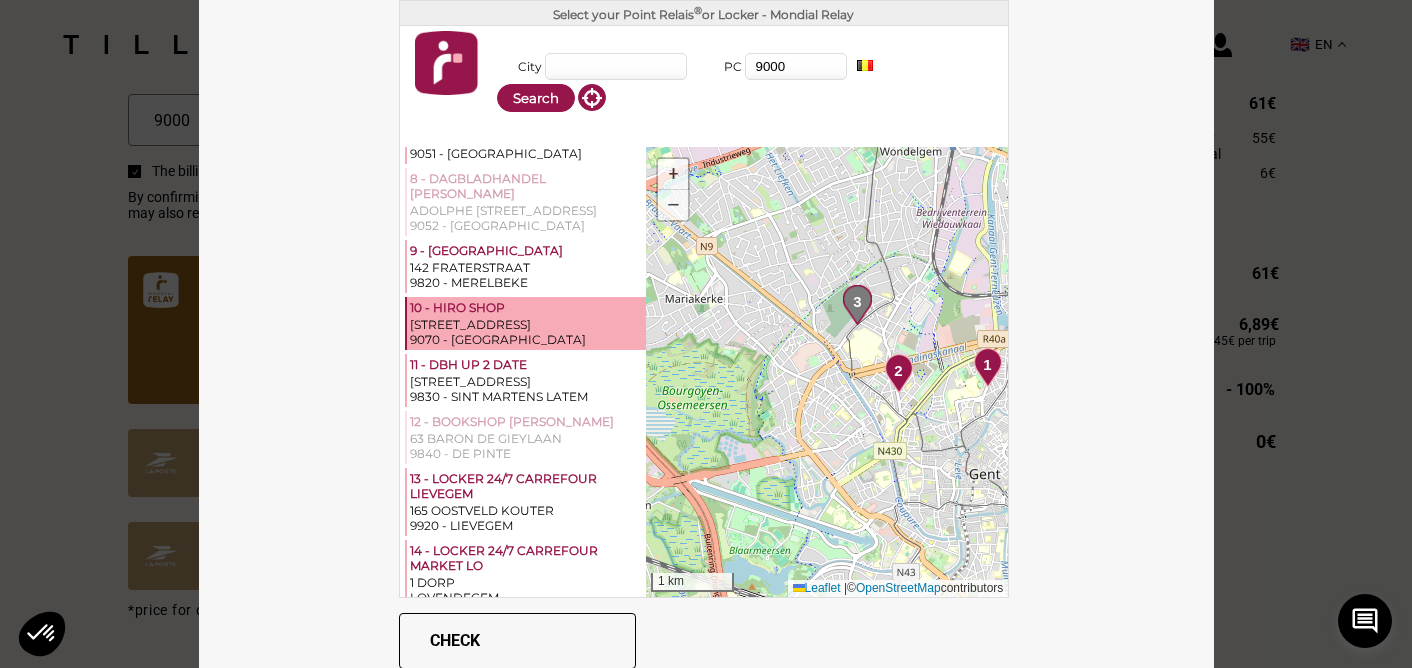 scroll, scrollTop: 395, scrollLeft: 0, axis: vertical 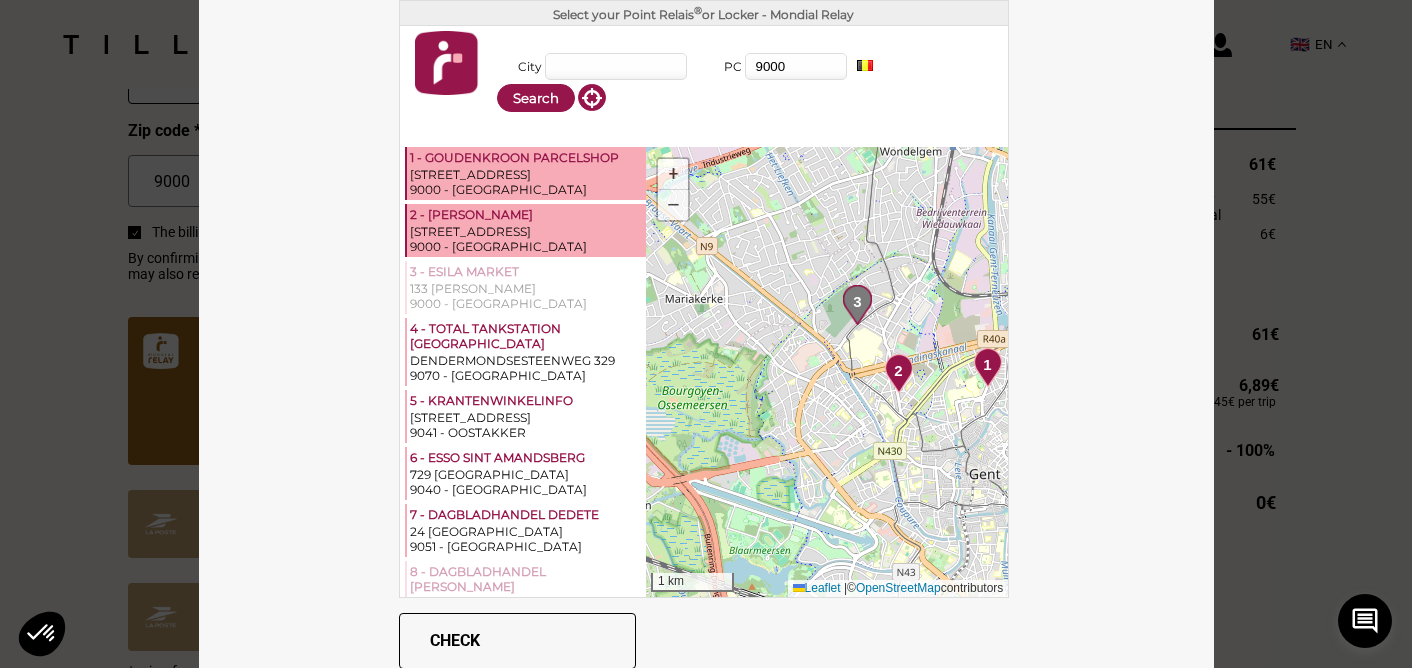click on "[STREET_ADDRESS]" at bounding box center (527, 174) 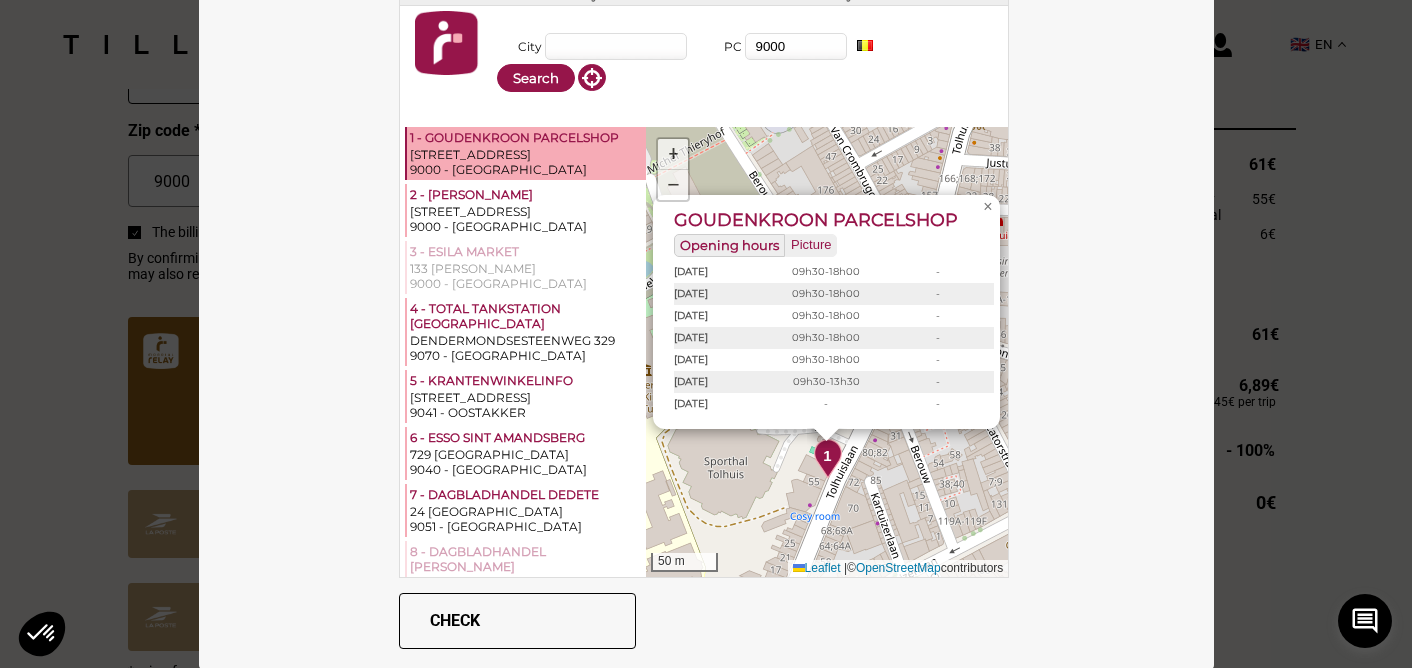 scroll, scrollTop: 19, scrollLeft: 0, axis: vertical 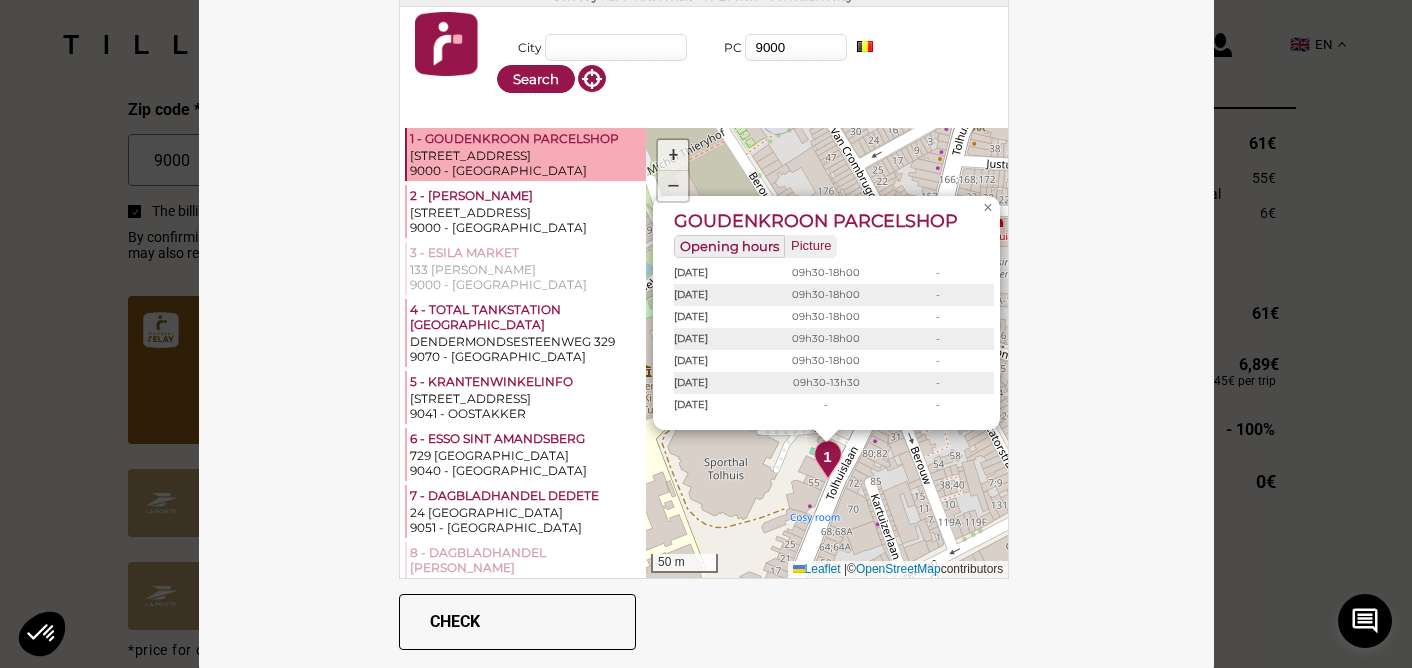 click on "−" at bounding box center [673, 186] 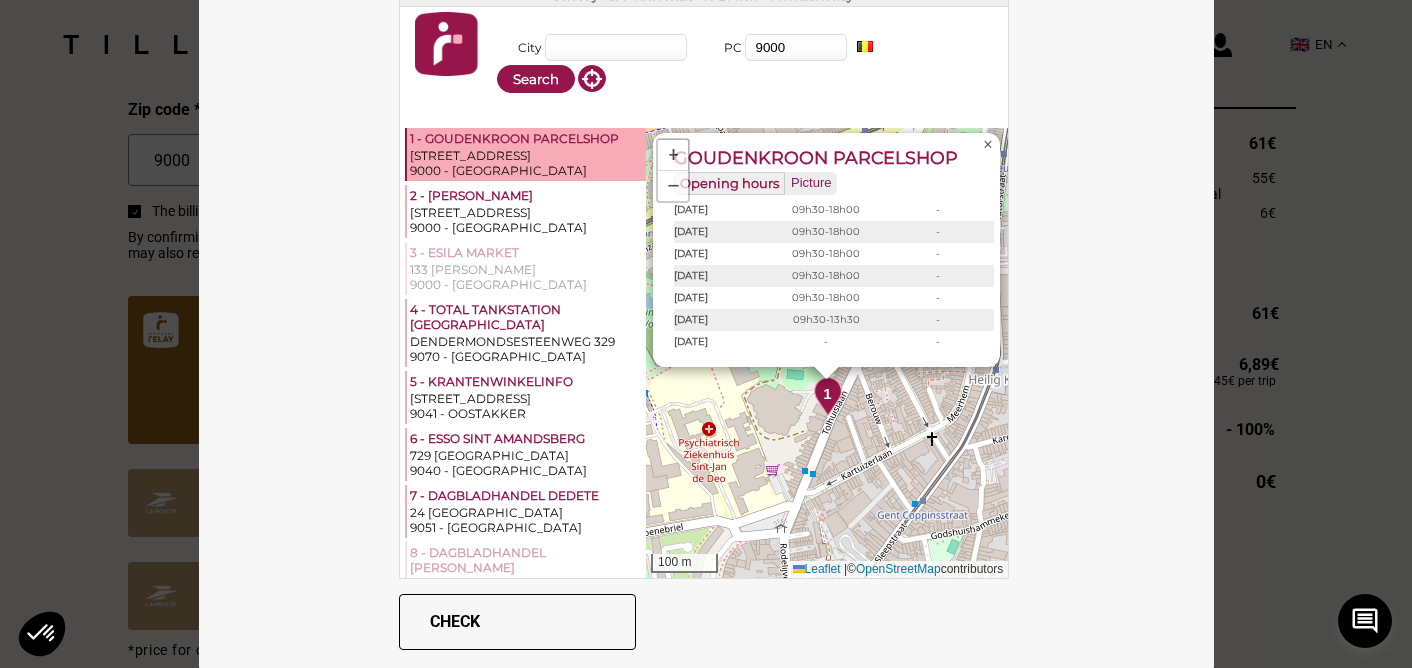 click on "×" at bounding box center [987, 144] 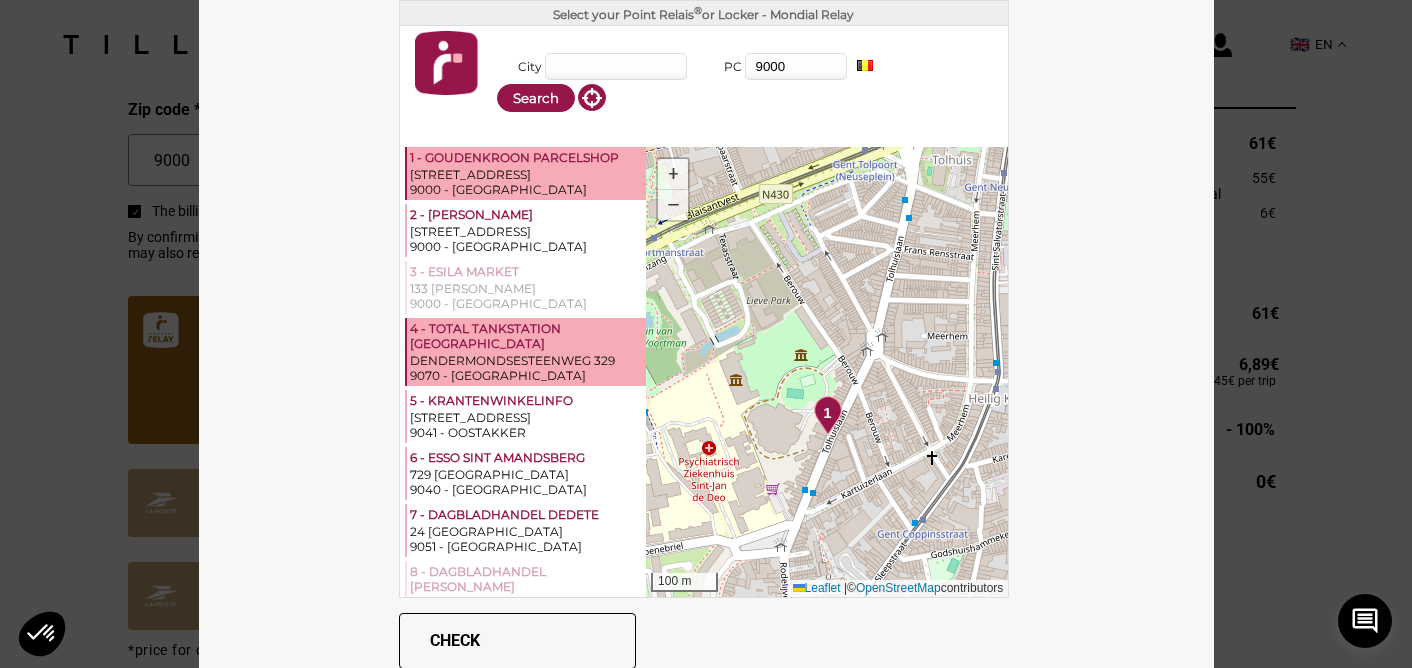 scroll, scrollTop: 0, scrollLeft: 0, axis: both 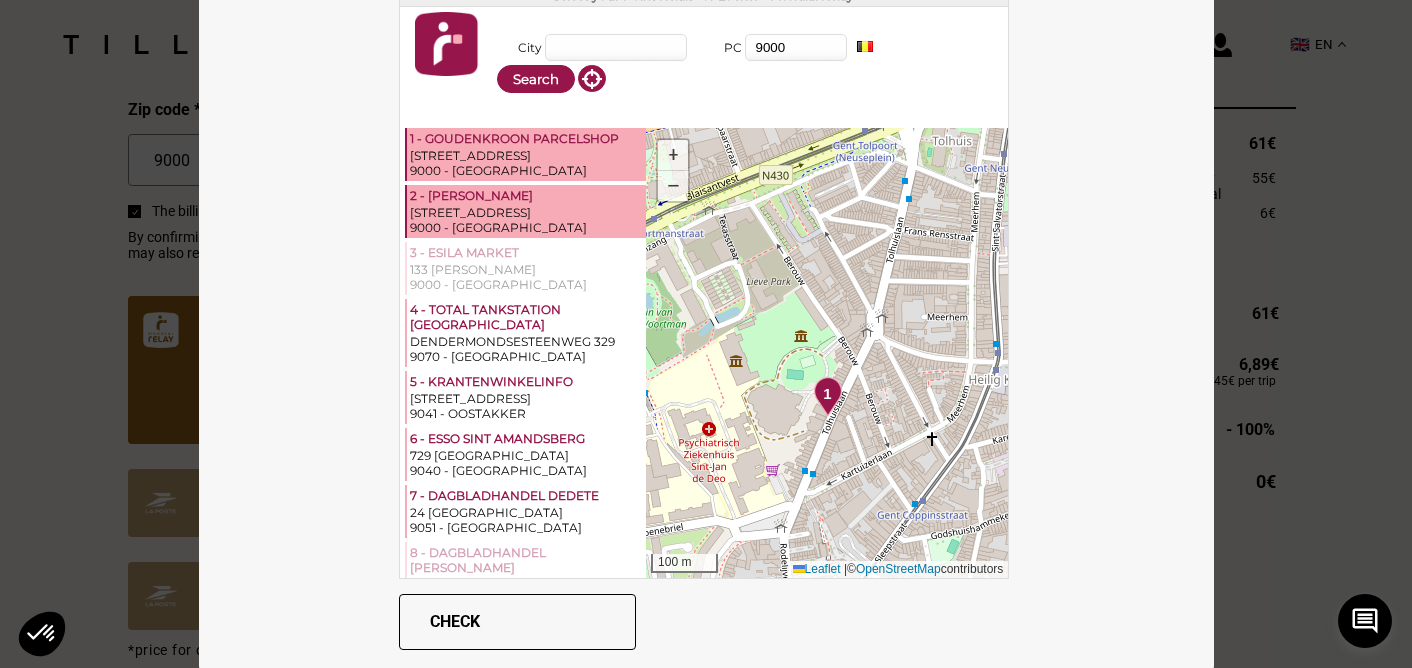 click on "2 - [PERSON_NAME]" at bounding box center (527, 196) 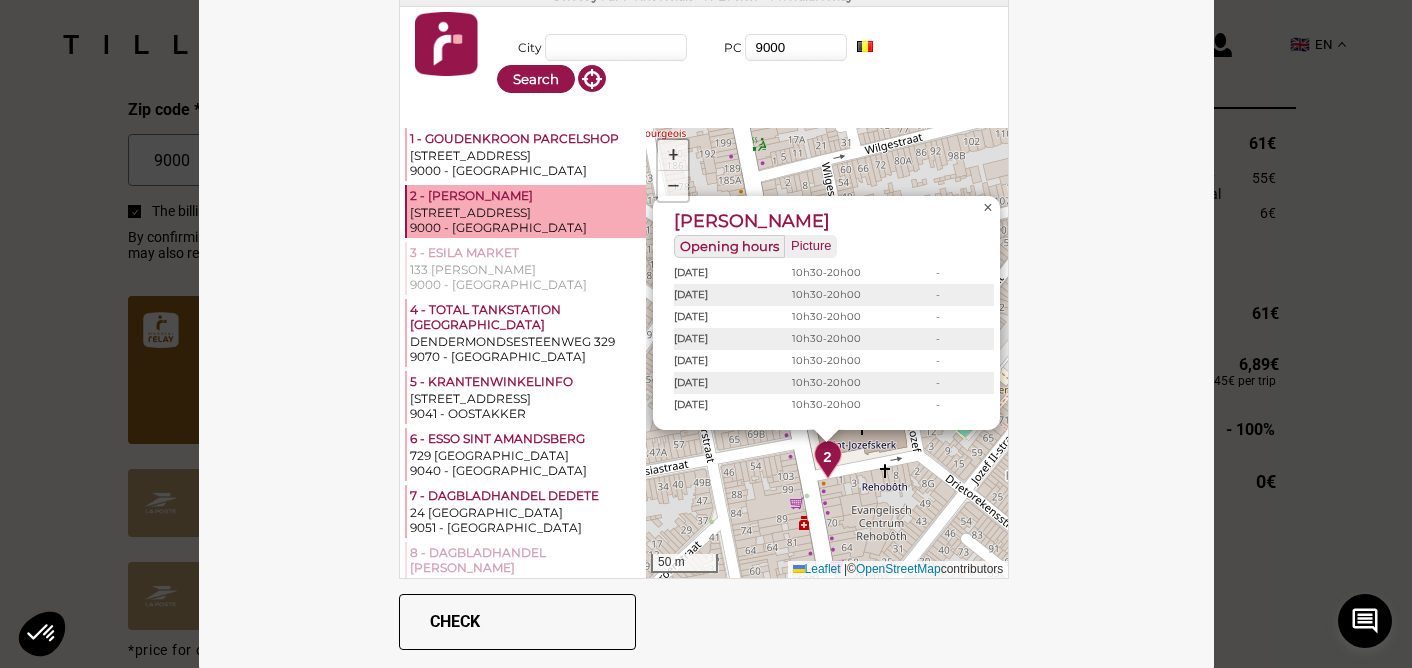 click on "×" at bounding box center [987, 207] 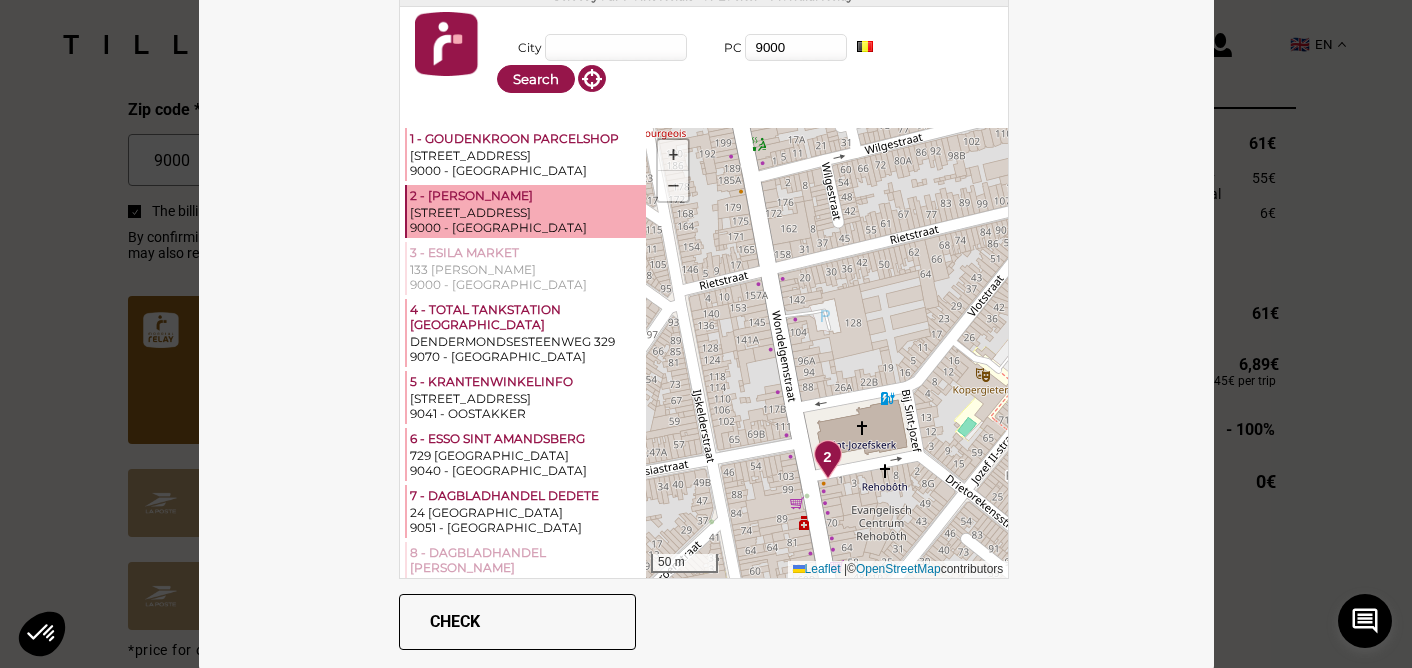 click on "Check" at bounding box center [517, 622] 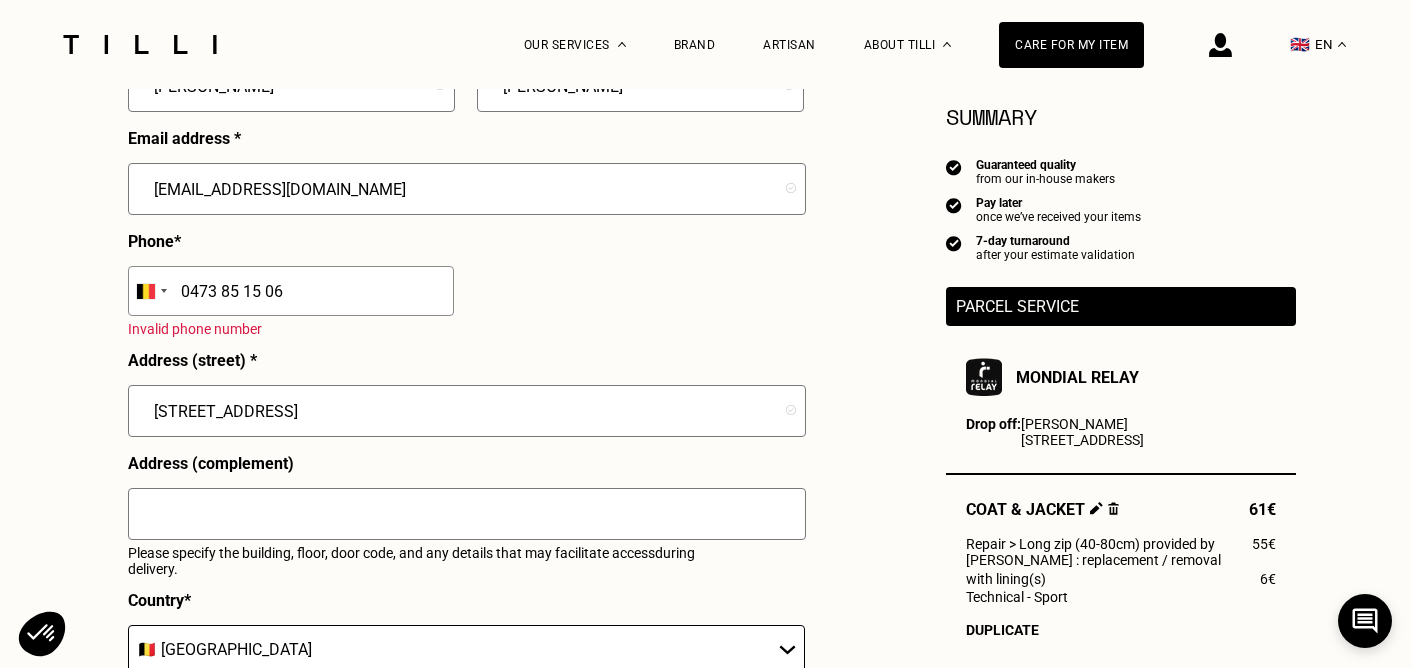 scroll, scrollTop: 610, scrollLeft: 0, axis: vertical 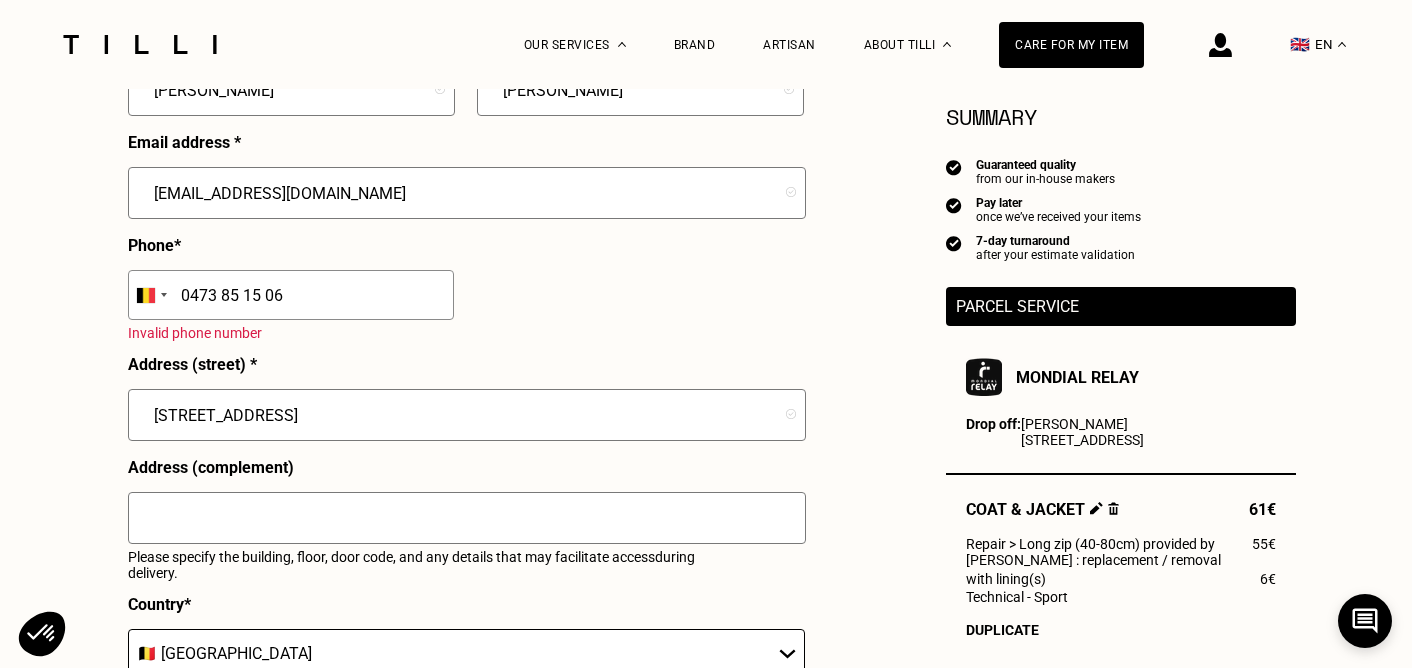 click on "0473 85 15 06" at bounding box center [291, 295] 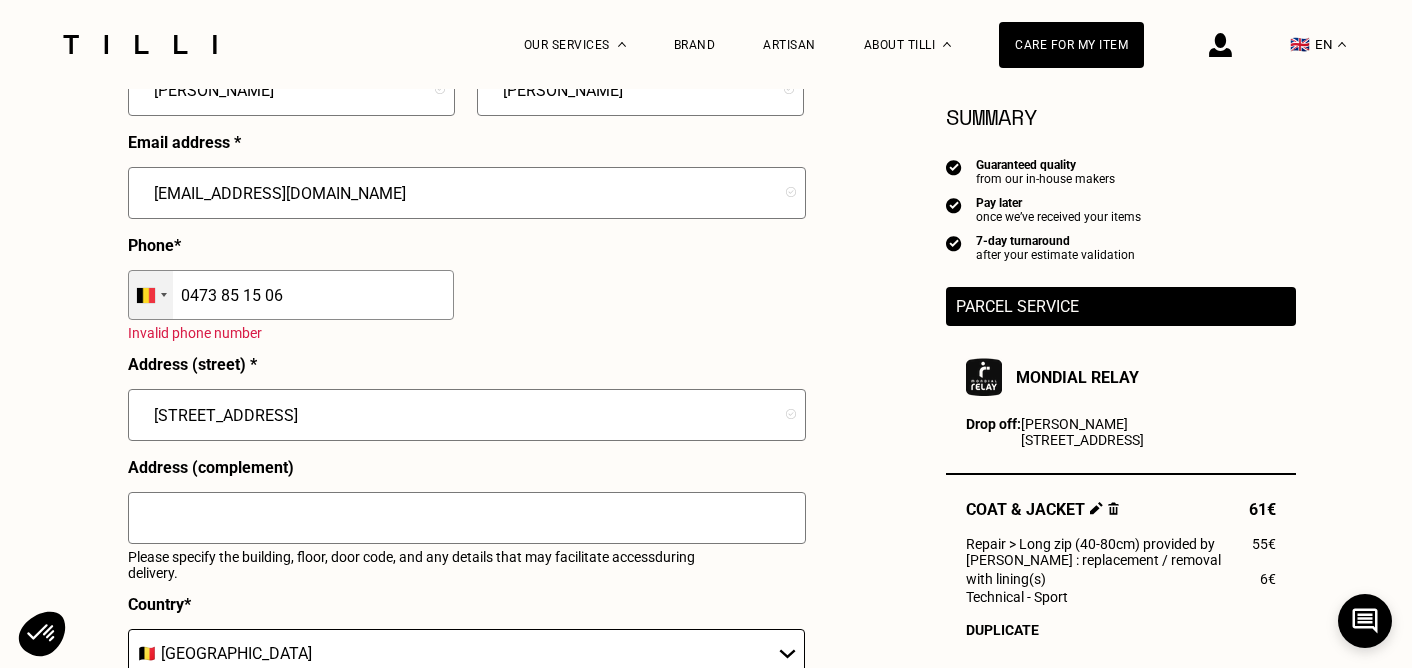 click at bounding box center (146, 295) 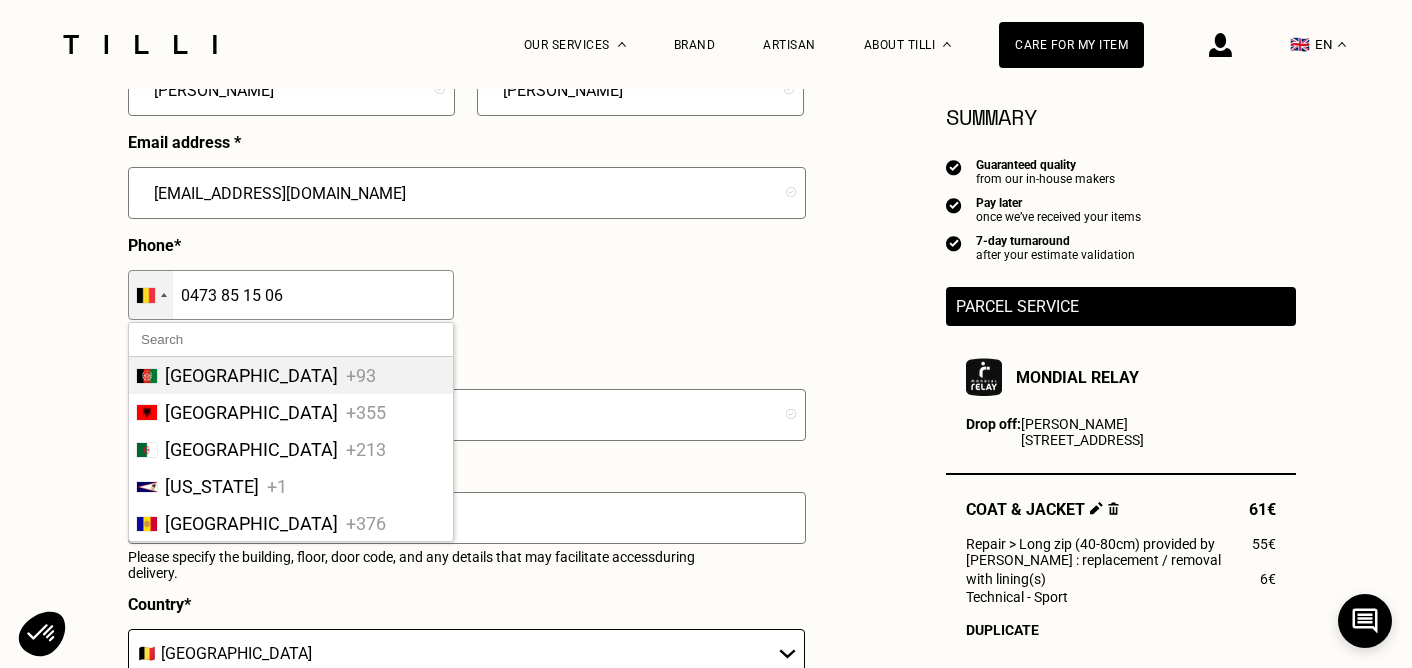 click at bounding box center (291, 339) 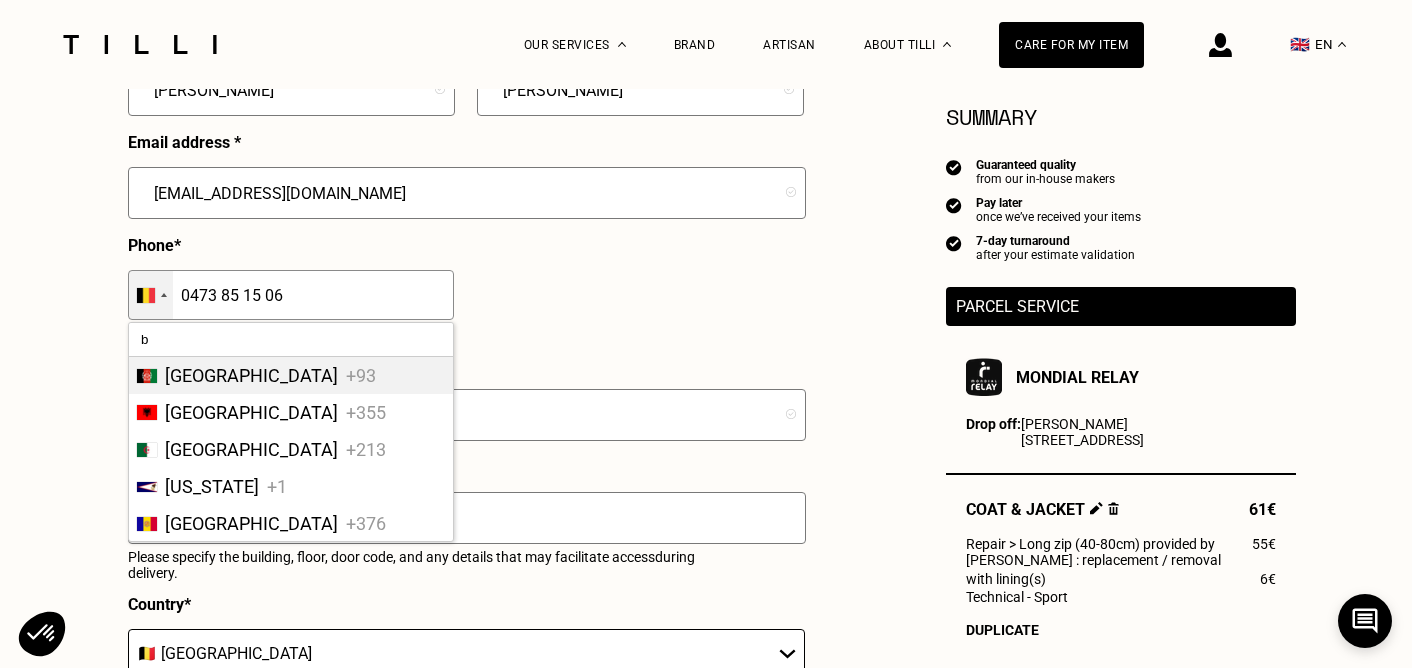 type on "be" 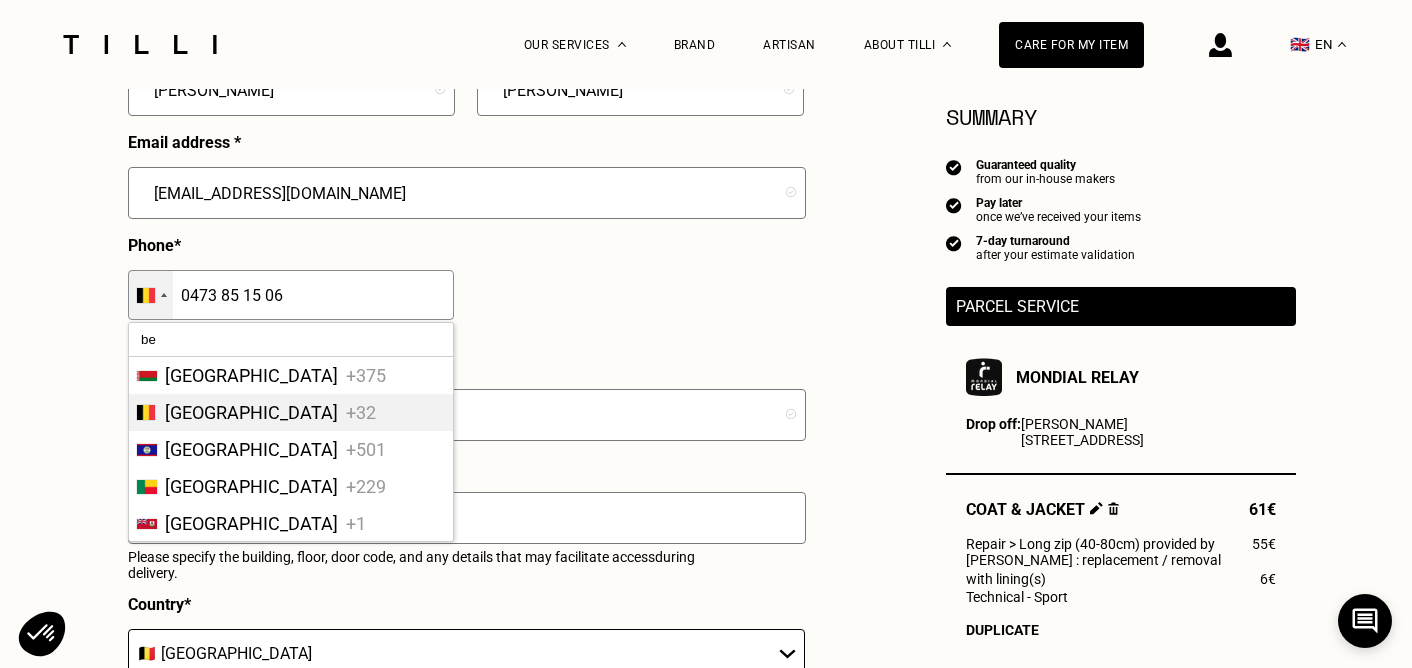 click on "[GEOGRAPHIC_DATA]" at bounding box center [251, 412] 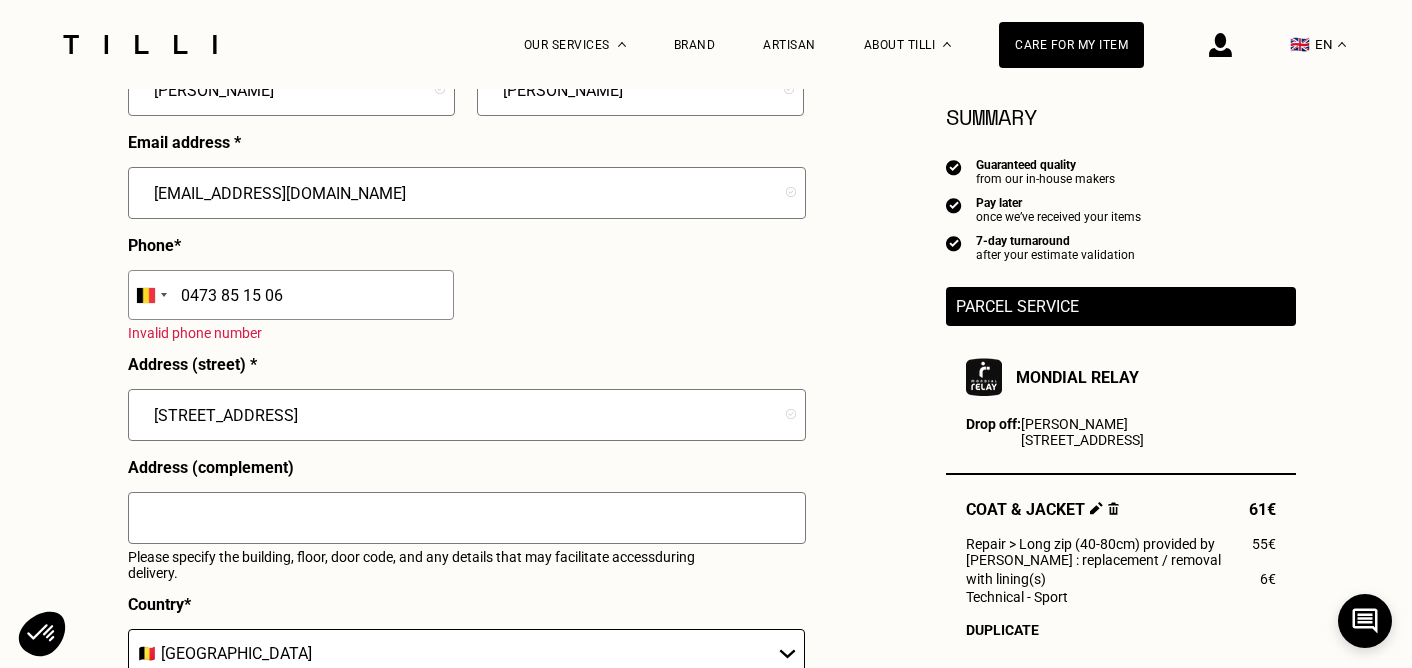 click on "0473 85 15 06" at bounding box center [291, 295] 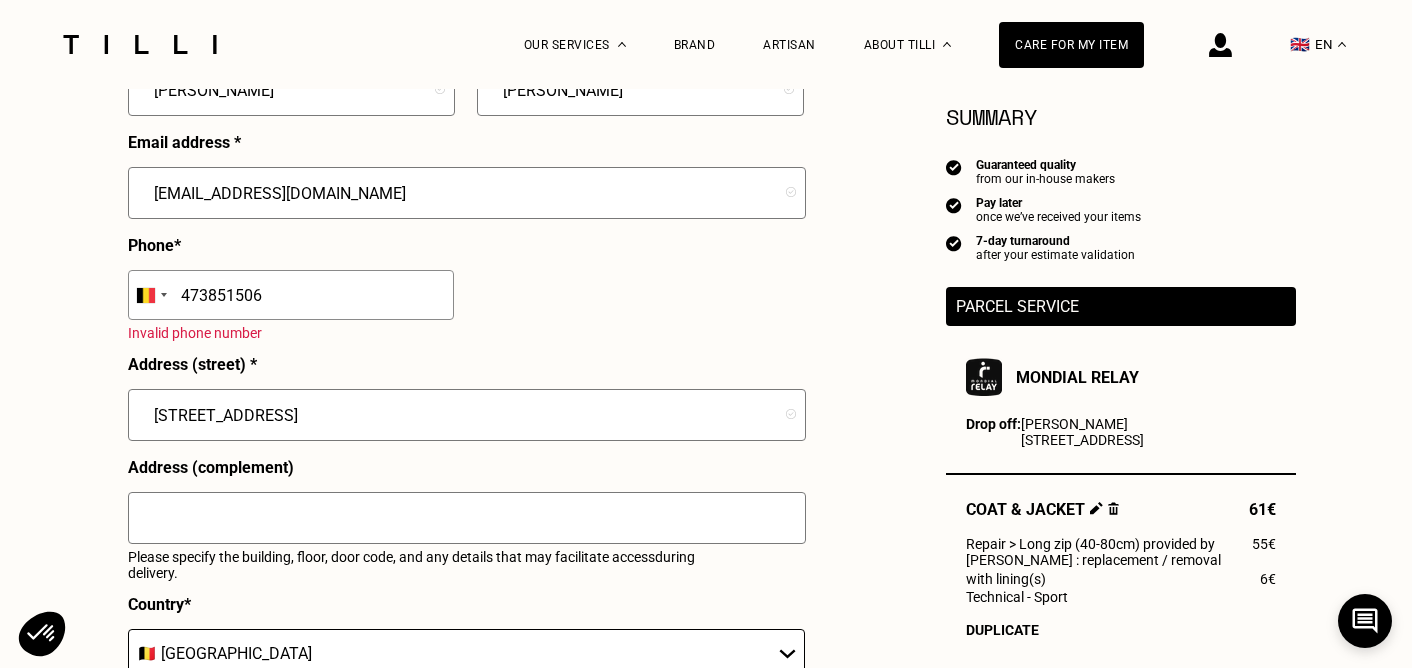 click on "Invalid phone number" at bounding box center [421, 346] 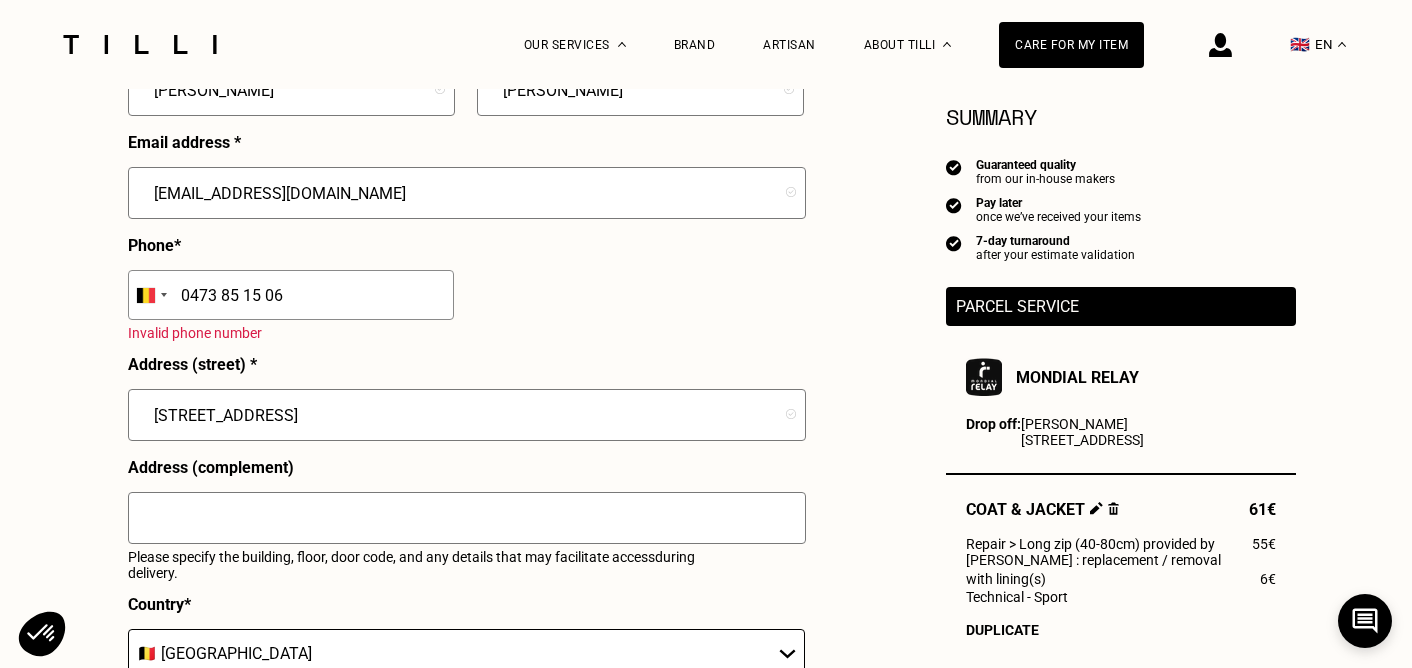 click on "Invalid phone number" at bounding box center (421, 346) 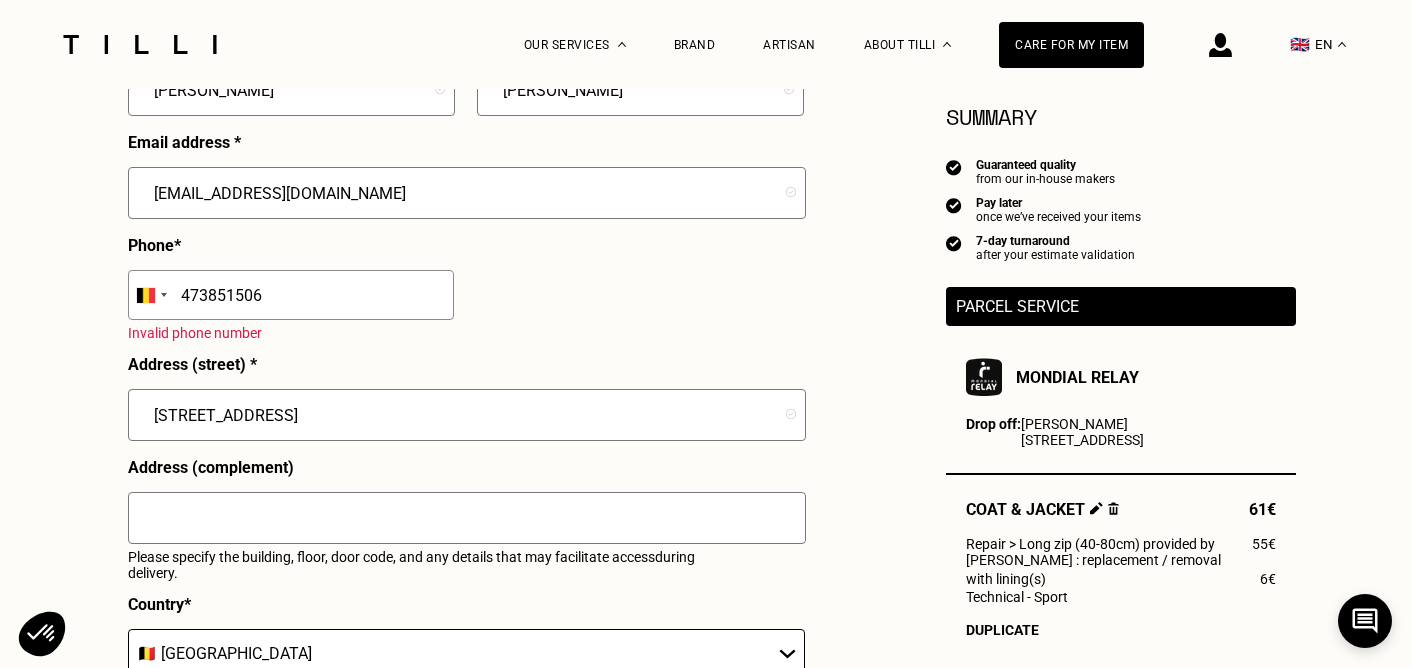 click on "473851506" at bounding box center (291, 295) 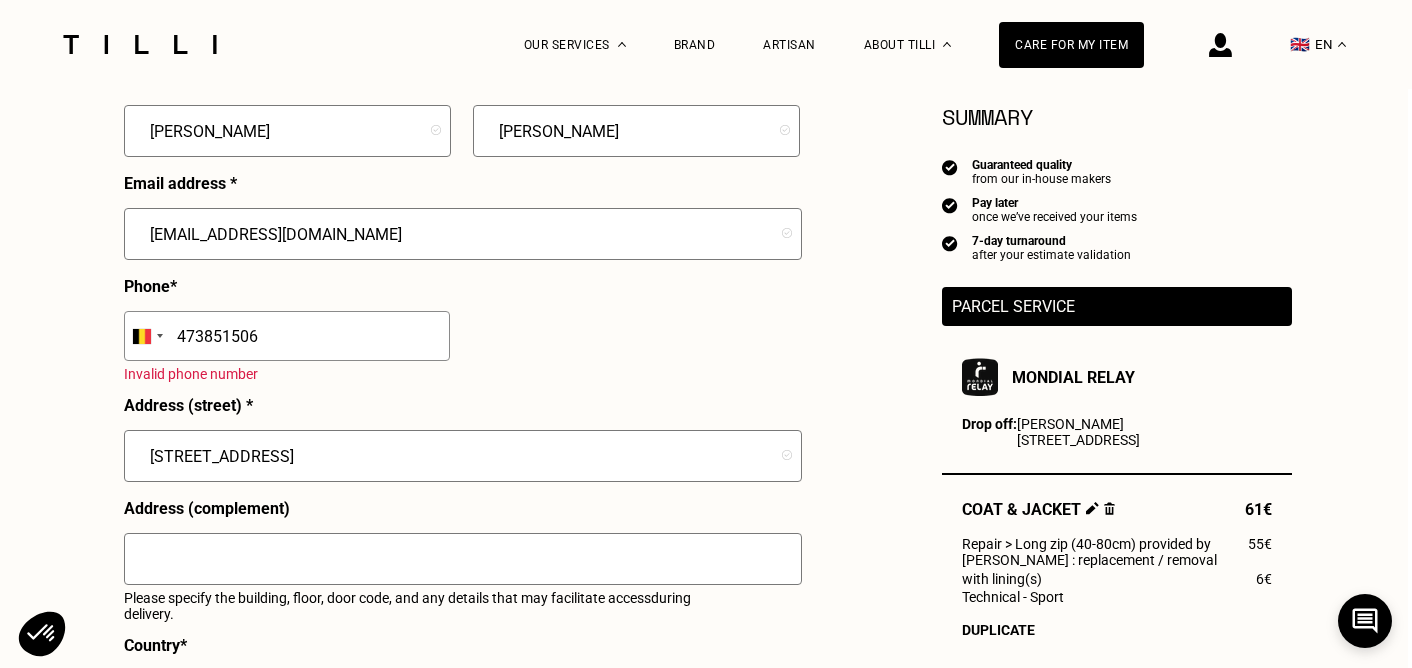 scroll, scrollTop: 542, scrollLeft: 4, axis: both 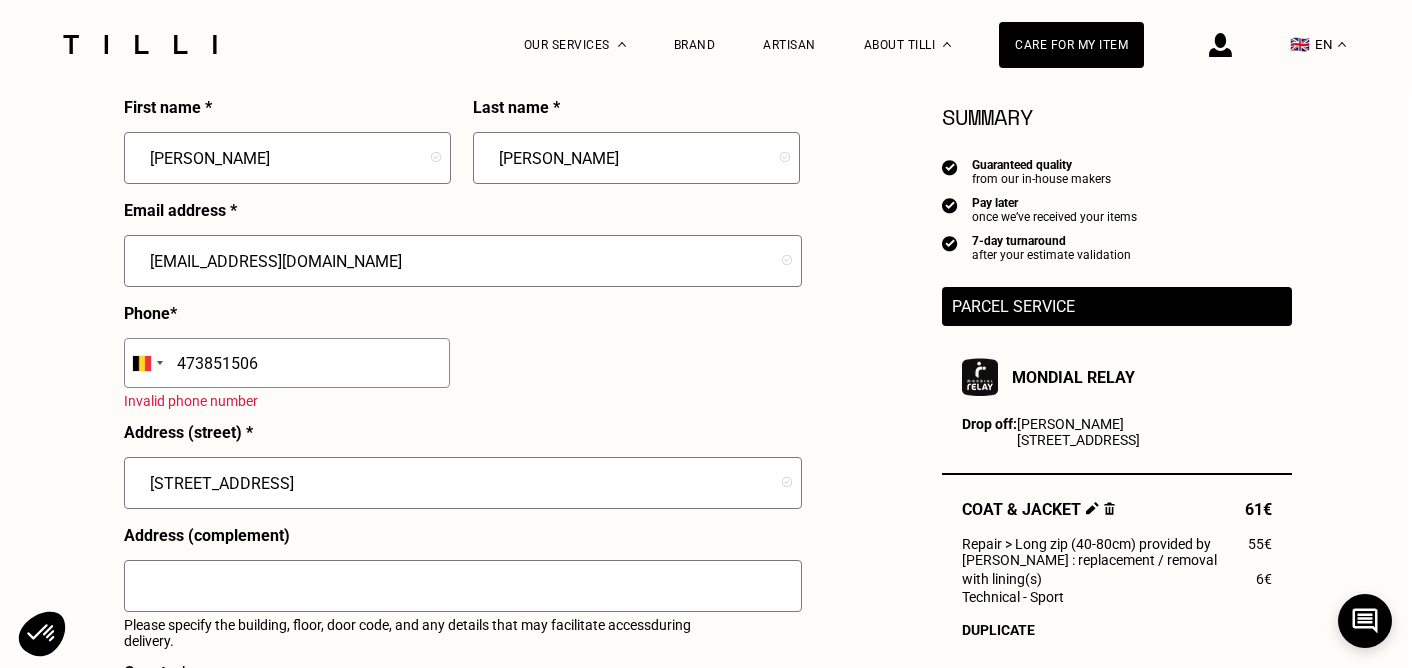 click on "473851506" at bounding box center [287, 363] 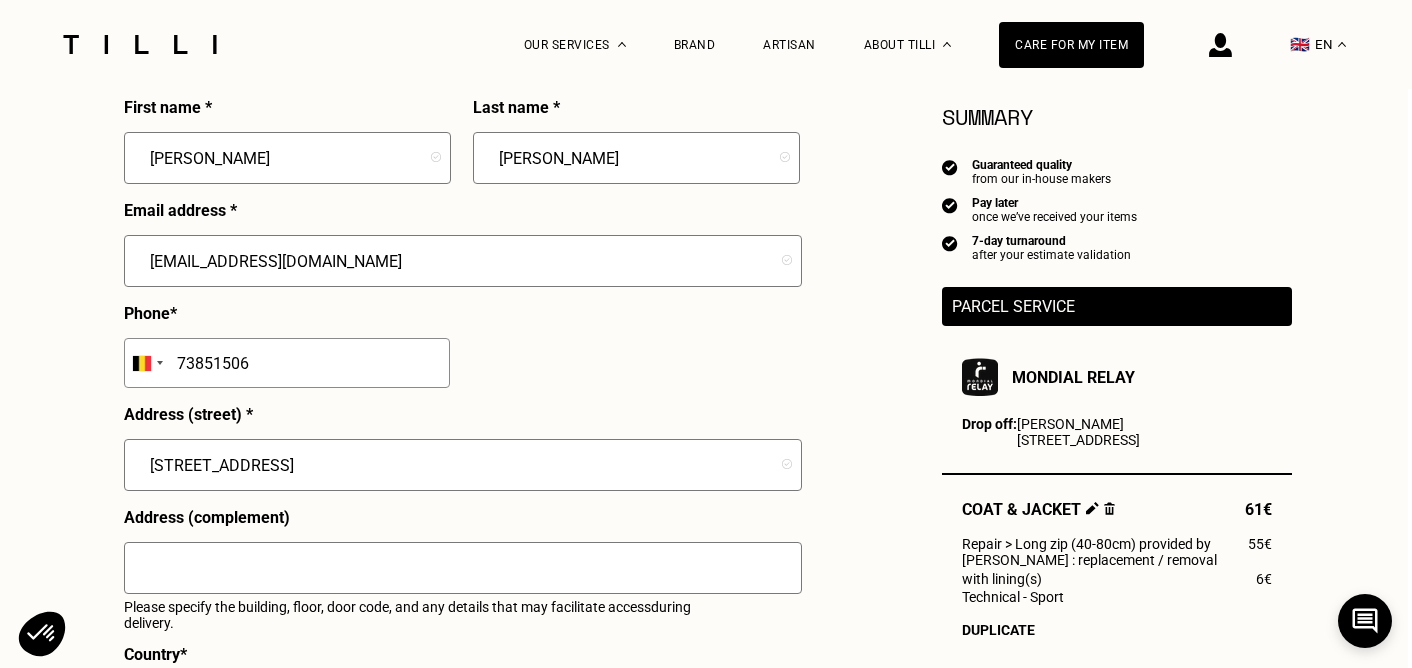 type on "73851506" 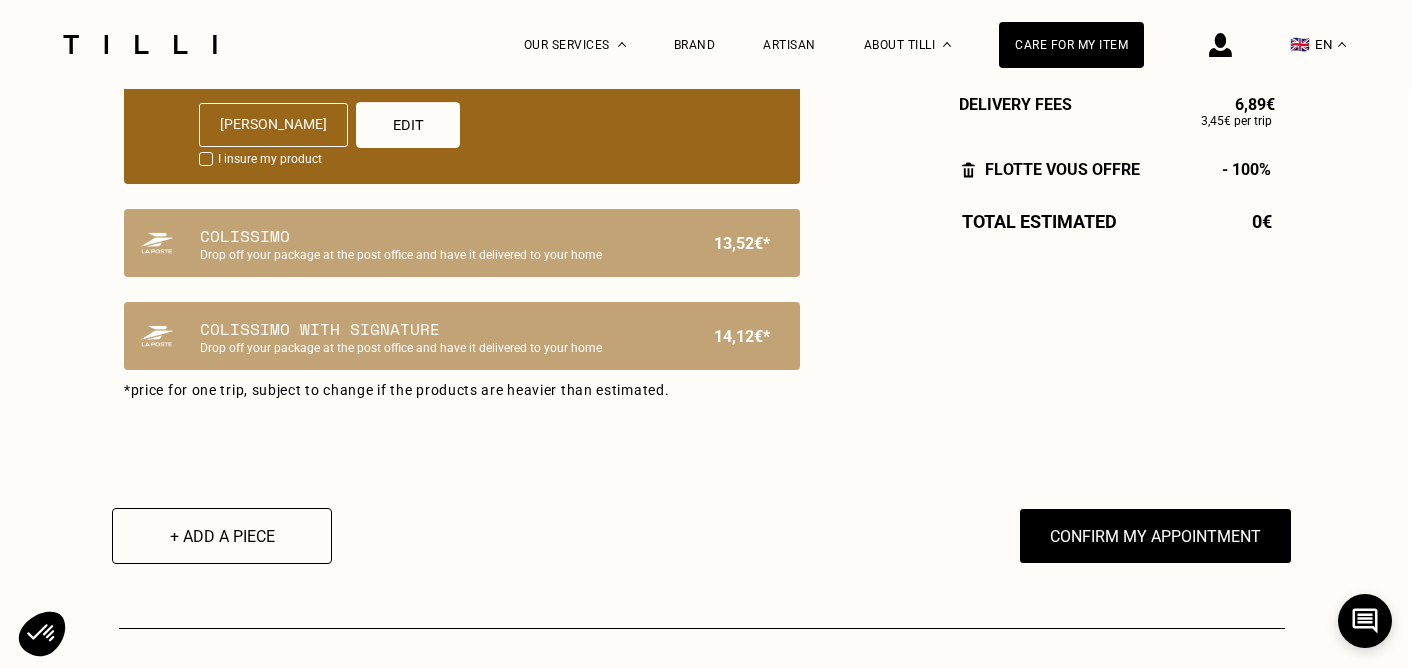 scroll, scrollTop: 1649, scrollLeft: 4, axis: both 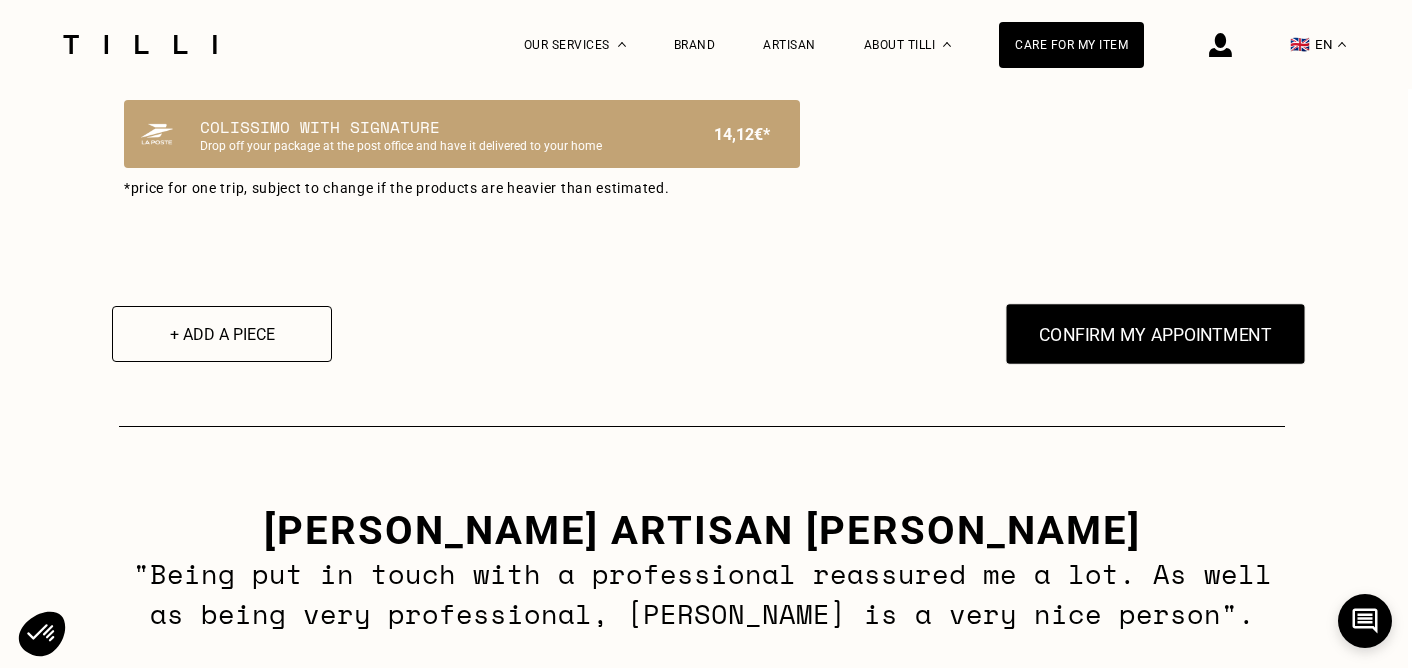 click on "Confirm my appointment" at bounding box center (1155, 334) 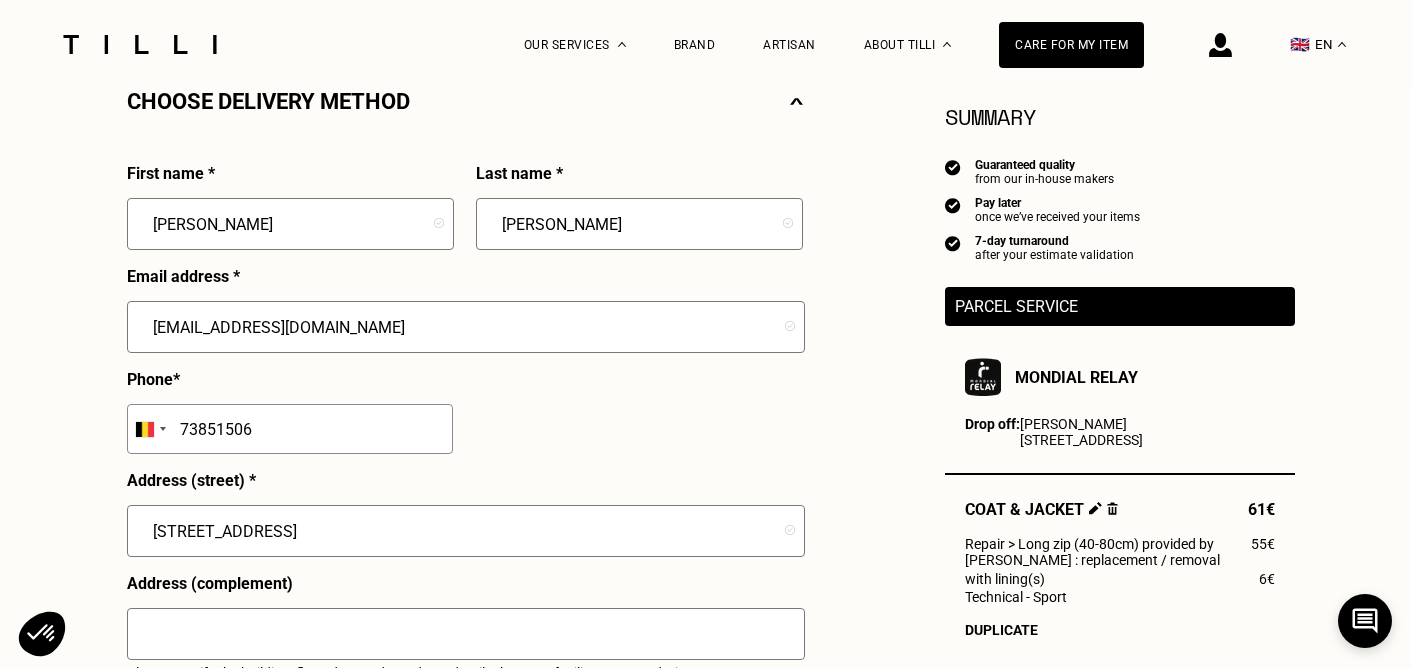 scroll, scrollTop: 474, scrollLeft: 1, axis: both 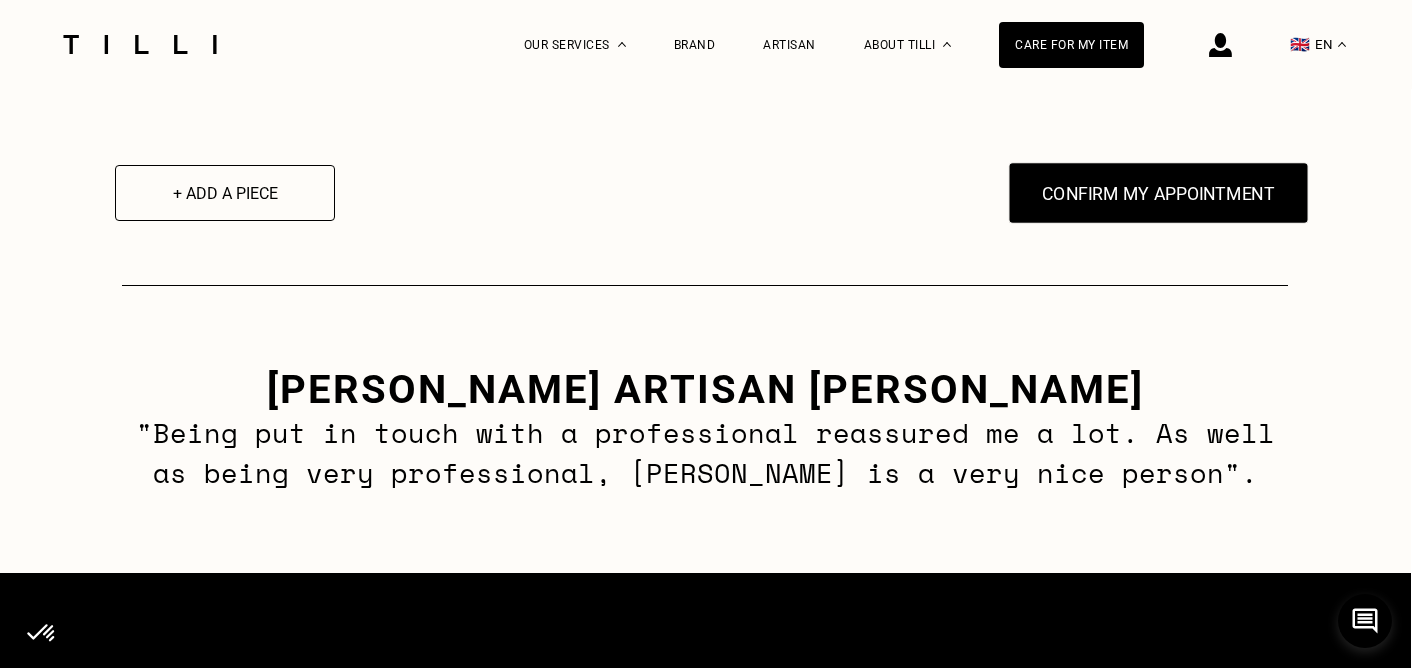 click on "Confirm my appointment" at bounding box center (1158, 193) 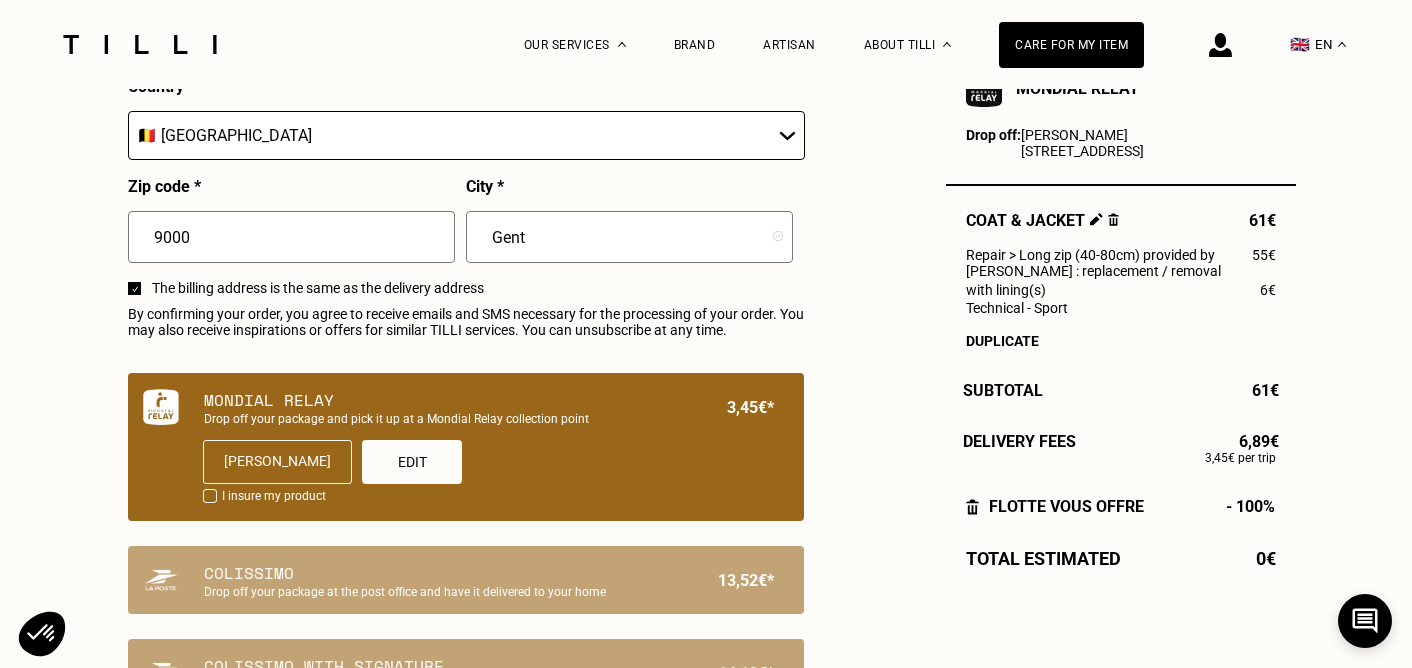 scroll, scrollTop: 1109, scrollLeft: 0, axis: vertical 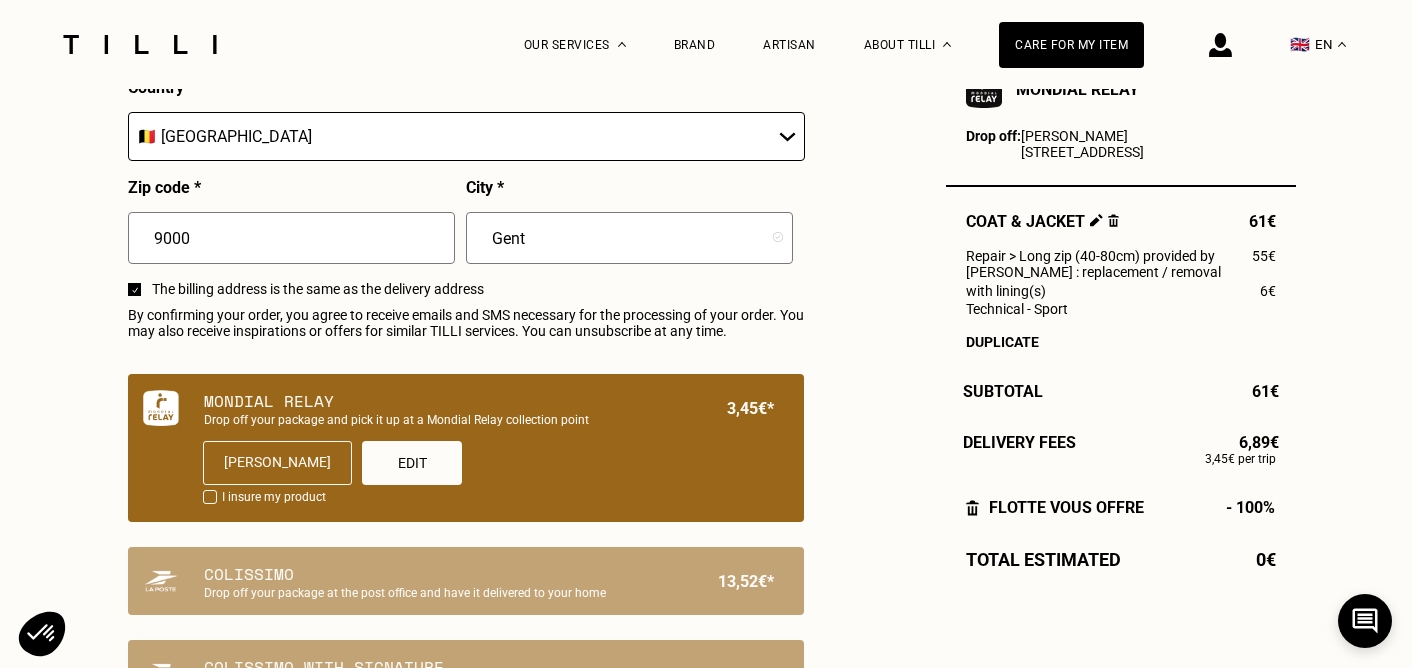 click on "I insure my product" at bounding box center (274, 498) 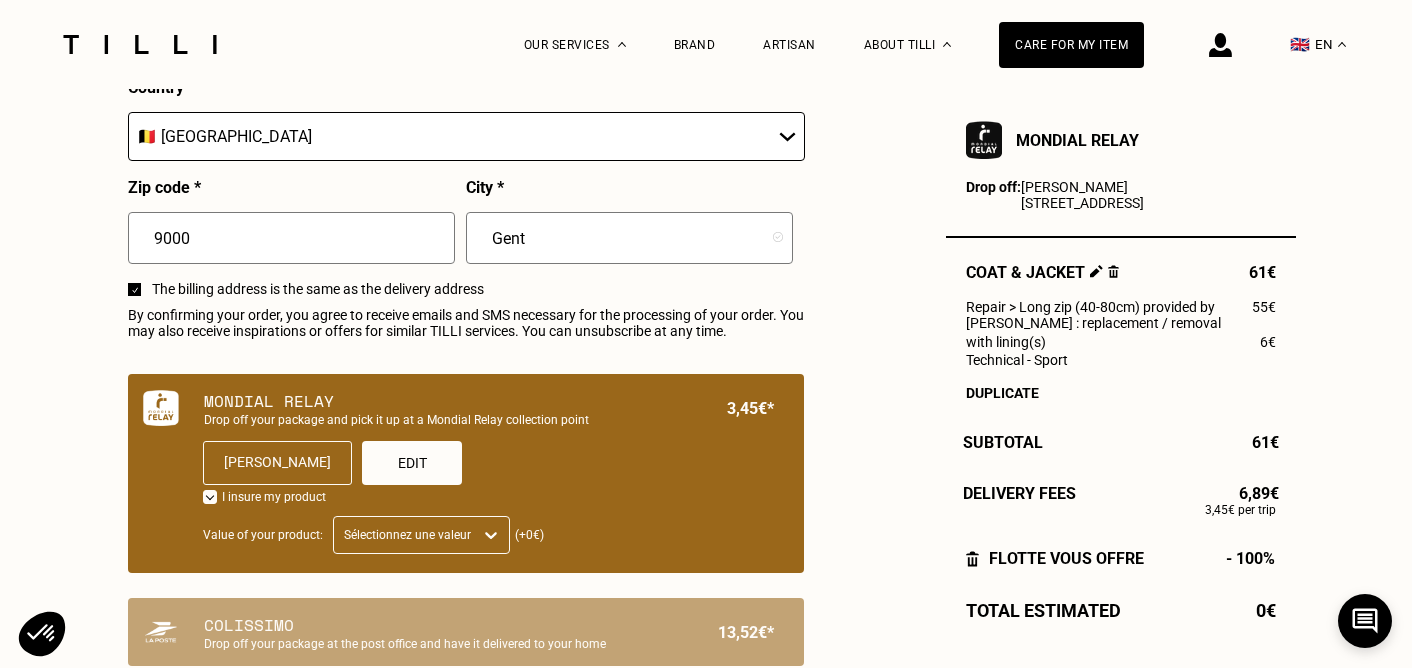 click at bounding box center (210, 497) 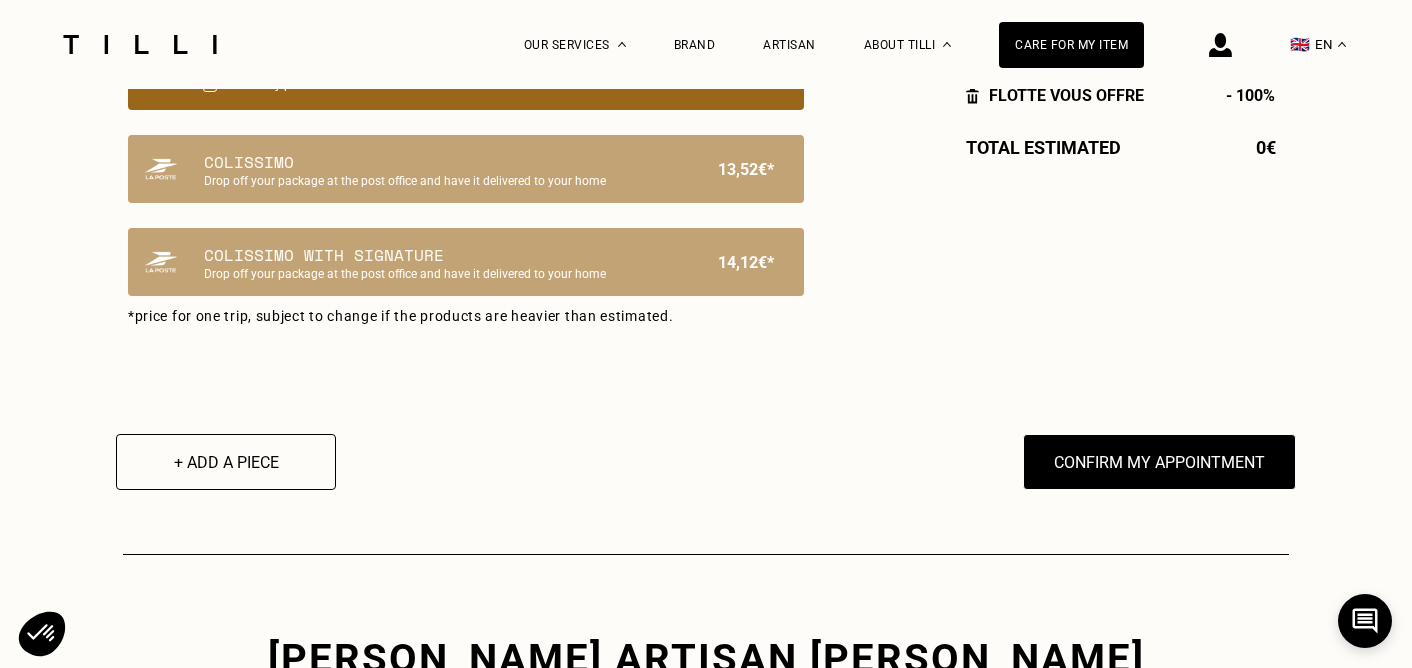 scroll, scrollTop: 1589, scrollLeft: 0, axis: vertical 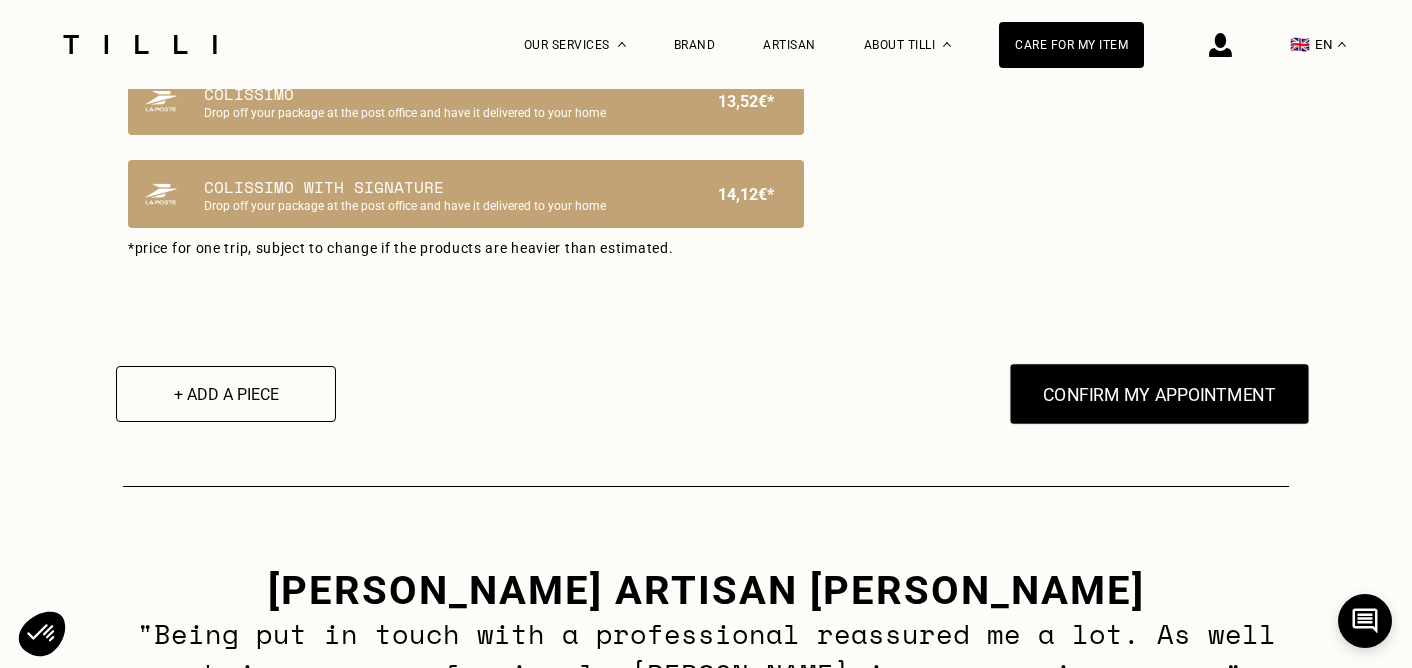 click on "Confirm my appointment" at bounding box center (1159, 394) 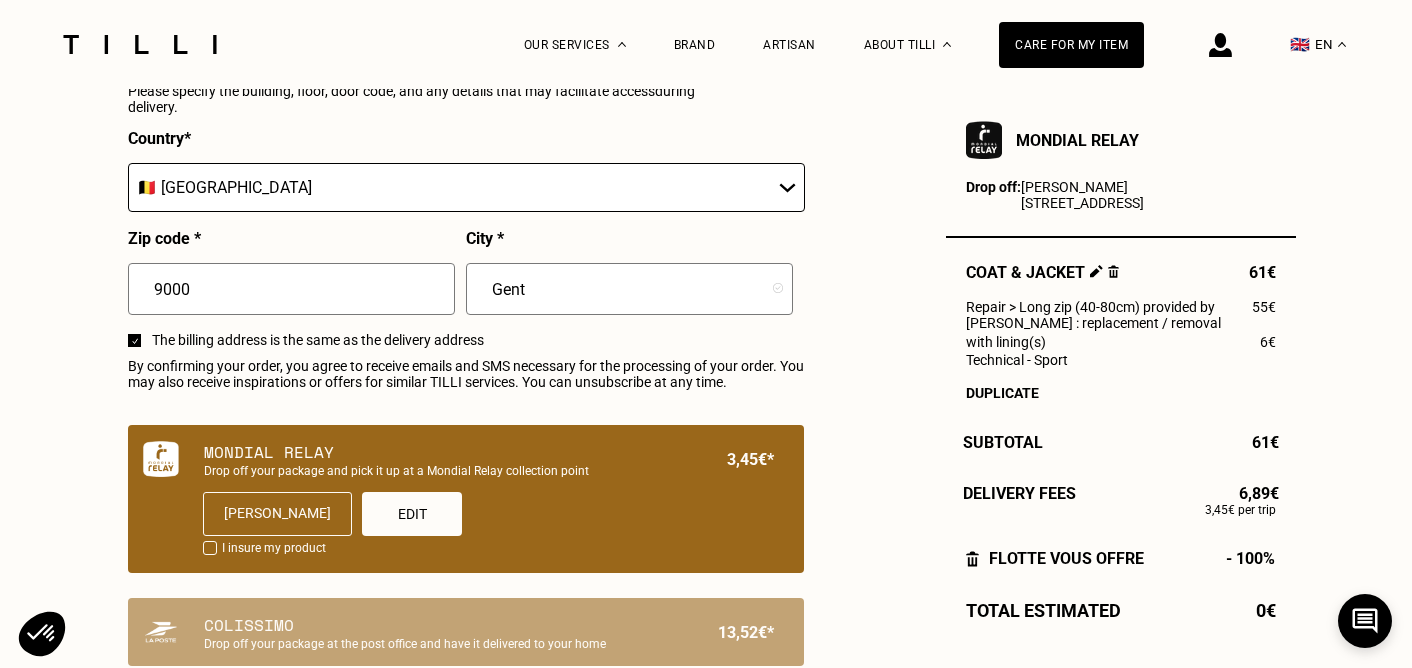 scroll, scrollTop: 1062, scrollLeft: 0, axis: vertical 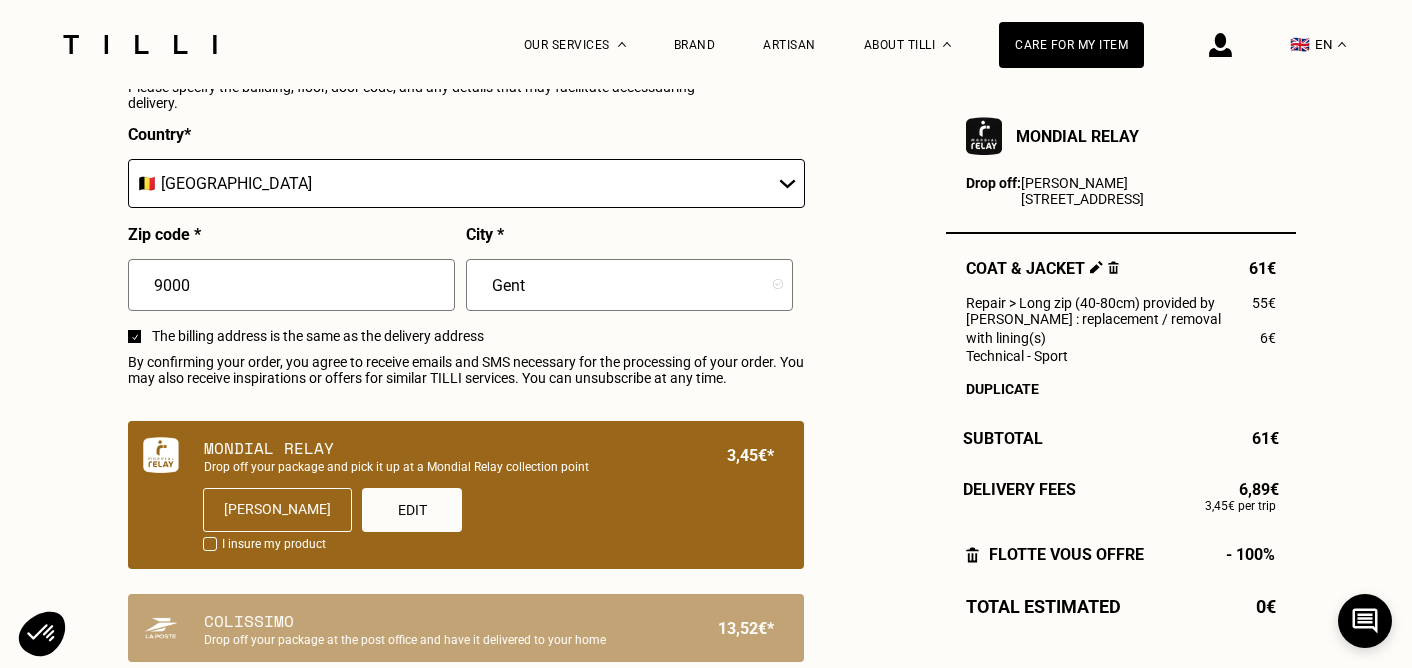 click at bounding box center (134, 336) 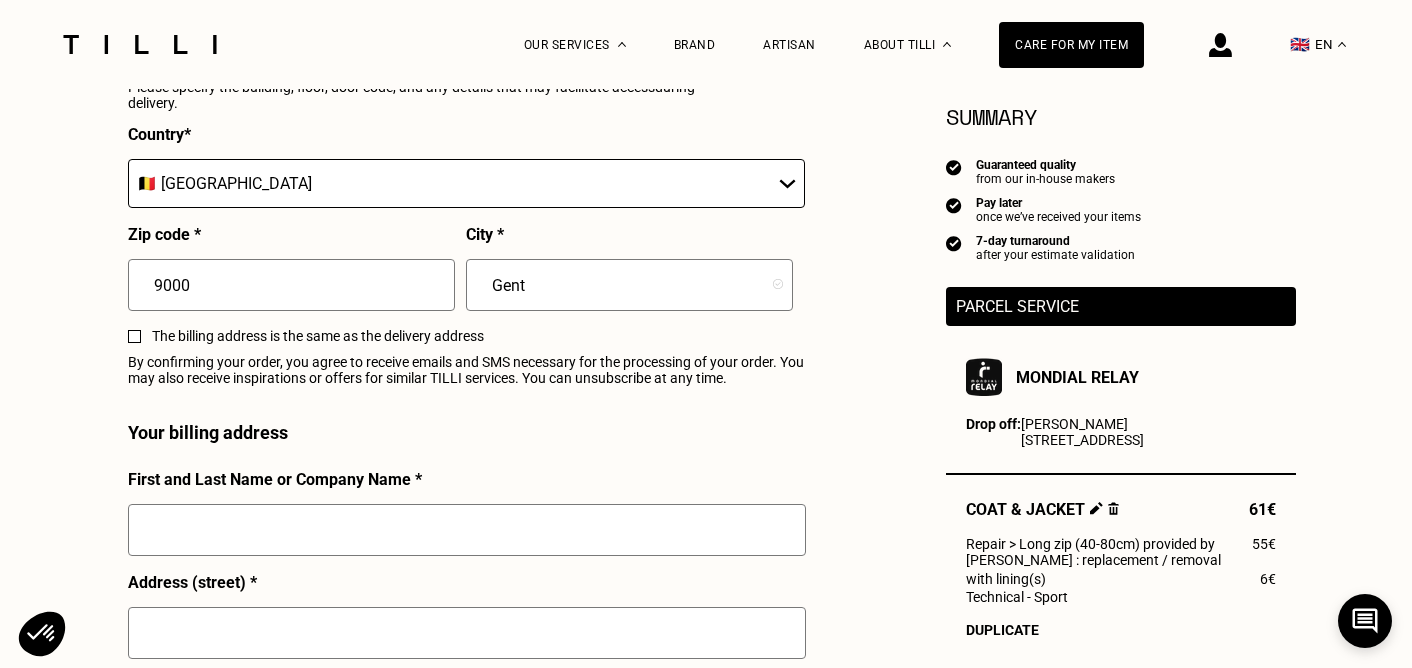 click at bounding box center [134, 336] 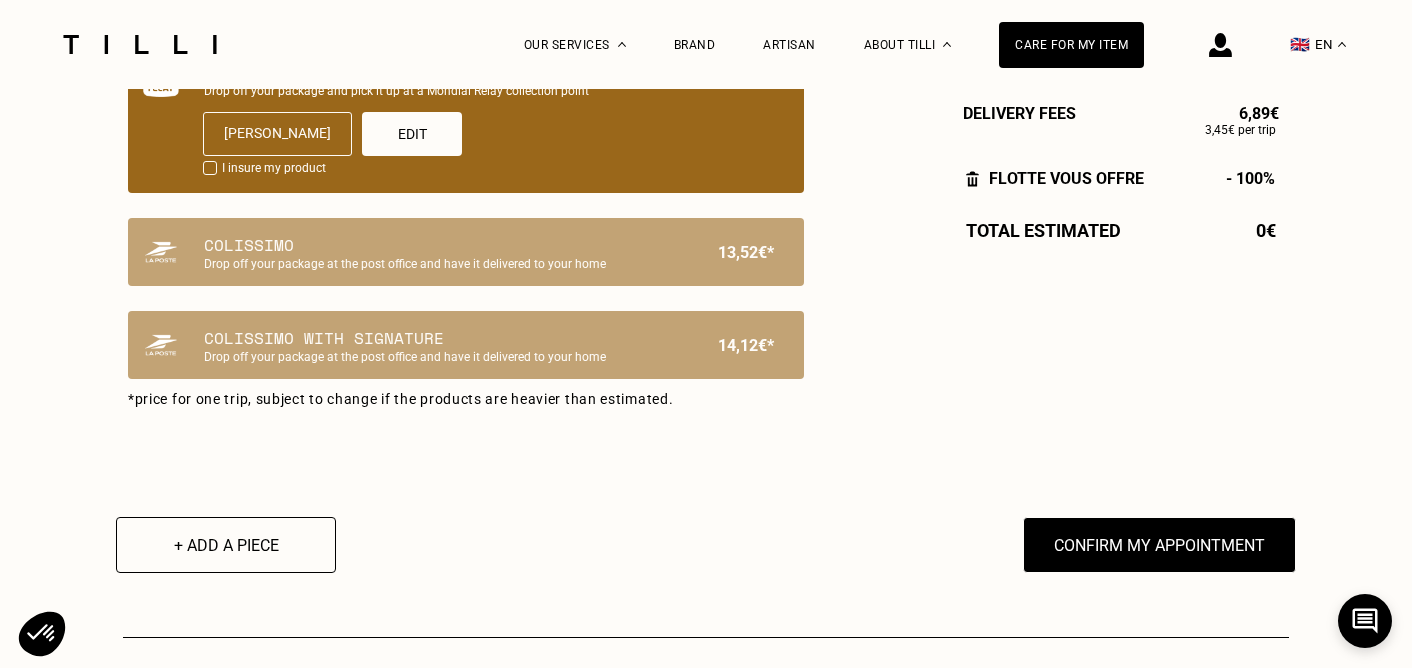 scroll, scrollTop: 1472, scrollLeft: 0, axis: vertical 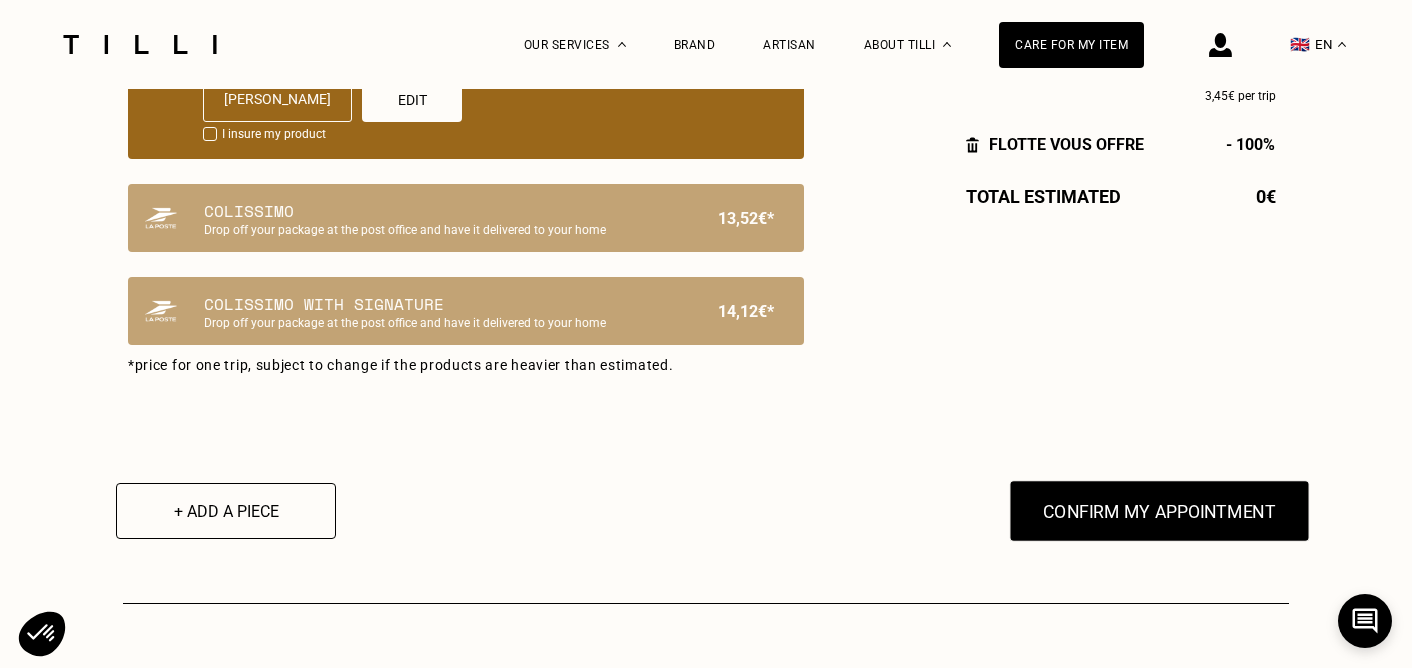 click on "Confirm my appointment" at bounding box center (1159, 511) 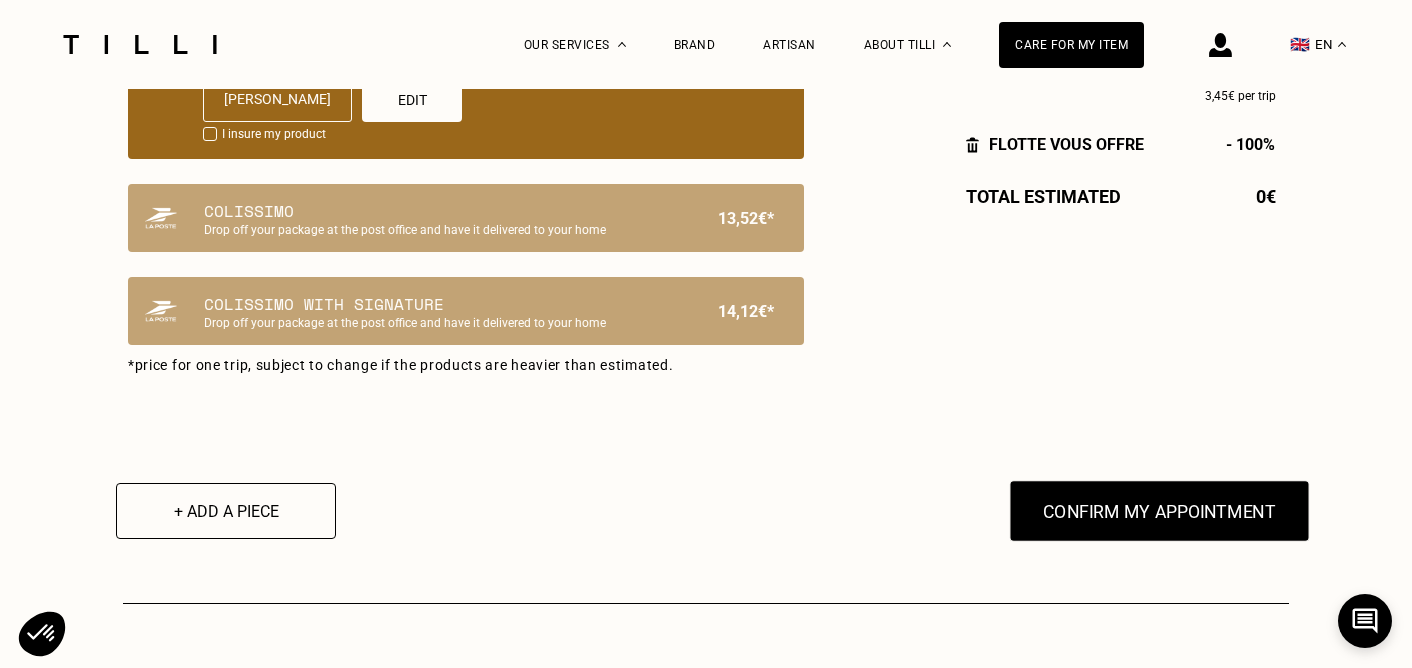 click on "Confirm my appointment" at bounding box center (1159, 511) 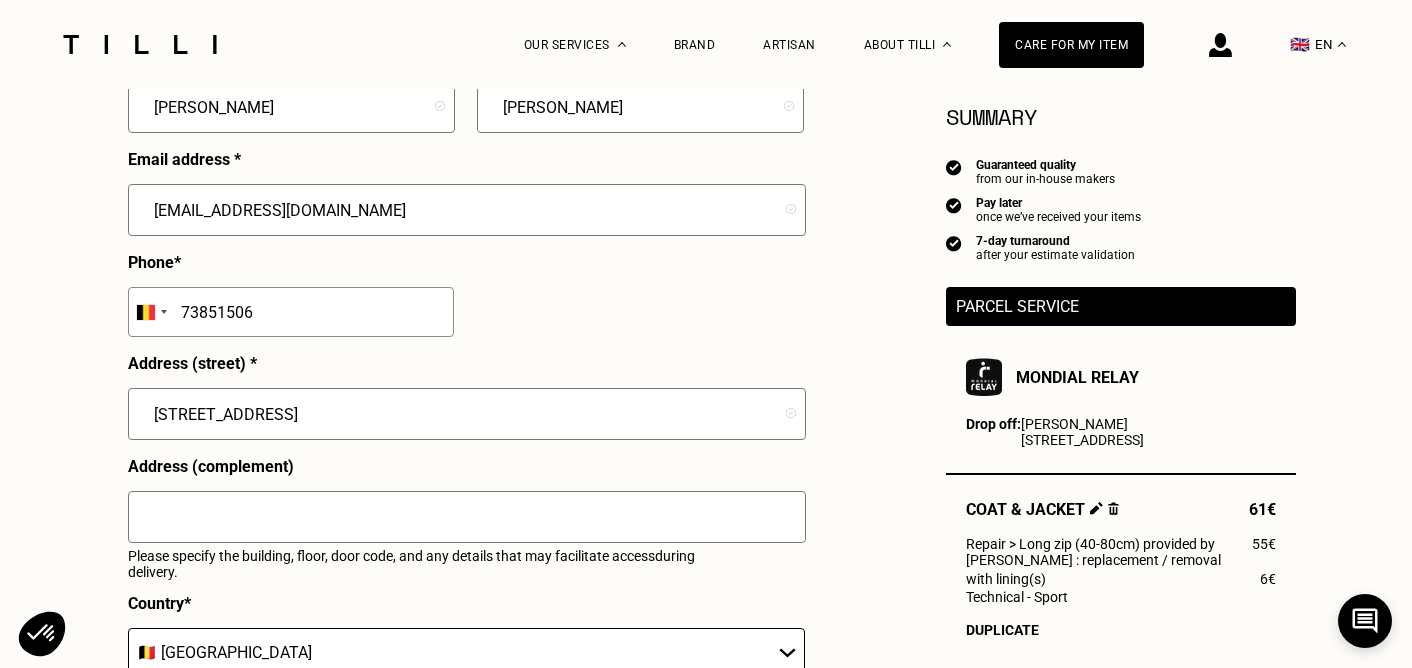 scroll, scrollTop: 577, scrollLeft: 1, axis: both 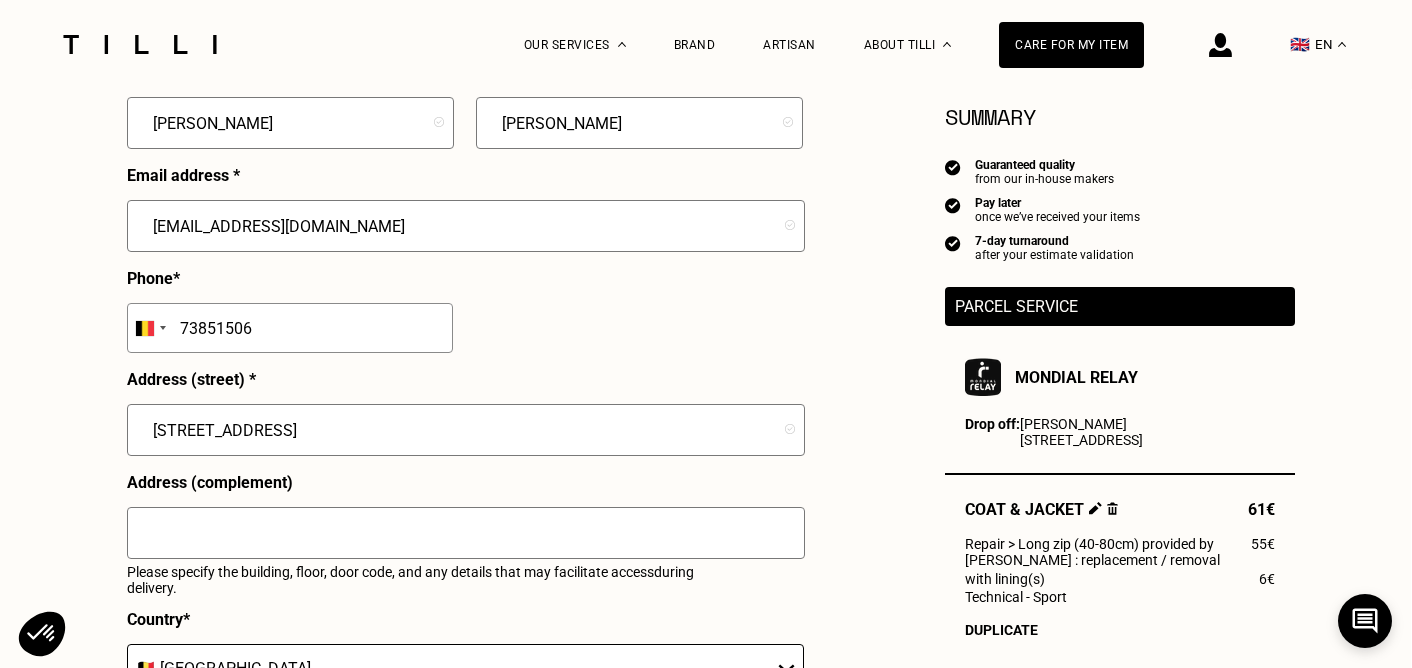 click on "[STREET_ADDRESS]" at bounding box center [466, 430] 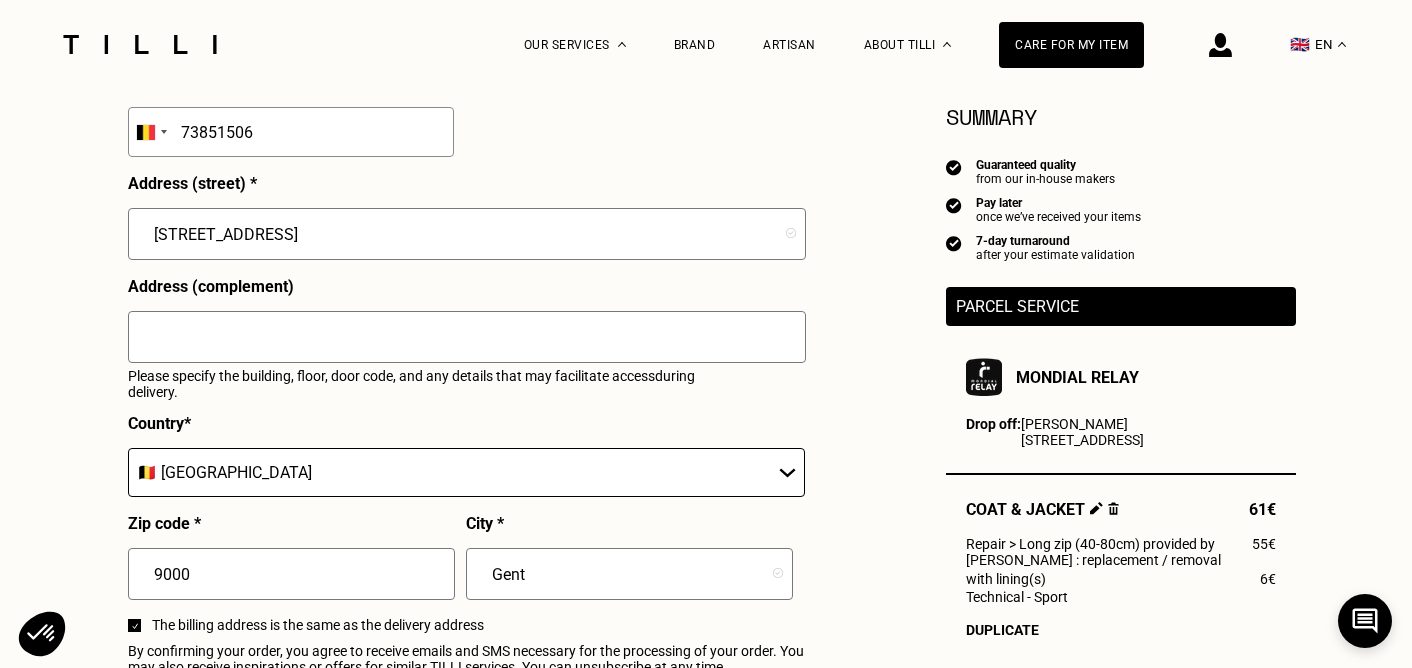 scroll, scrollTop: 782, scrollLeft: 0, axis: vertical 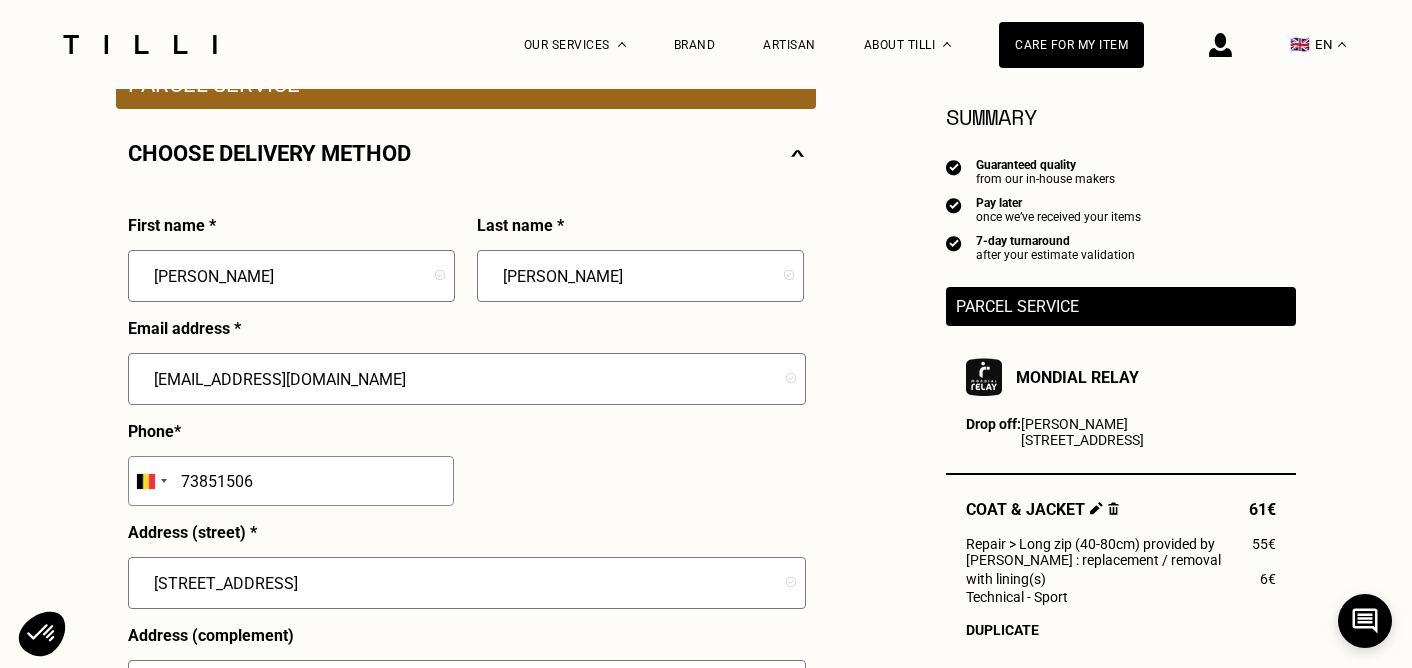 click on "73851506" at bounding box center [291, 481] 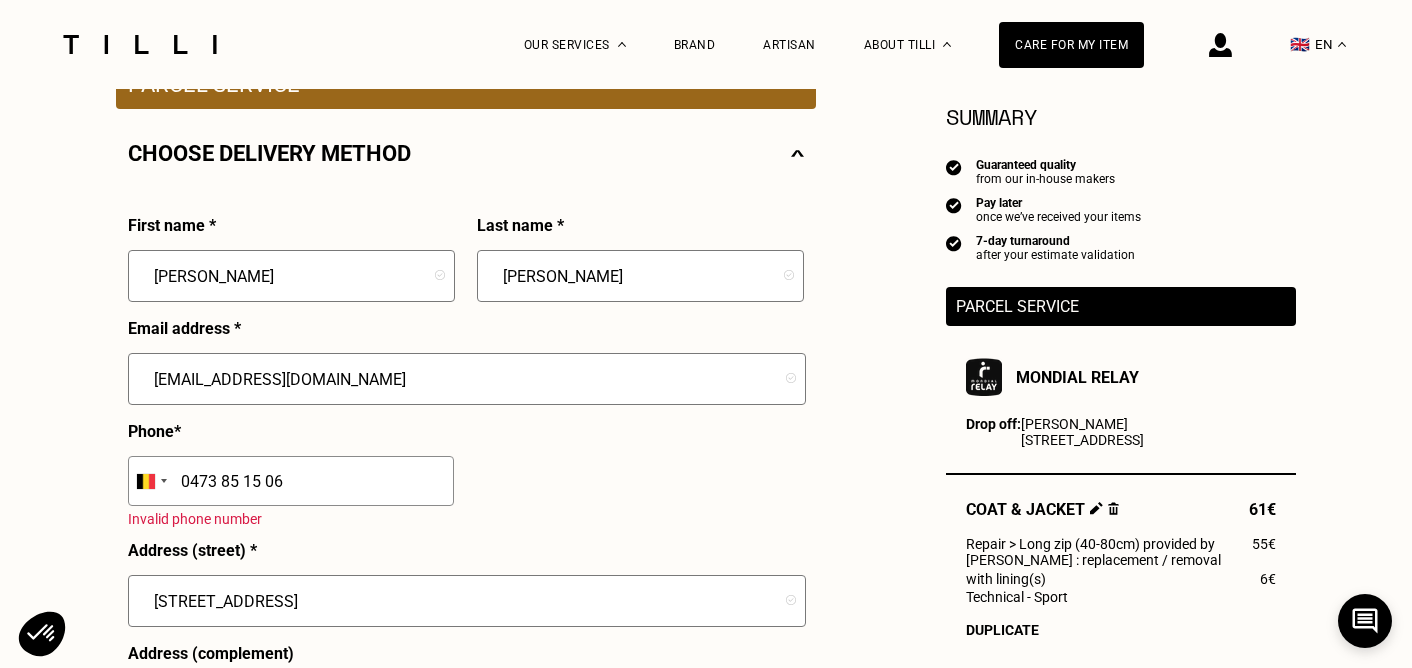 type on "0473 85 15 06" 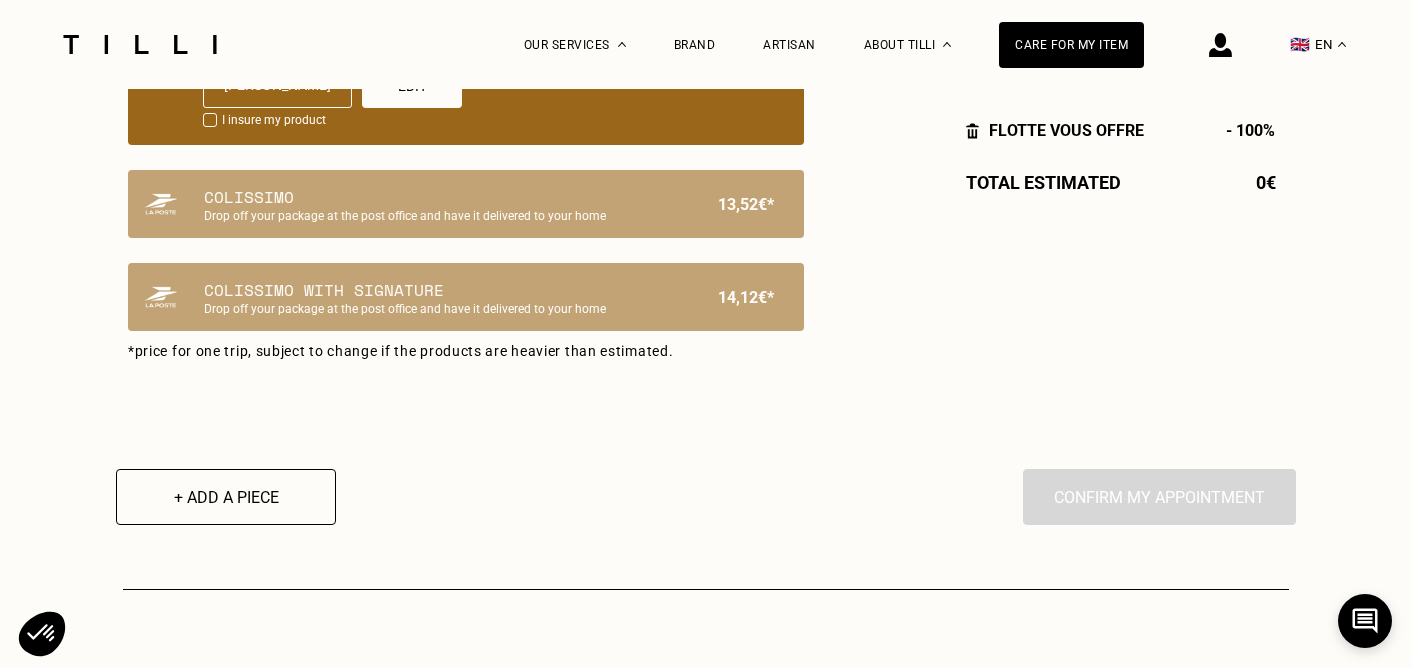 scroll, scrollTop: 1693, scrollLeft: 0, axis: vertical 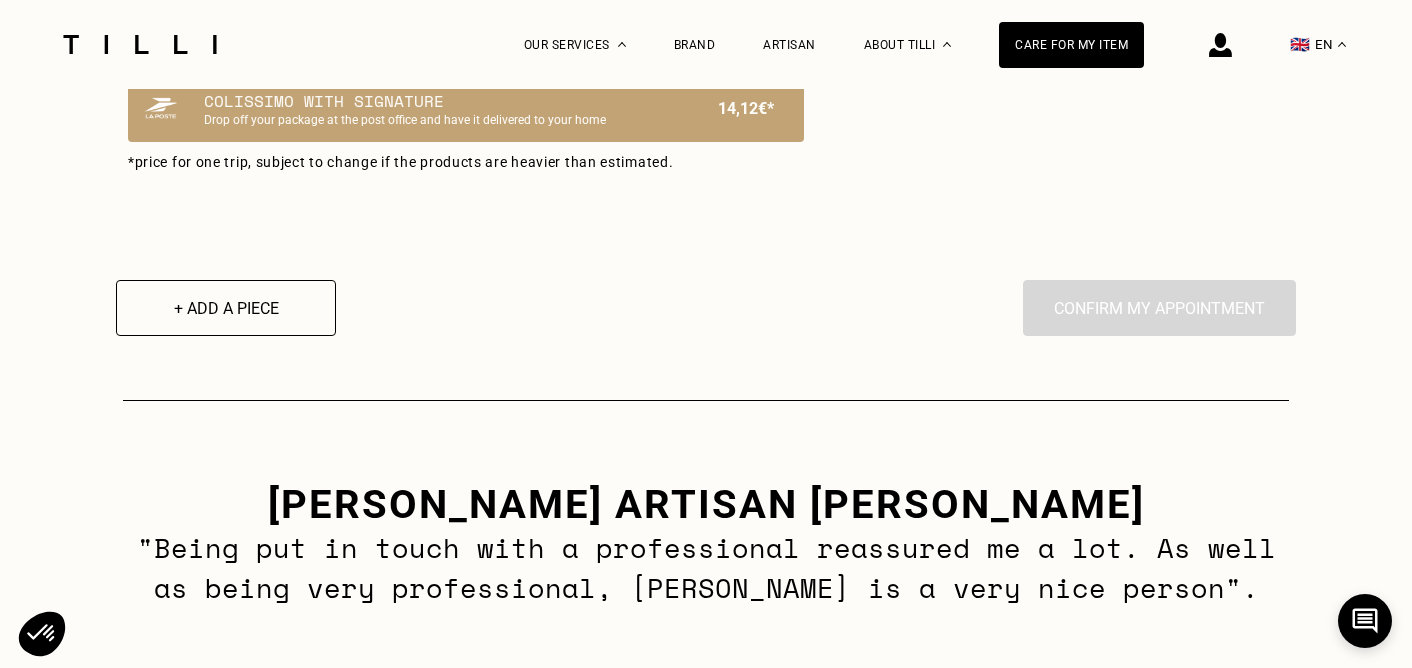 click on "By clicking on "Confirm", you trigger the intervention of one of our craftsmen. Confirm my appointment" at bounding box center [1159, 308] 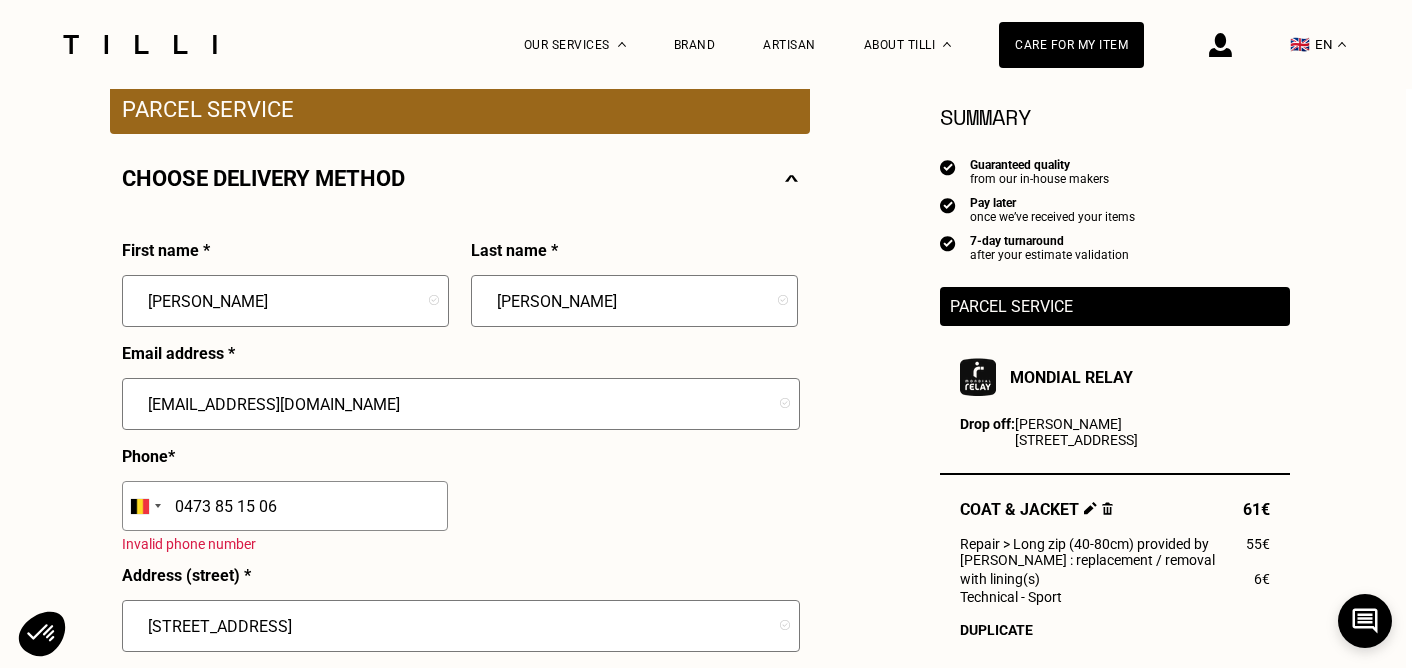 scroll, scrollTop: 410, scrollLeft: 6, axis: both 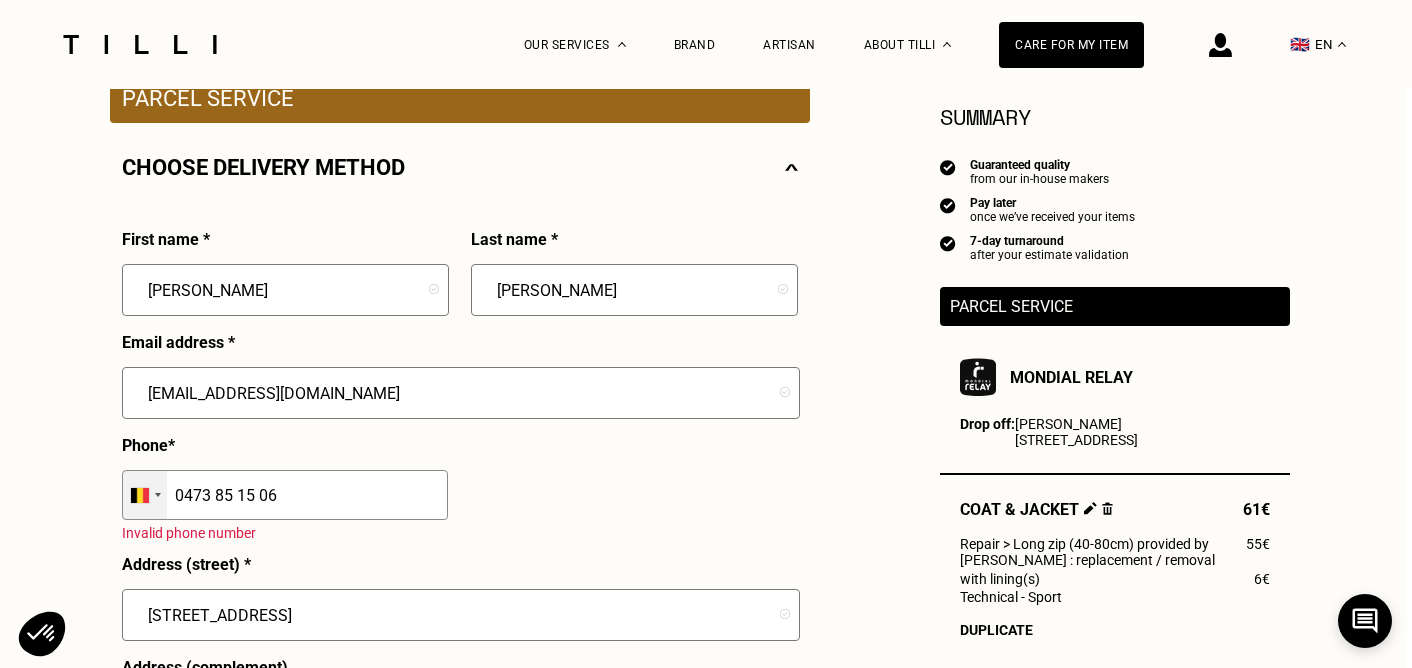 click at bounding box center [140, 495] 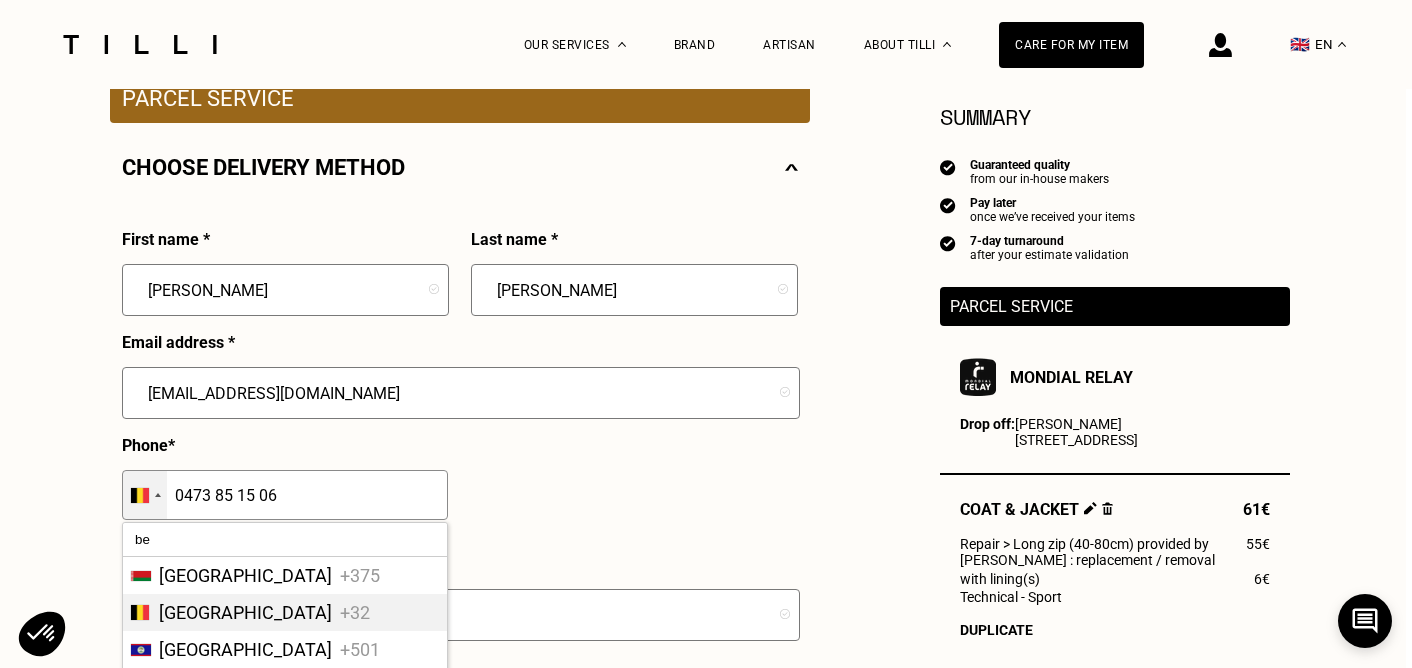 click on "+32" at bounding box center [355, 612] 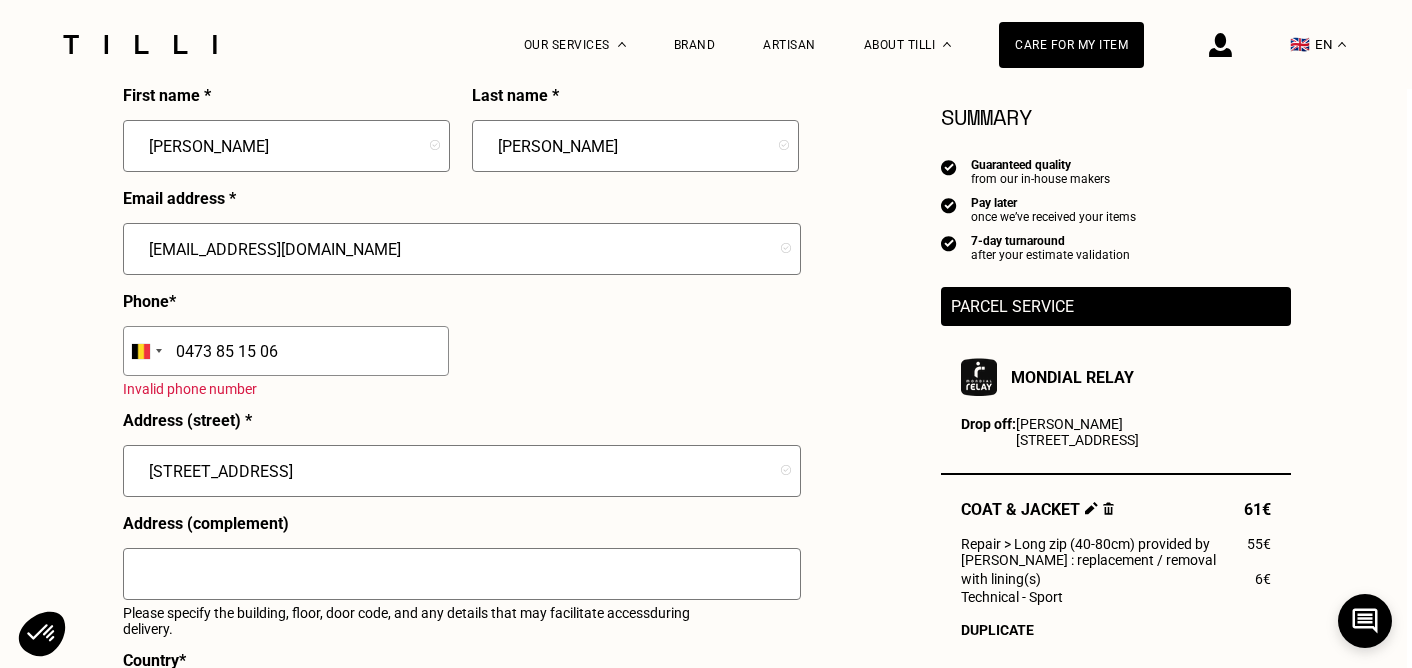 scroll, scrollTop: 620, scrollLeft: 5, axis: both 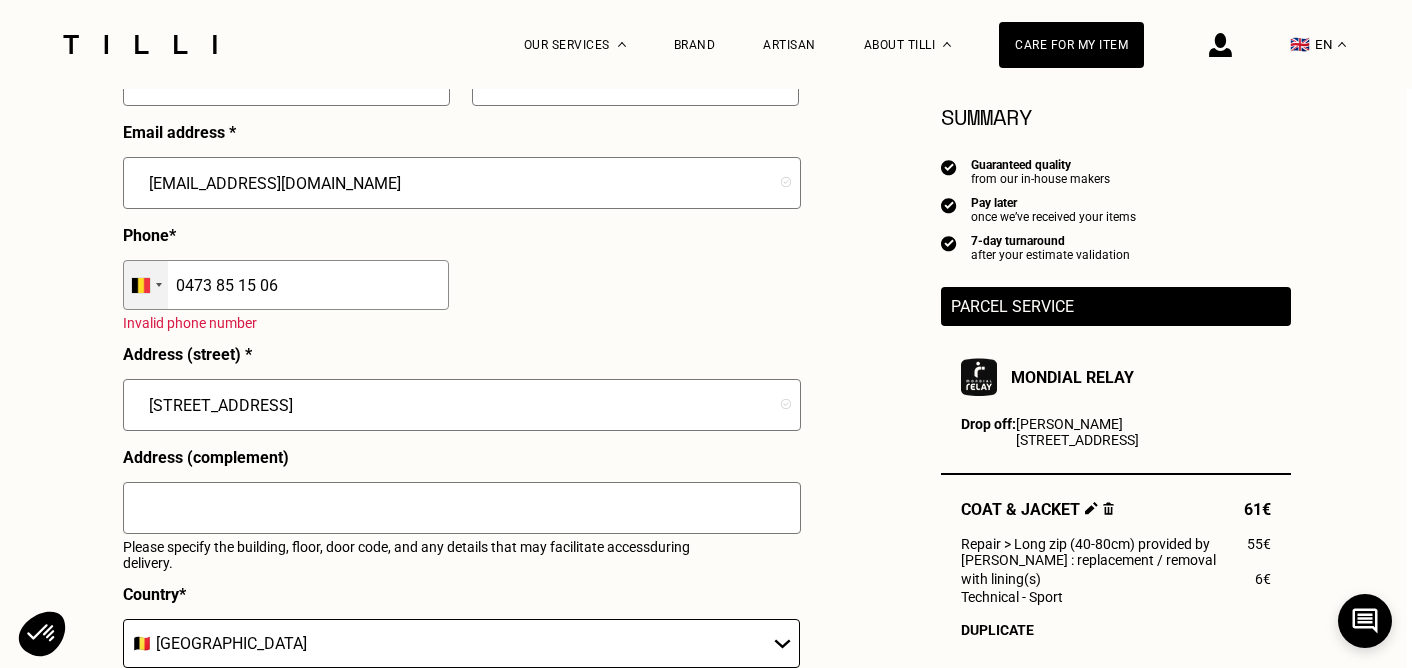 click at bounding box center [146, 285] 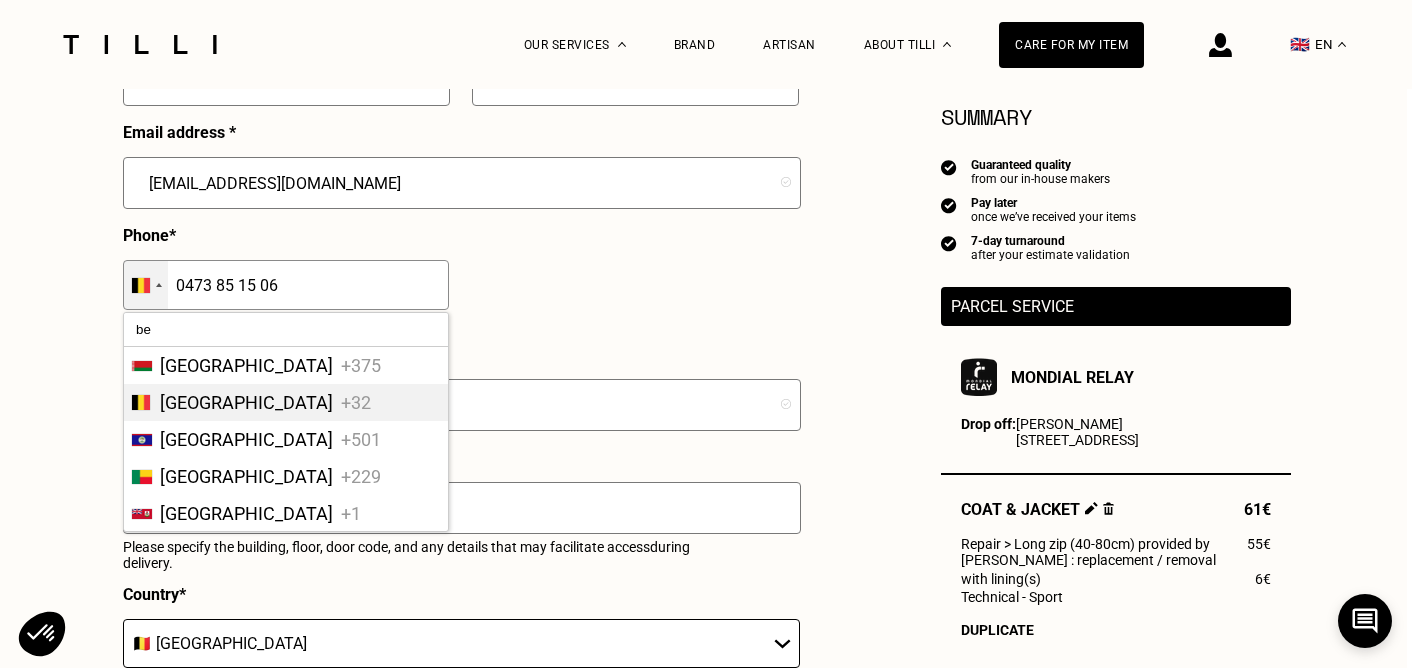 click on "[GEOGRAPHIC_DATA]" at bounding box center [246, 402] 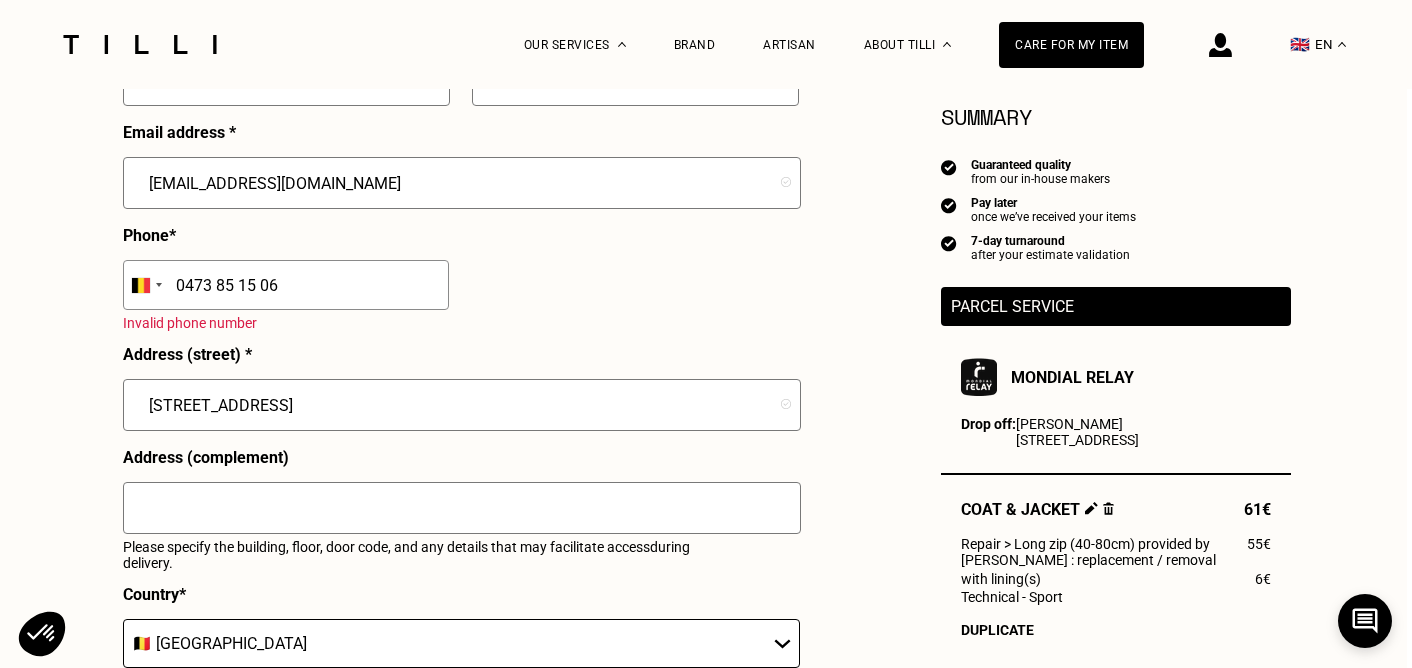click on "0473 85 15 06" at bounding box center (286, 285) 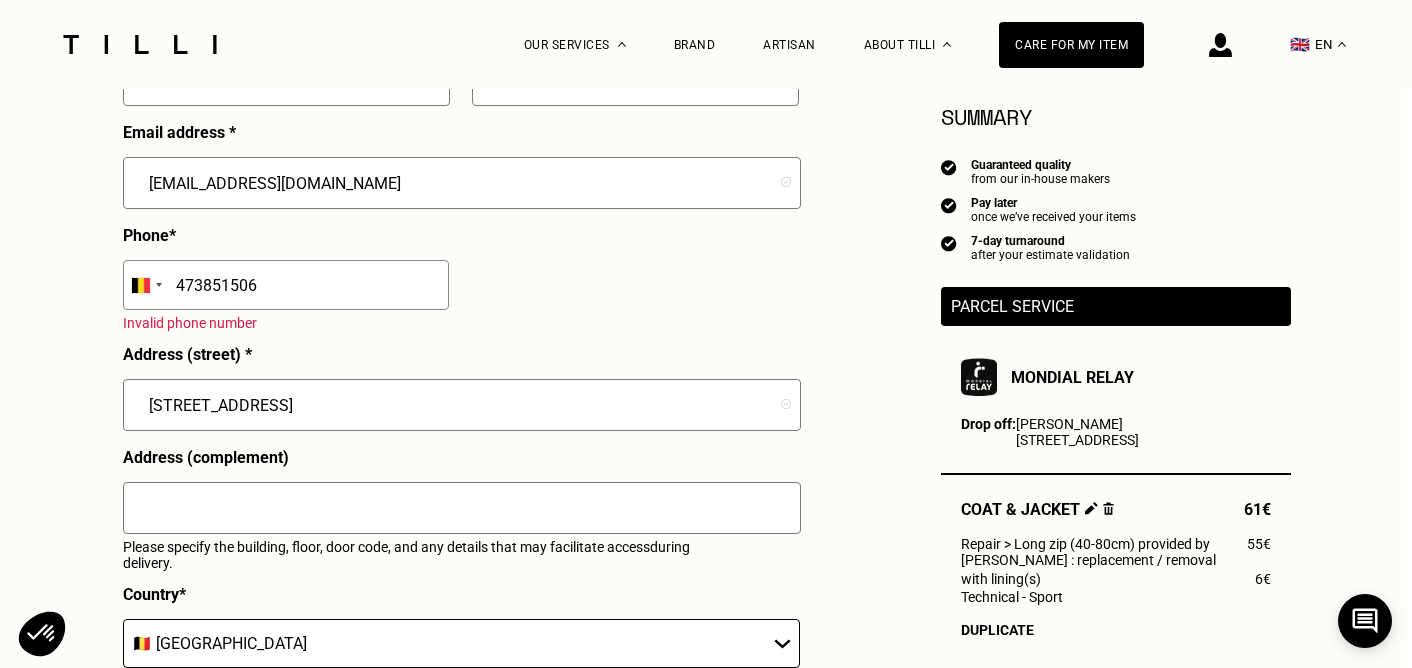 click on "473851506" at bounding box center [286, 285] 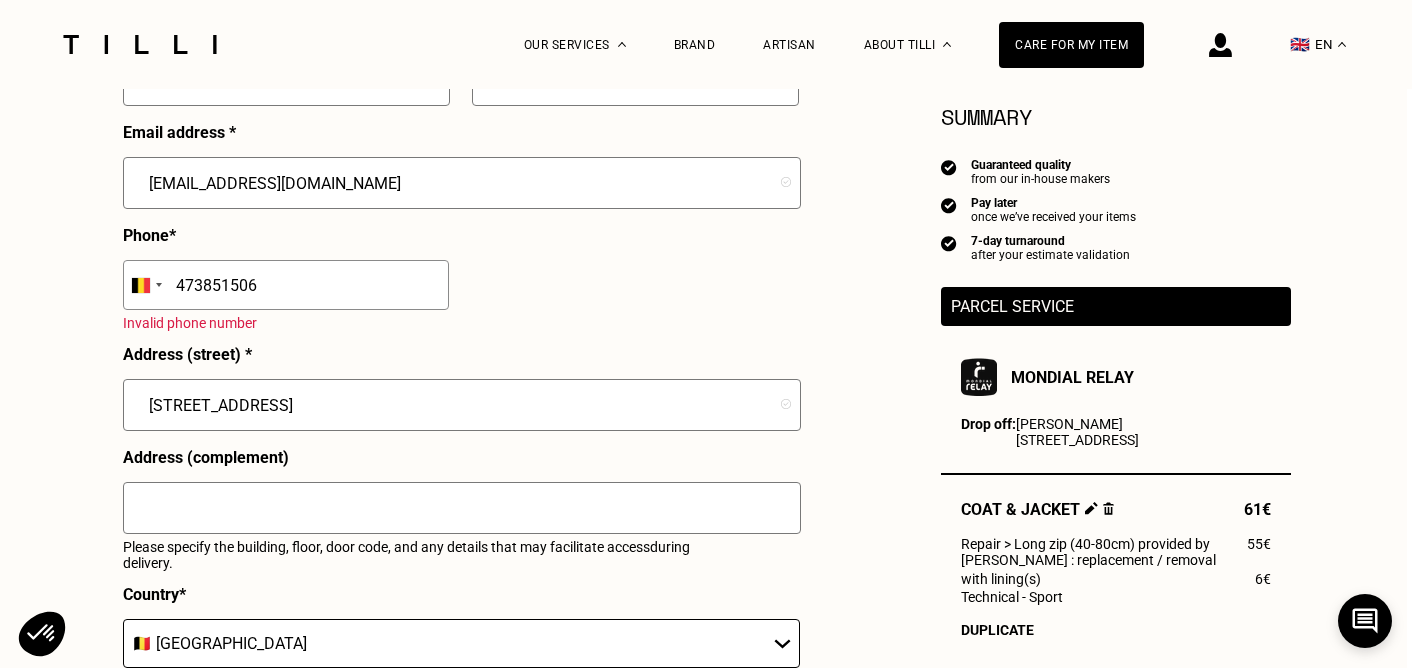 type on "0473 85 15 06" 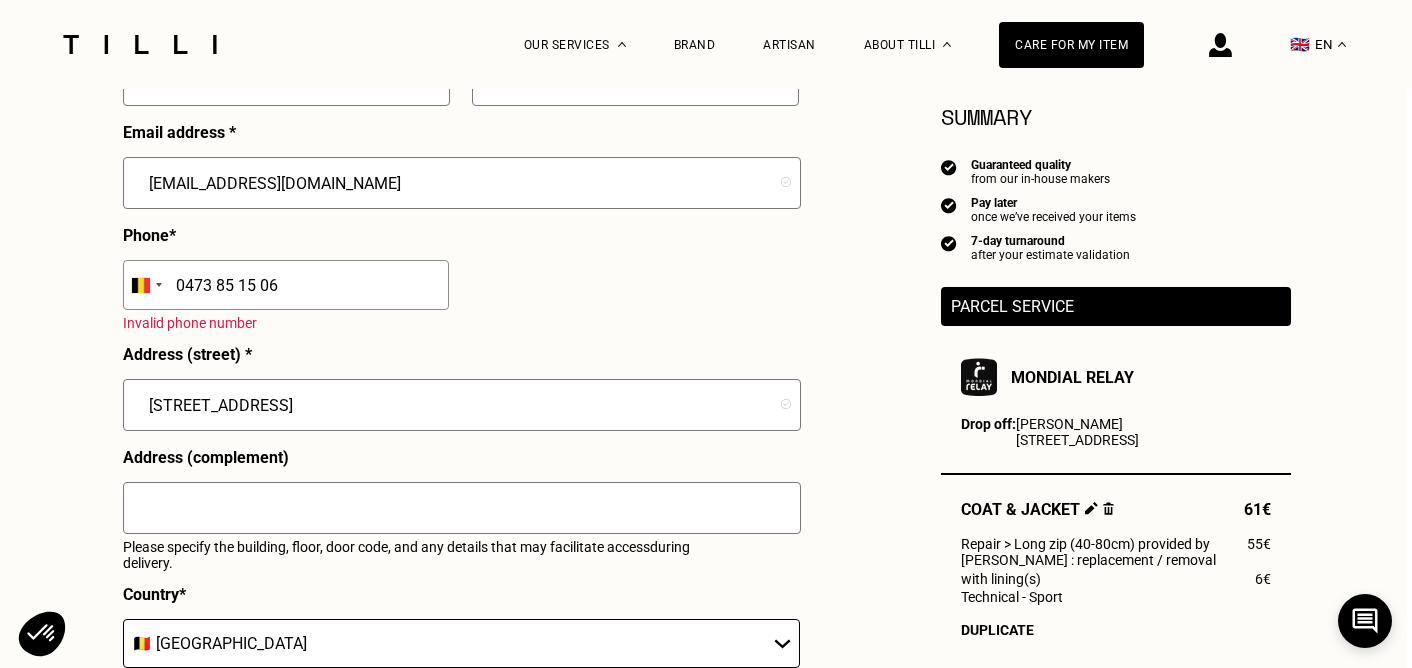 click on "Invalid phone number" at bounding box center (416, 323) 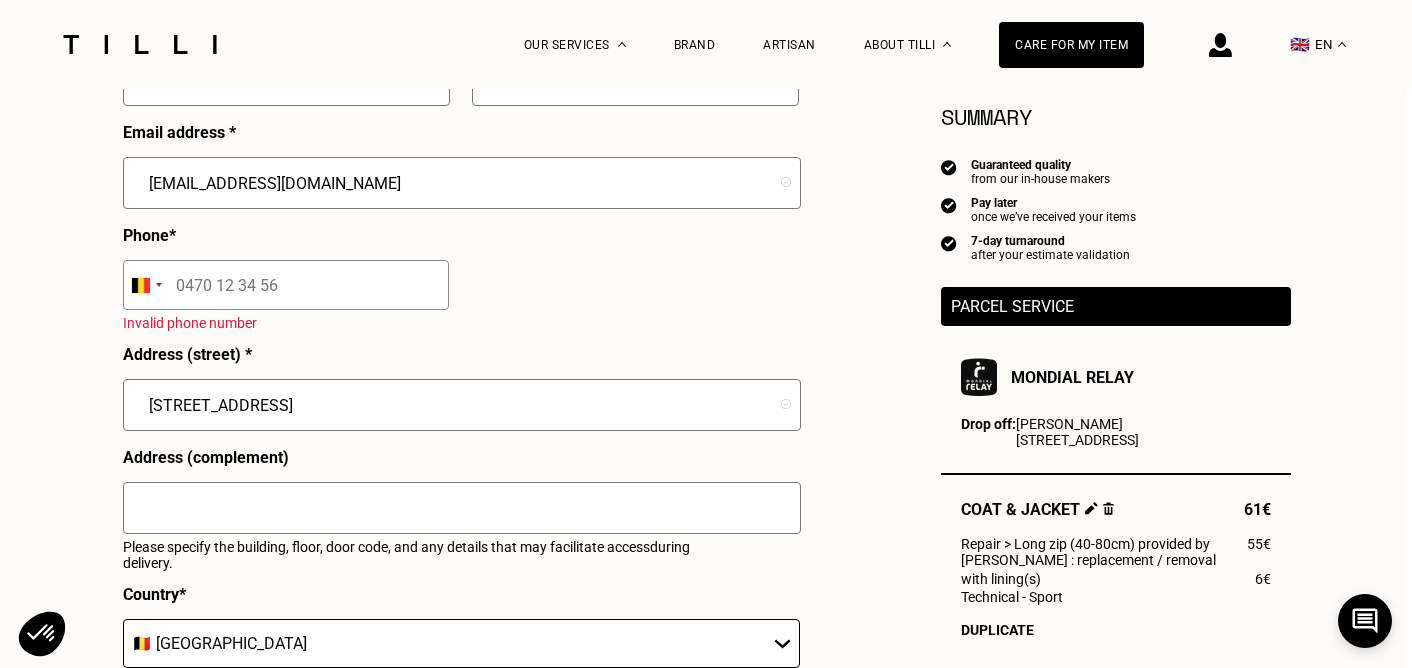 paste on "0473 85 15 06" 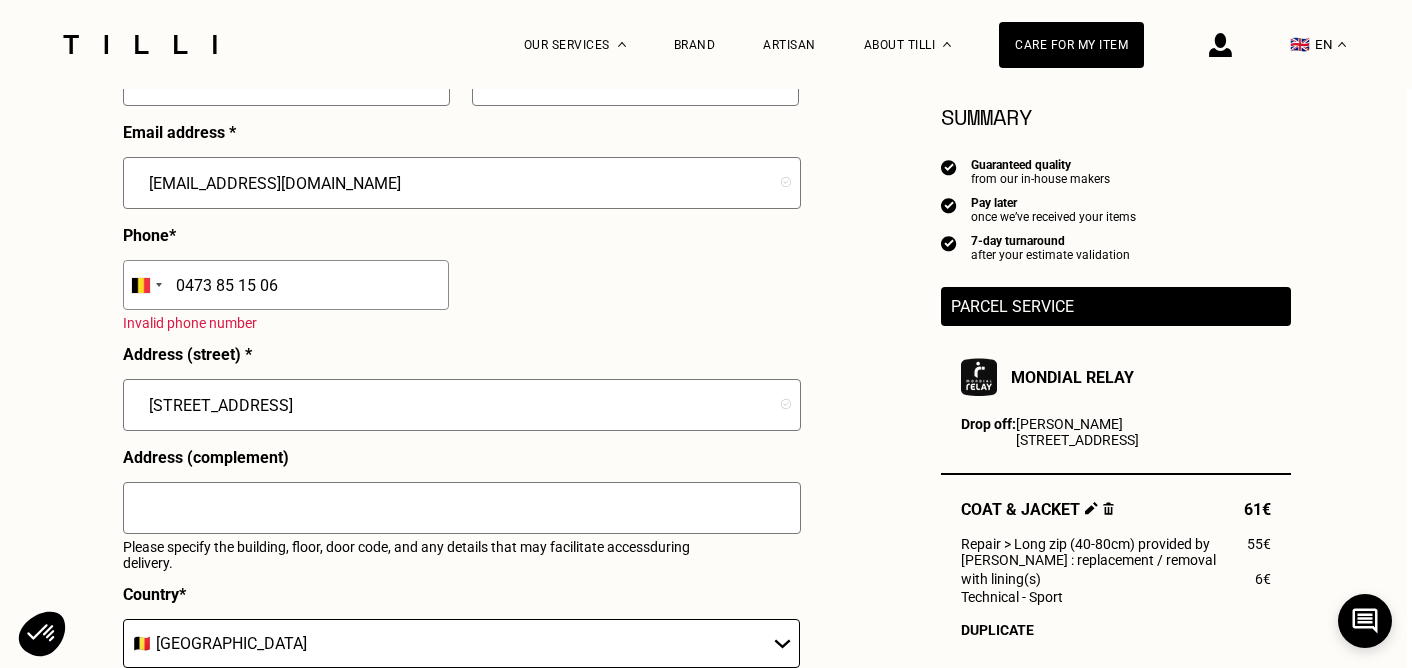click on "0473 85 15 06" at bounding box center (286, 285) 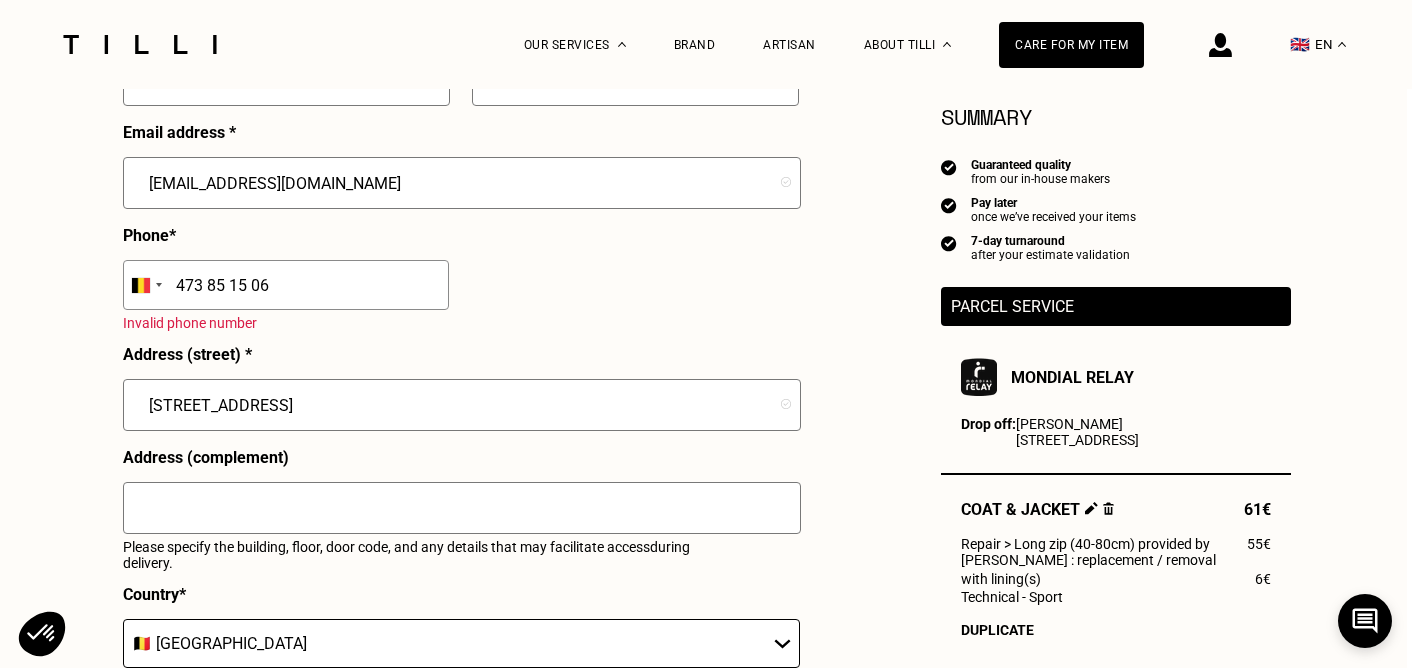 click on "473 85 15 06" at bounding box center [286, 285] 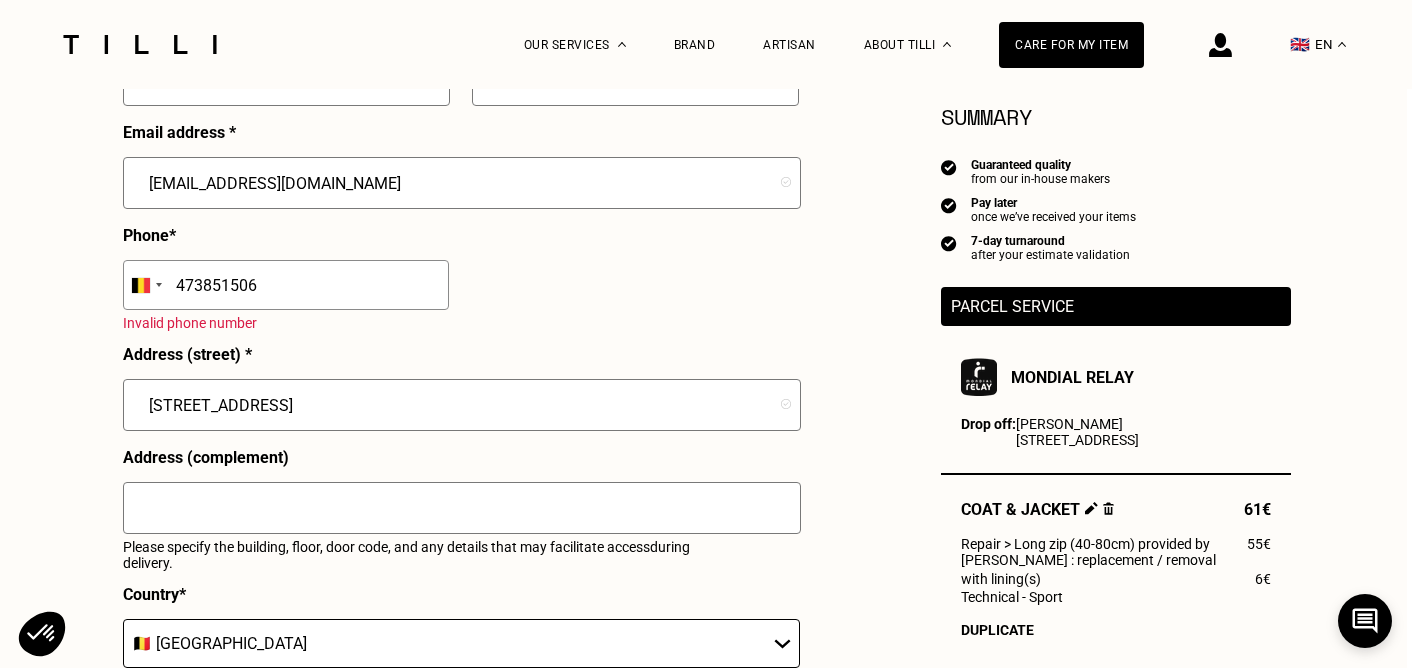 click on "First name * [PERSON_NAME] Last name * [PERSON_NAME] Email address * [EMAIL_ADDRESS][DOMAIN_NAME] Phone * be [GEOGRAPHIC_DATA] +375 [GEOGRAPHIC_DATA] +32 [GEOGRAPHIC_DATA] +501 [GEOGRAPHIC_DATA] +229 [GEOGRAPHIC_DATA] +1 [GEOGRAPHIC_DATA] [GEOGRAPHIC_DATA] +599 [GEOGRAPHIC_DATA] +231 [GEOGRAPHIC_DATA] [PHONE_NUMBER] Invalid phone number Invalid address Address (street) * serpentstraat 5 Address (complement) Please specify the building, floor, door code, and any details that may facilitate access  during delivery. Country * 🇦🇹   [GEOGRAPHIC_DATA] 🇧🇪   [GEOGRAPHIC_DATA] 🇧🇬   [GEOGRAPHIC_DATA] 🇭🇷   [GEOGRAPHIC_DATA] 🇨🇾   [GEOGRAPHIC_DATA] 🇨🇿   [GEOGRAPHIC_DATA] 🇩🇰   [GEOGRAPHIC_DATA] 🇪🇪   [GEOGRAPHIC_DATA] 🇫🇮   [GEOGRAPHIC_DATA] 🇫🇷   [GEOGRAPHIC_DATA] 🇩🇪   [GEOGRAPHIC_DATA] 🇬🇷   [GEOGRAPHIC_DATA] 🇭🇺   [GEOGRAPHIC_DATA] 🇮🇪   [GEOGRAPHIC_DATA] 🇮🇹   [GEOGRAPHIC_DATA] 🇱🇻   [GEOGRAPHIC_DATA] 🇱🇮   [GEOGRAPHIC_DATA] 🇱🇹   [GEOGRAPHIC_DATA] 🇱🇺   [GEOGRAPHIC_DATA] 🇲🇹   [GEOGRAPHIC_DATA] 🇳🇱   [GEOGRAPHIC_DATA] 🇳🇴   [GEOGRAPHIC_DATA] 🇵🇱   [GEOGRAPHIC_DATA] 🇵🇹   [GEOGRAPHIC_DATA] 🇷🇴   [GEOGRAPHIC_DATA] 🇸🇰   [GEOGRAPHIC_DATA] 🇸🇮   [GEOGRAPHIC_DATA] 🇪🇸   [GEOGRAPHIC_DATA] 🇸🇪   [GEOGRAPHIC_DATA] 🇨🇭   [GEOGRAPHIC_DATA] 🇬🇧" at bounding box center [461, 438] 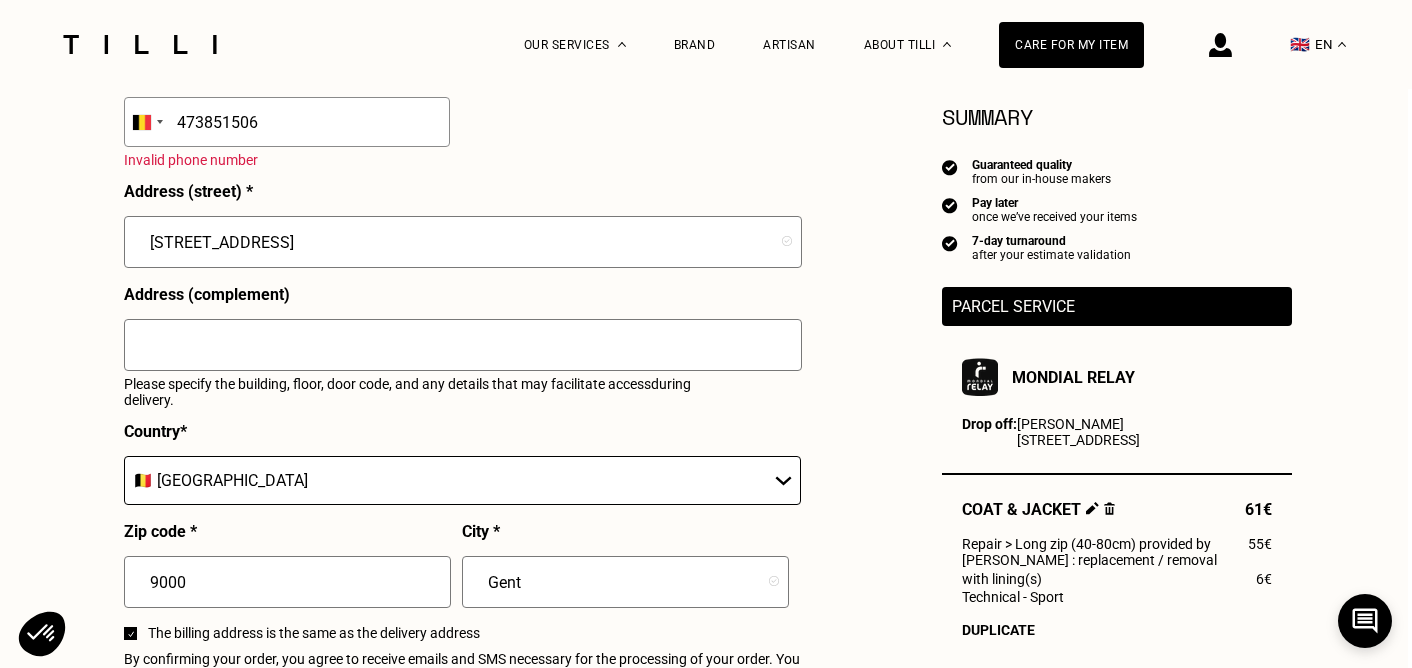 scroll, scrollTop: 768, scrollLeft: 4, axis: both 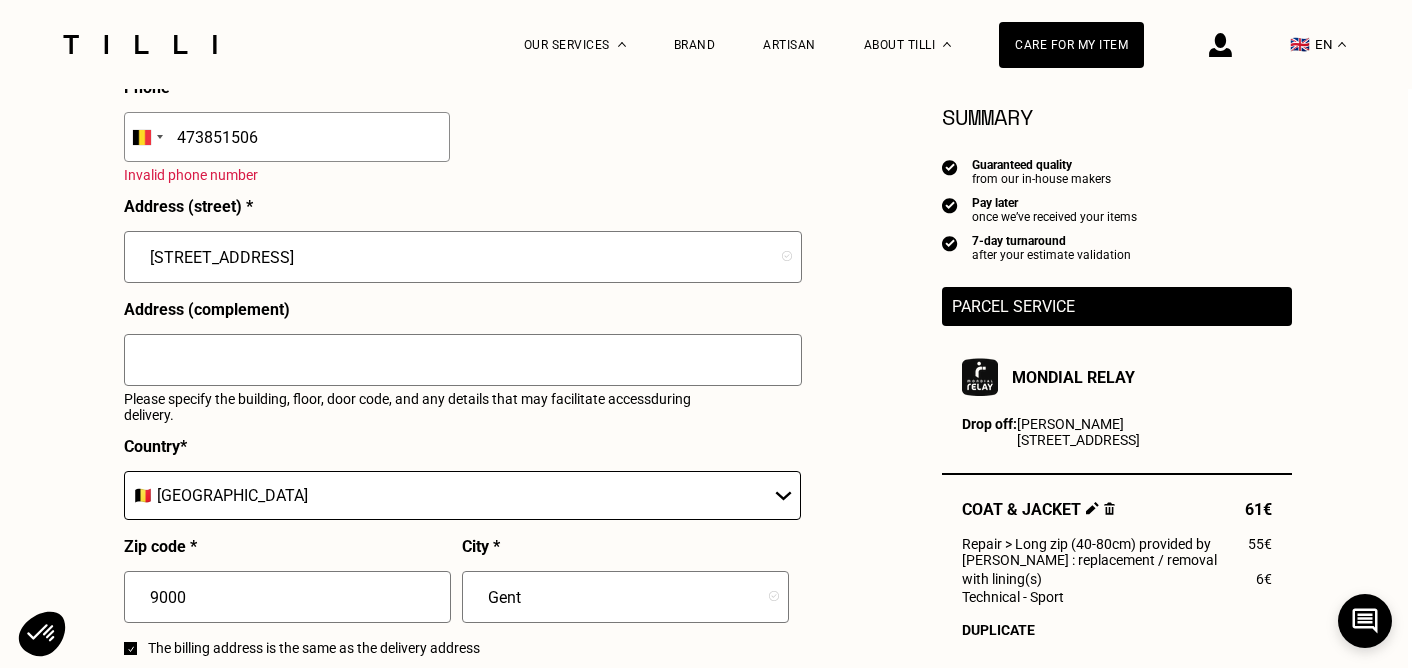 click on "473851506" at bounding box center [287, 137] 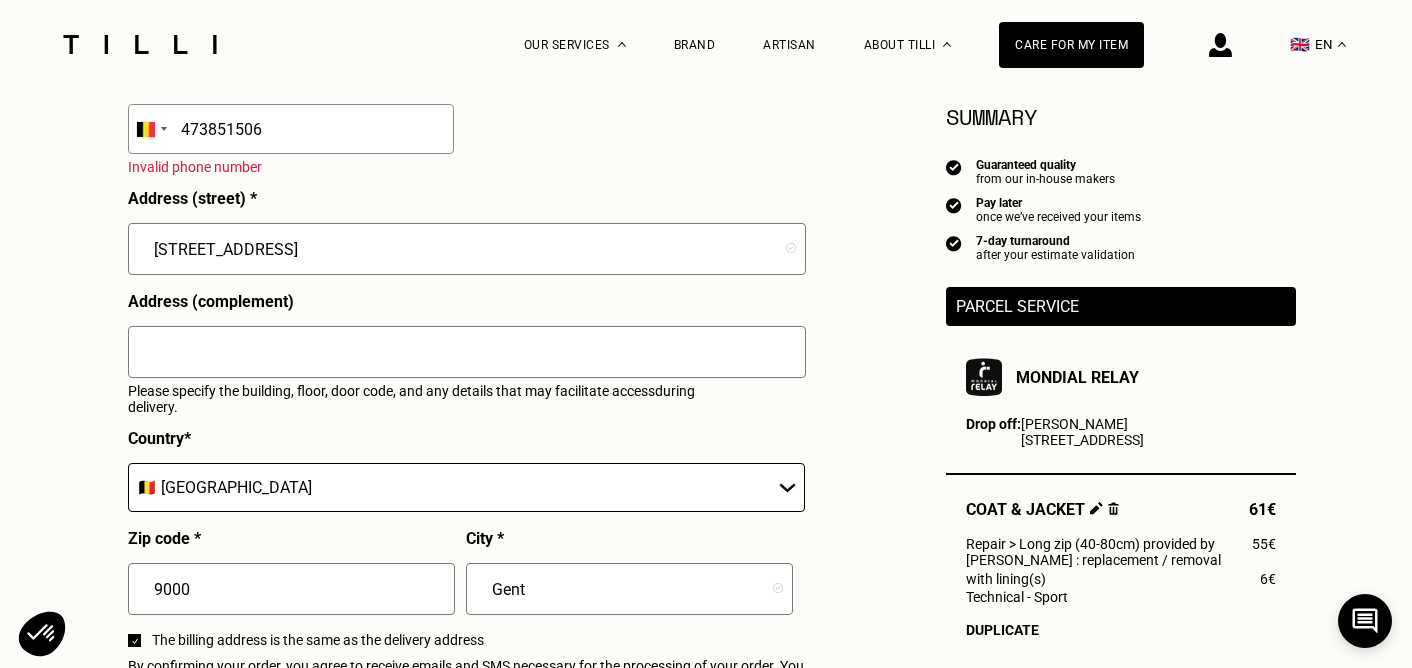 scroll, scrollTop: 775, scrollLeft: 0, axis: vertical 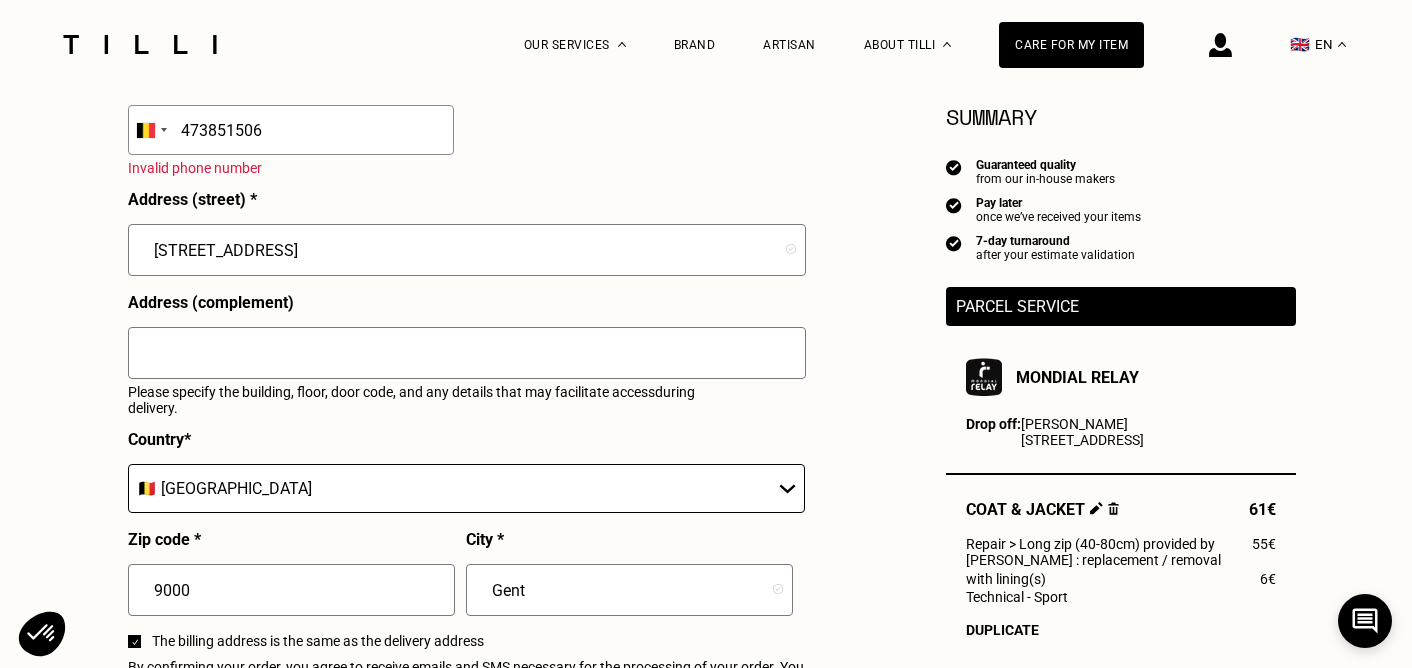 click on "473851506" at bounding box center (291, 130) 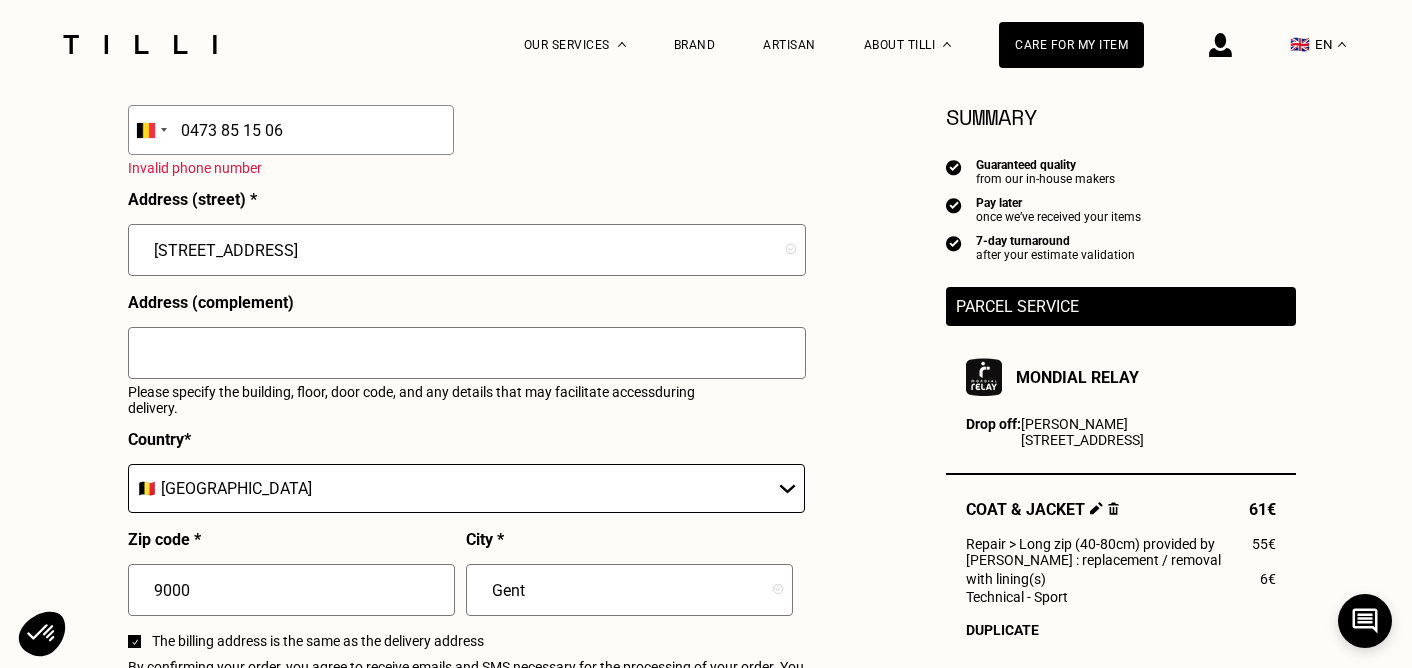 type on "473851506" 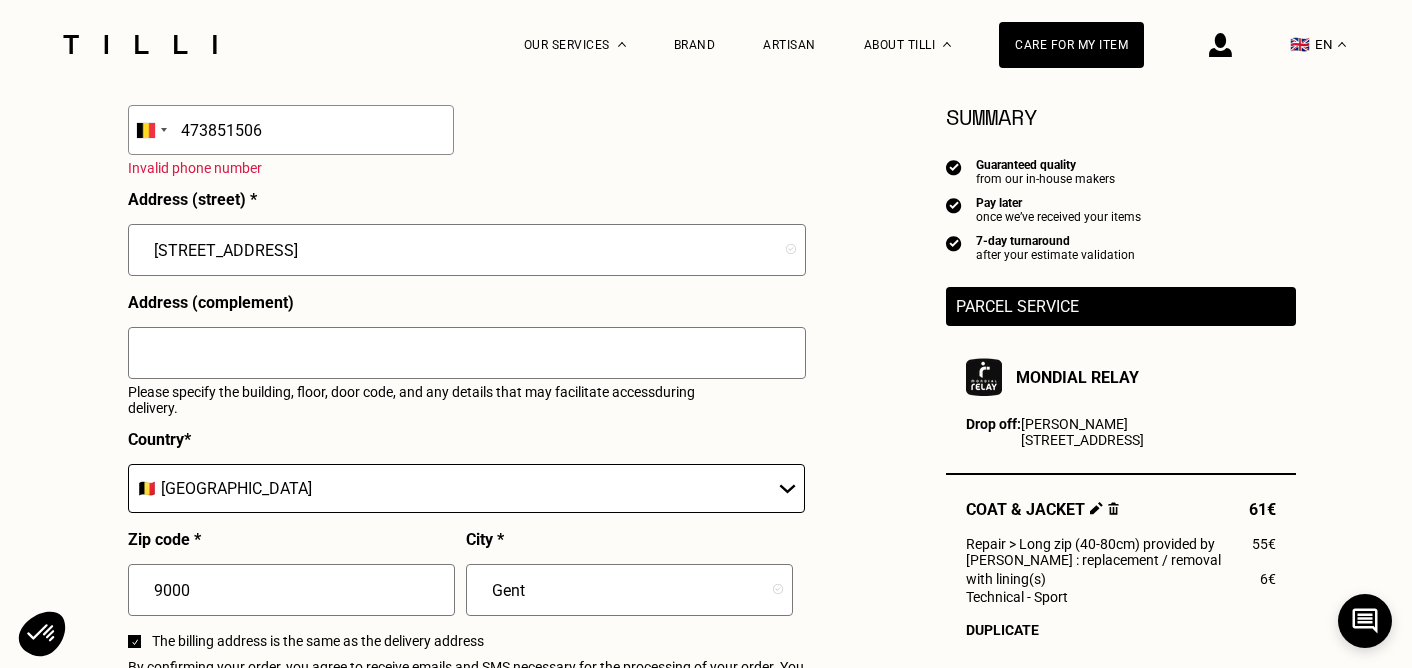 click on "473851506" at bounding box center (291, 130) 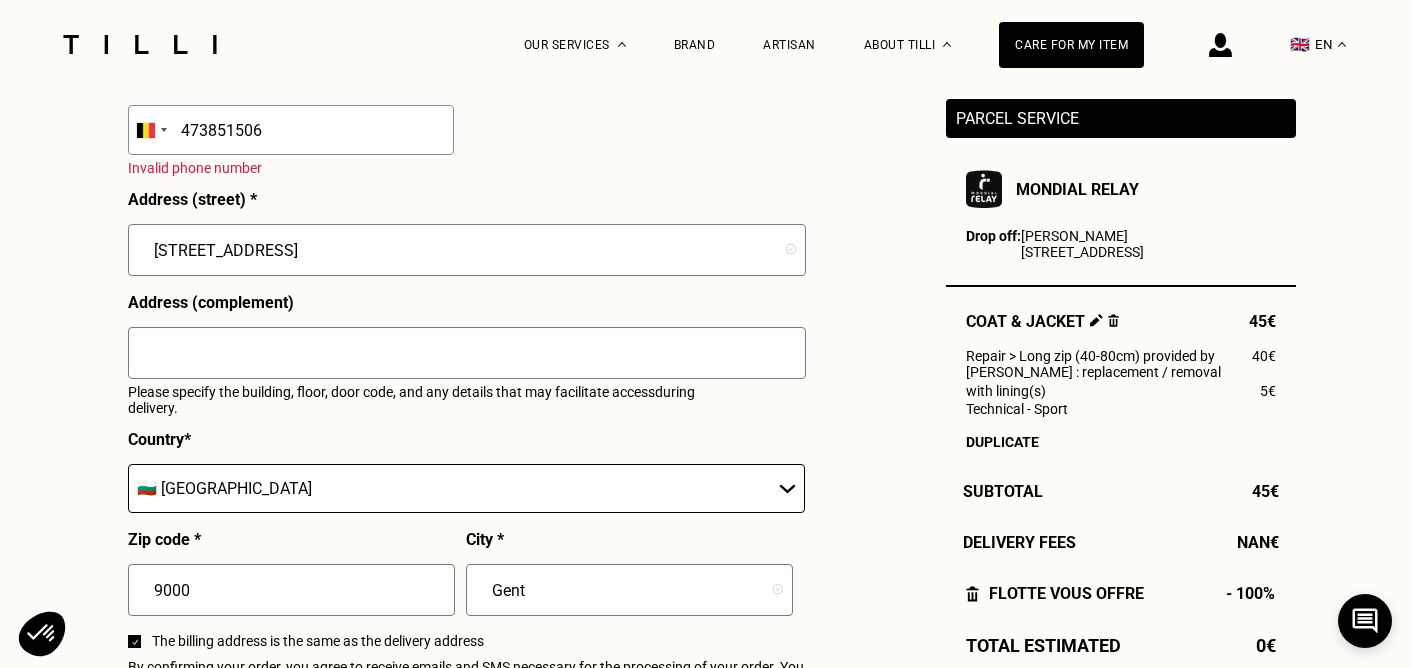 select on "BE" 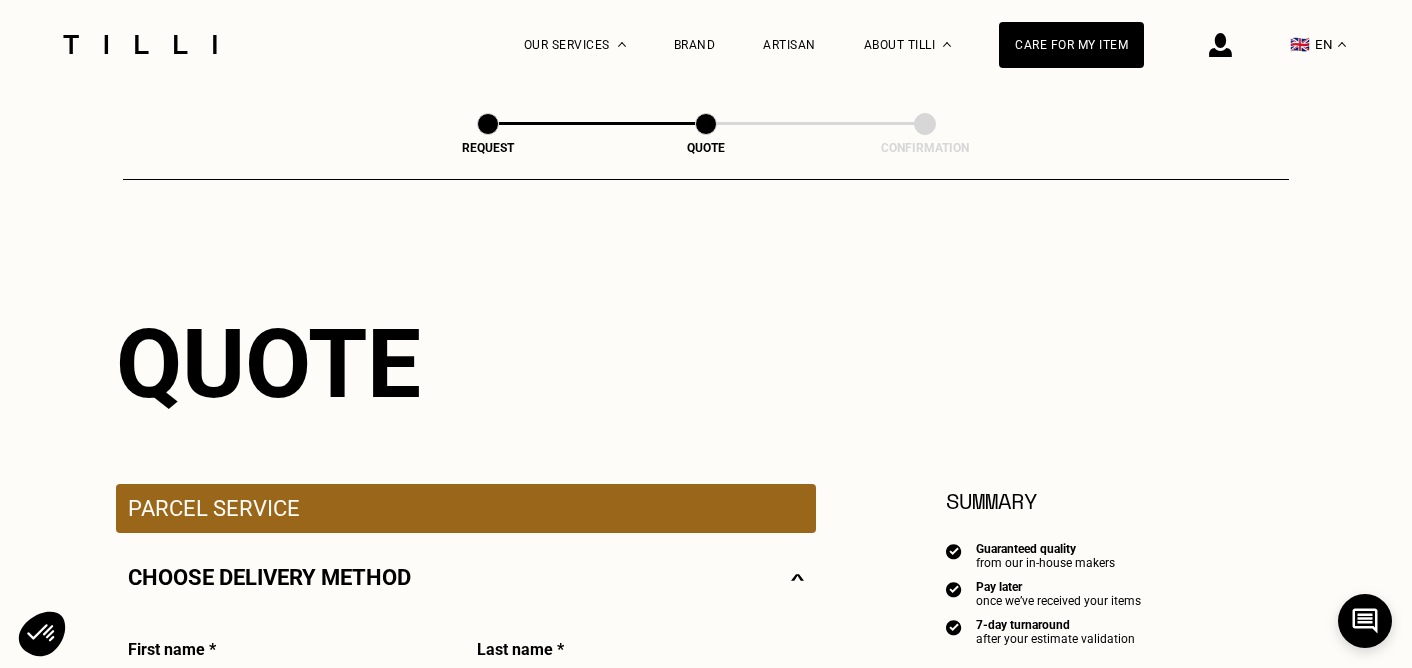 scroll, scrollTop: 0, scrollLeft: 0, axis: both 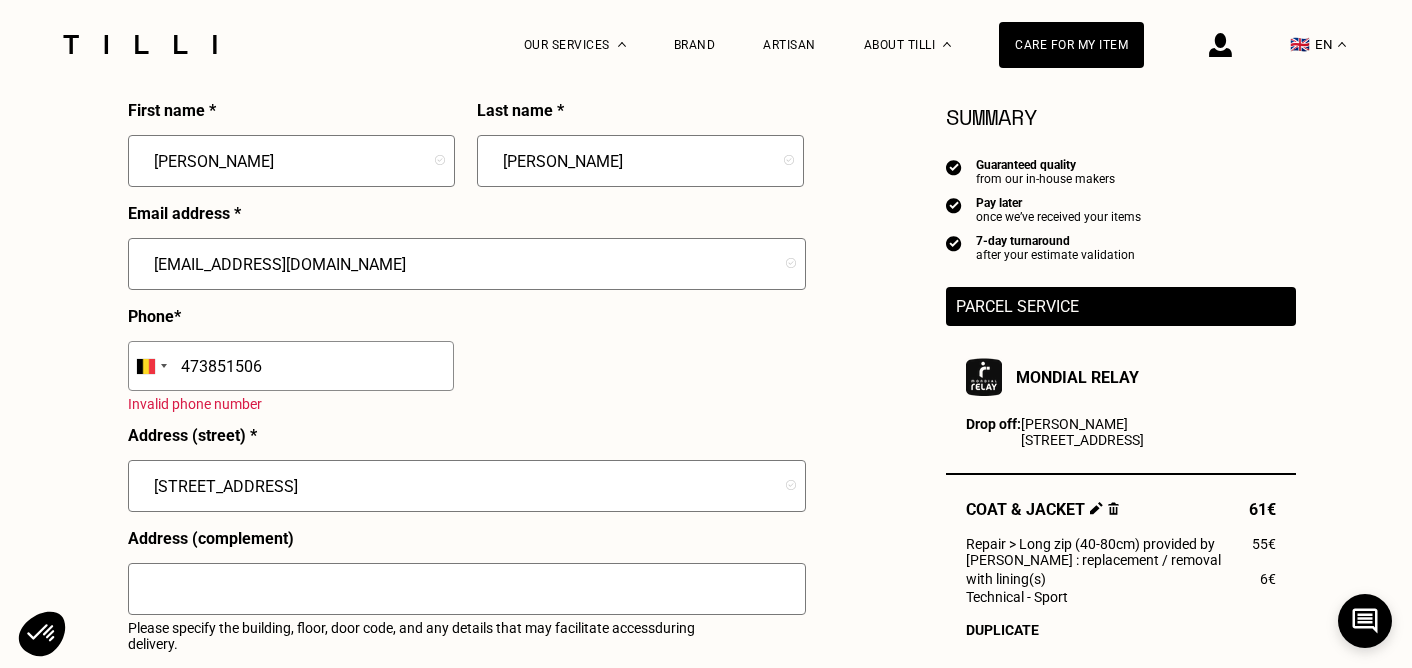 click on "473851506" at bounding box center [291, 366] 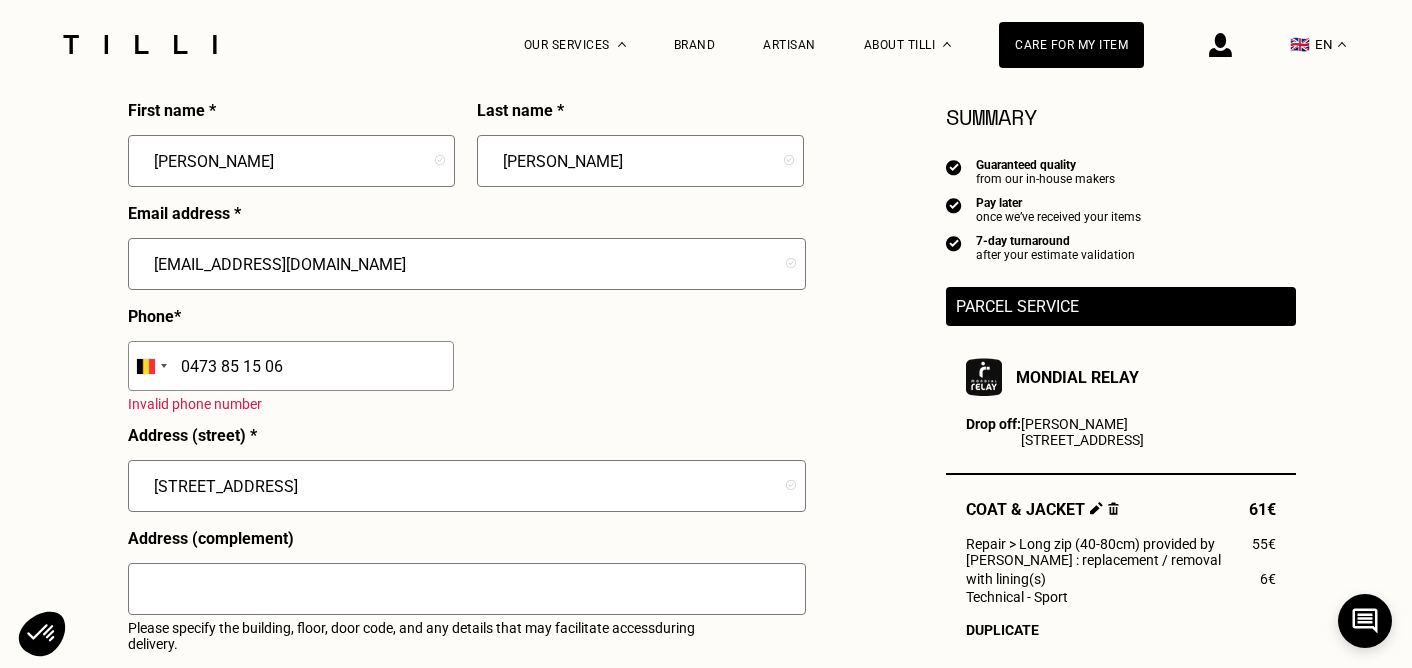 click on "0473 85 15 06" at bounding box center (291, 366) 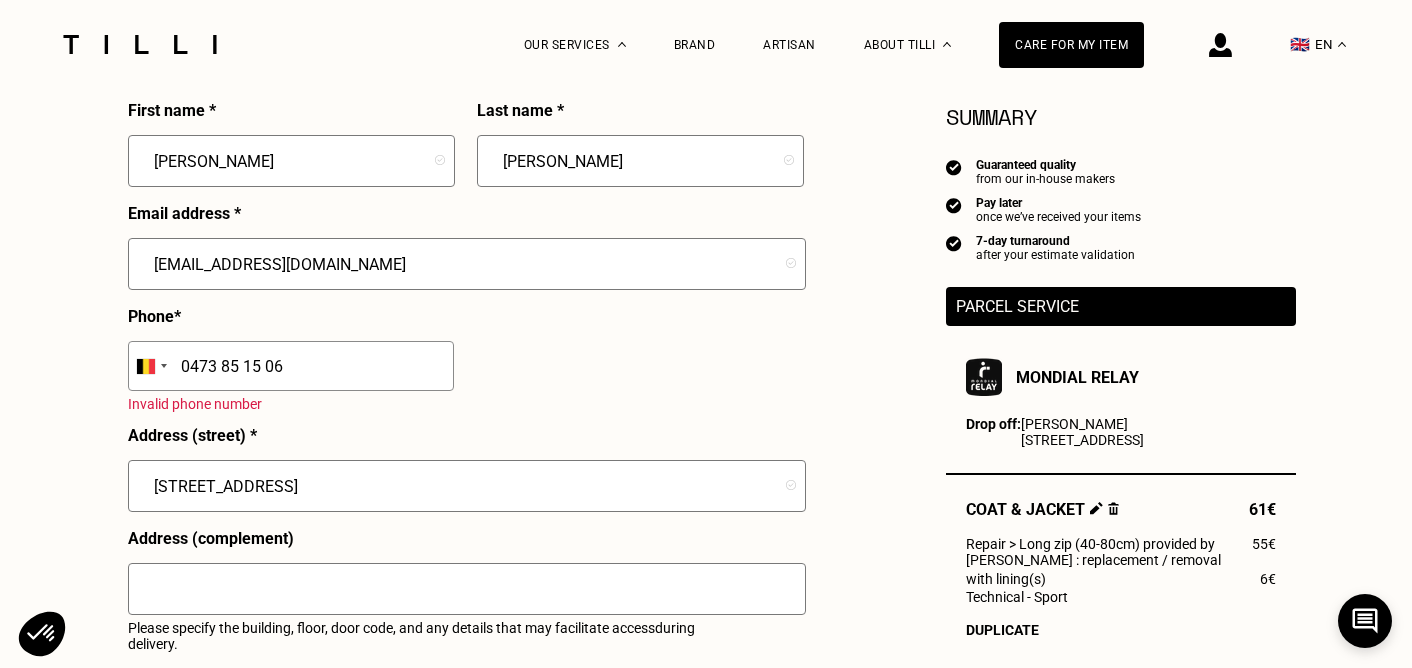 type on "0" 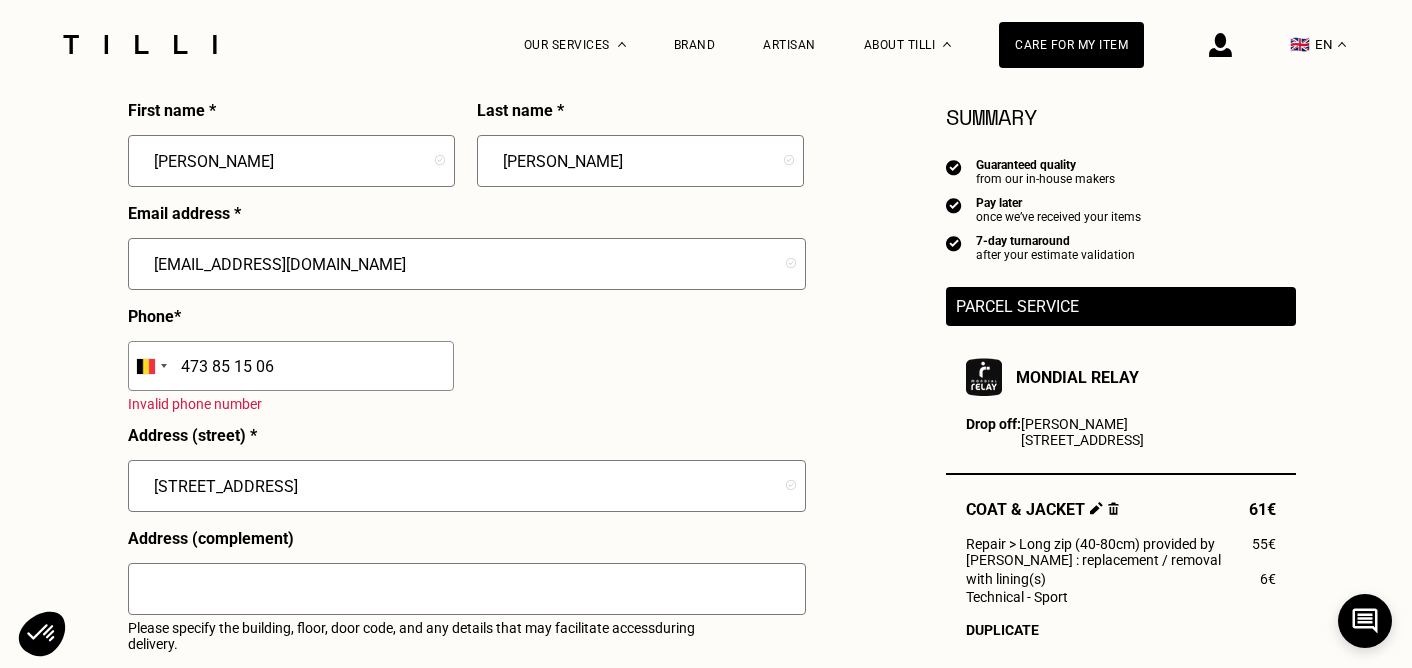 click on "473 85 15 06" at bounding box center [291, 366] 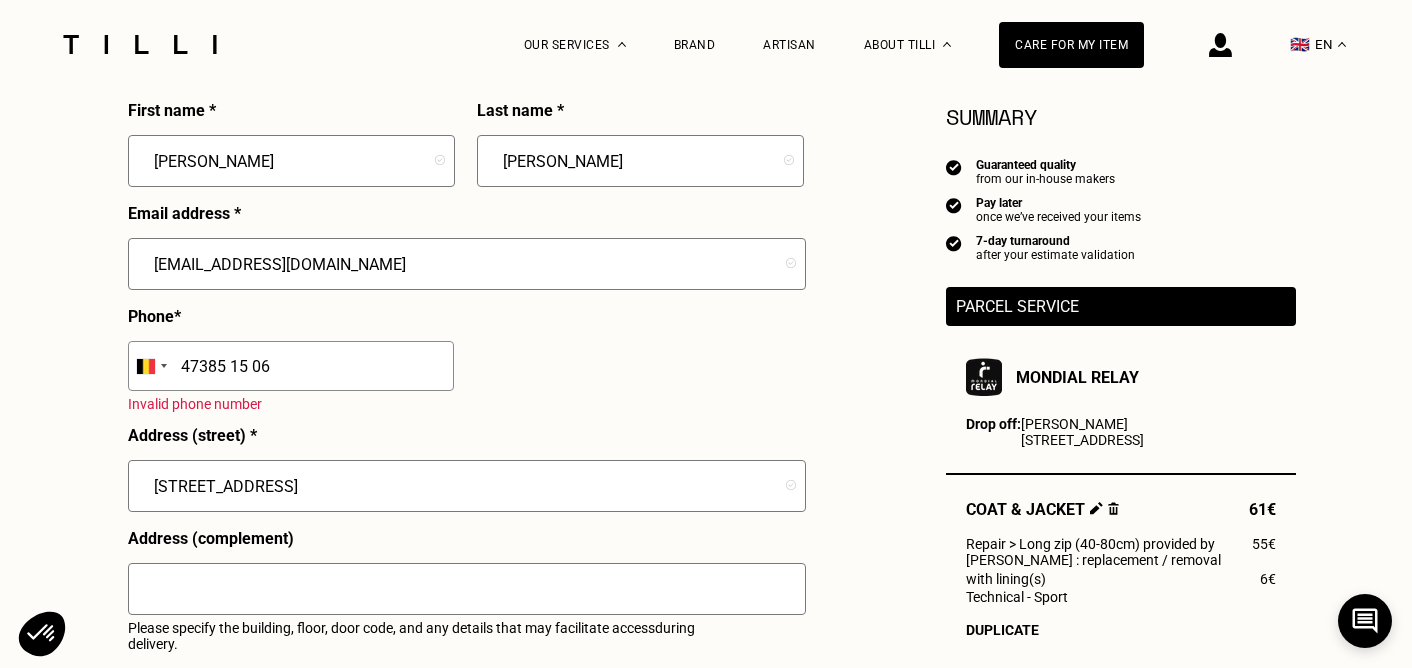 click on "47385 15 06" at bounding box center (291, 366) 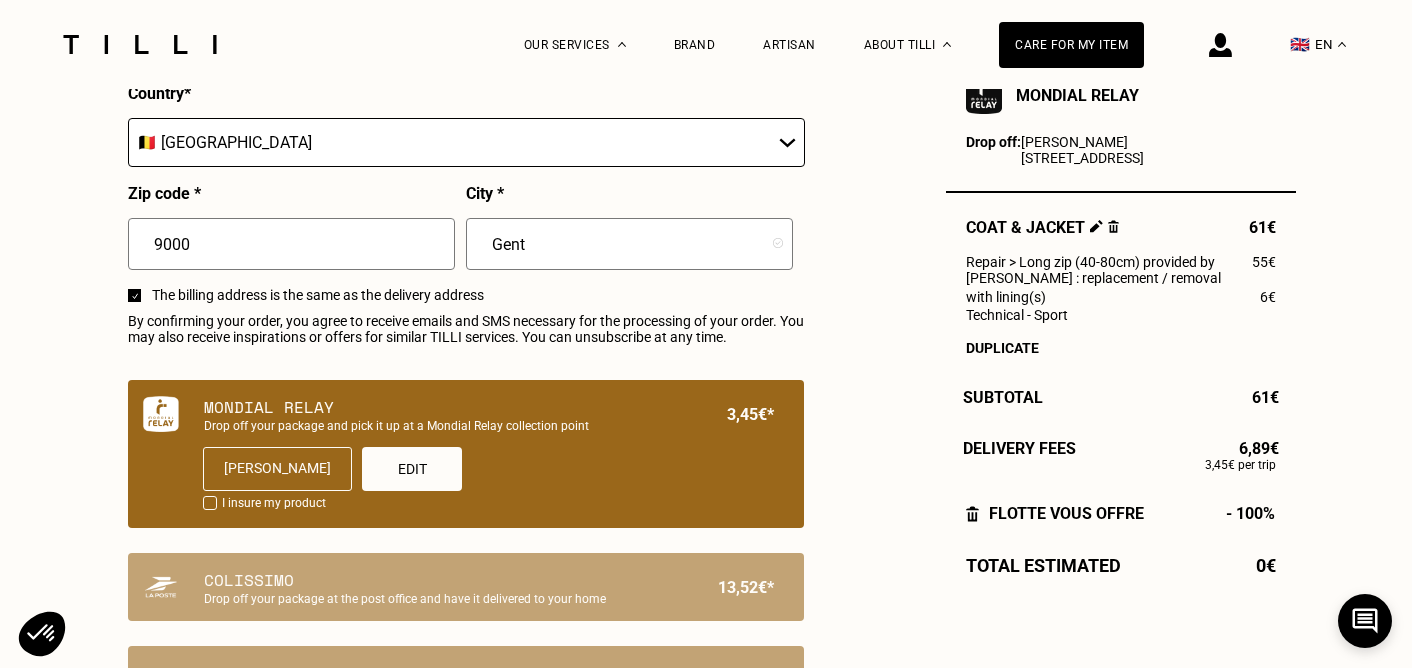 scroll, scrollTop: 1160, scrollLeft: 0, axis: vertical 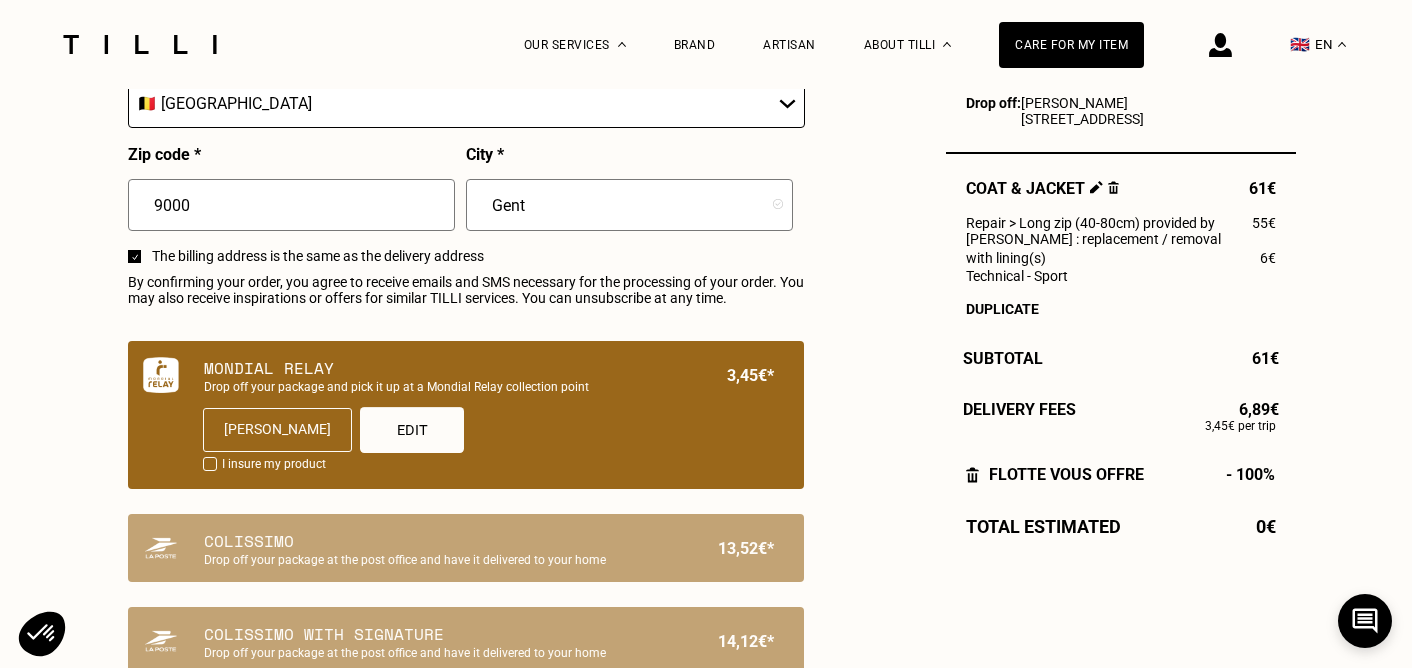 type 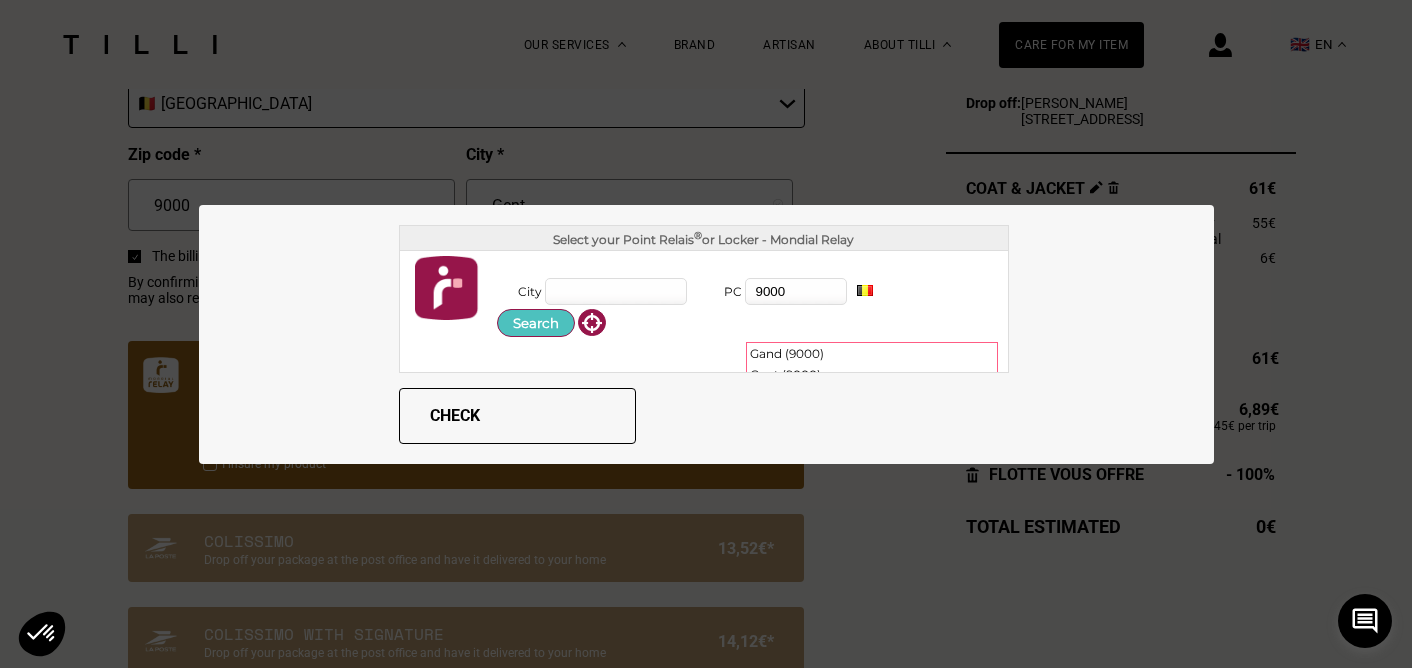 type on "9000" 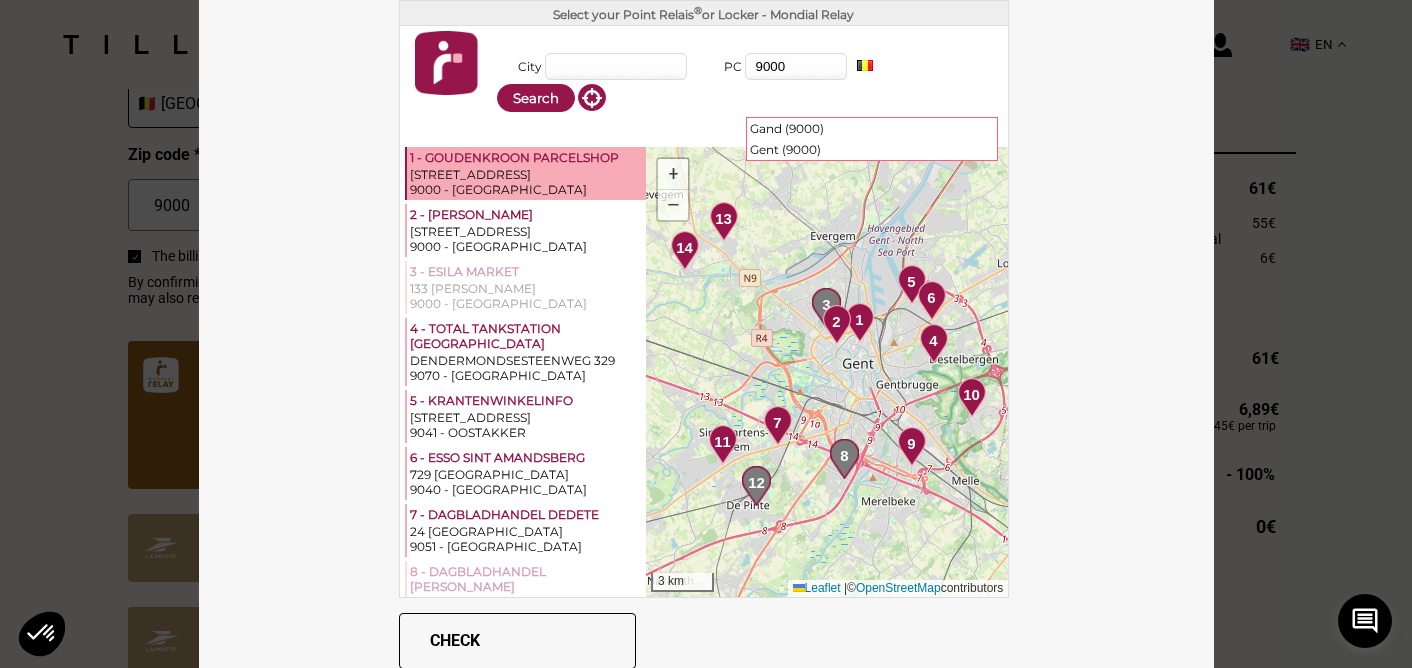 click on "9000 - [GEOGRAPHIC_DATA]" at bounding box center (527, 189) 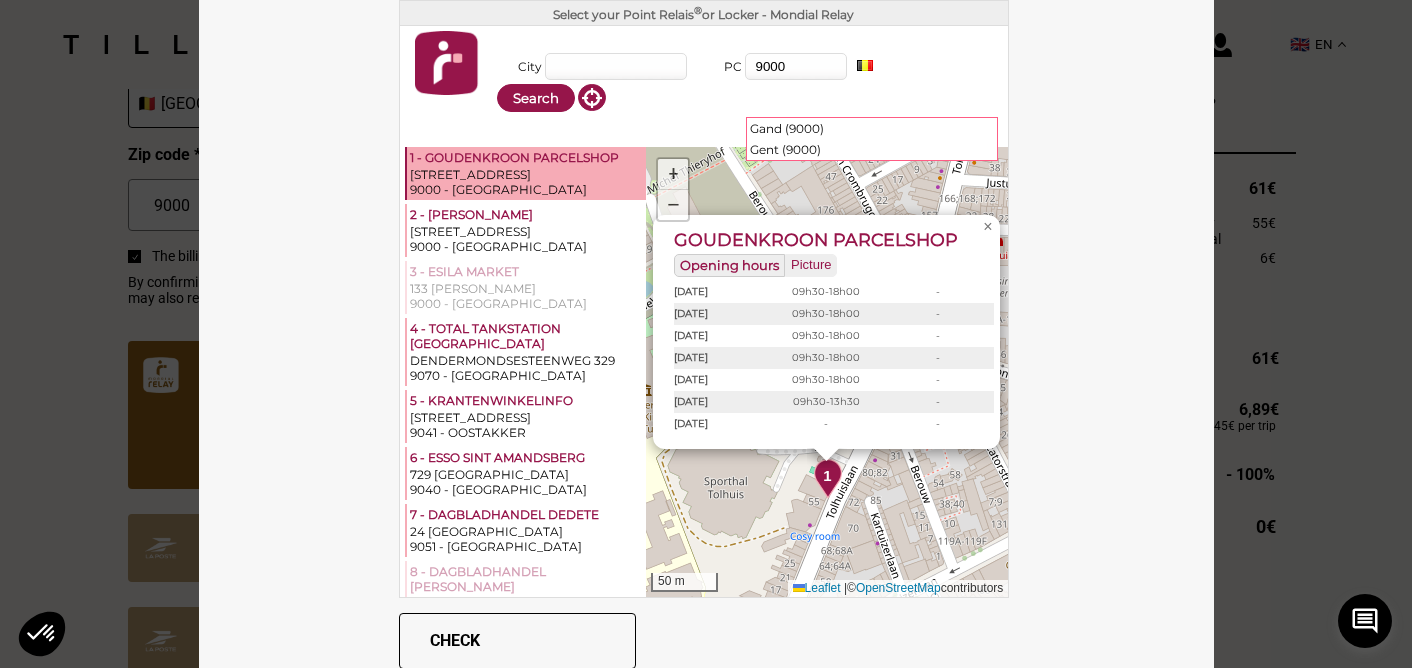 click on "Check" at bounding box center (517, 641) 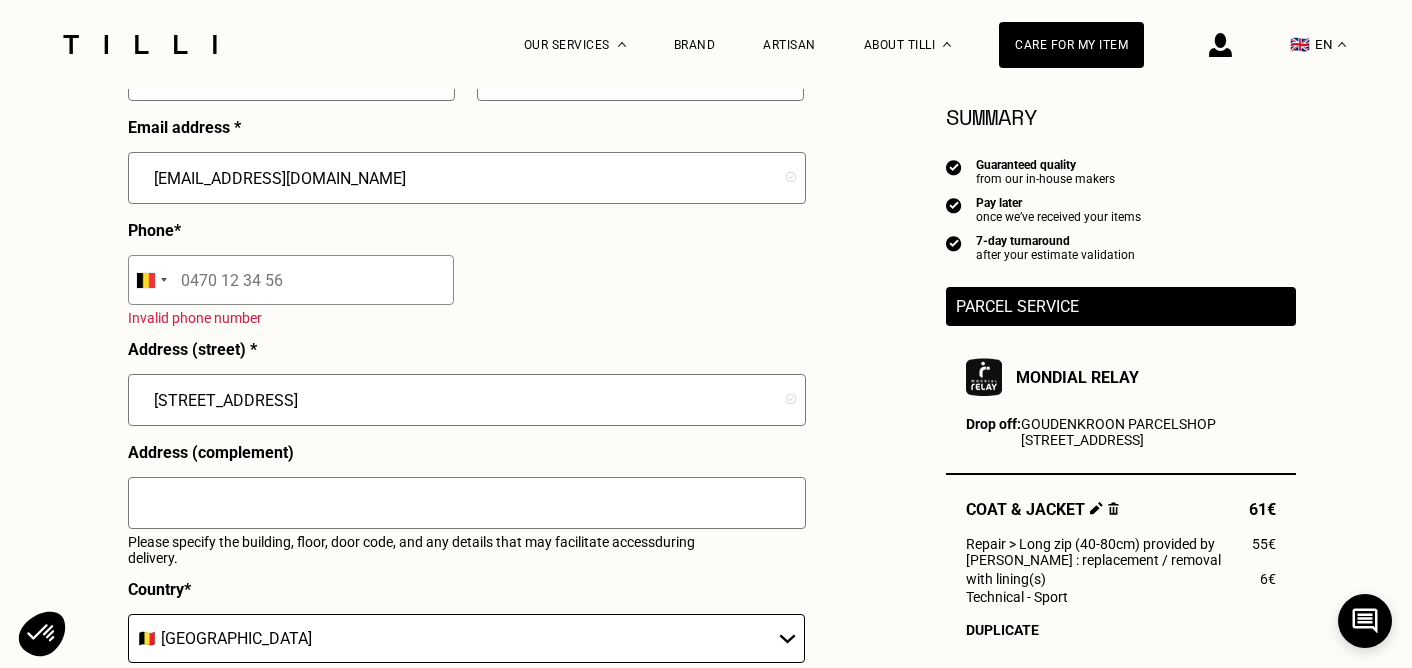 scroll, scrollTop: 618, scrollLeft: 0, axis: vertical 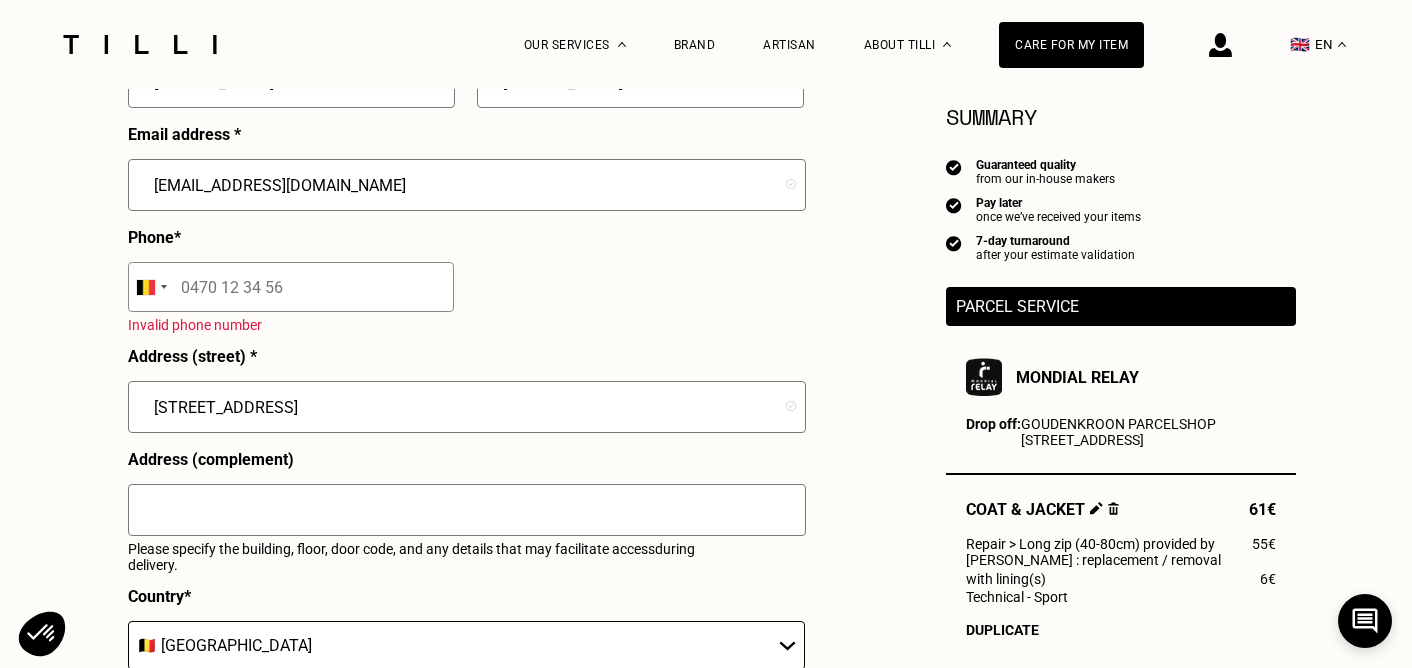 click at bounding box center (291, 287) 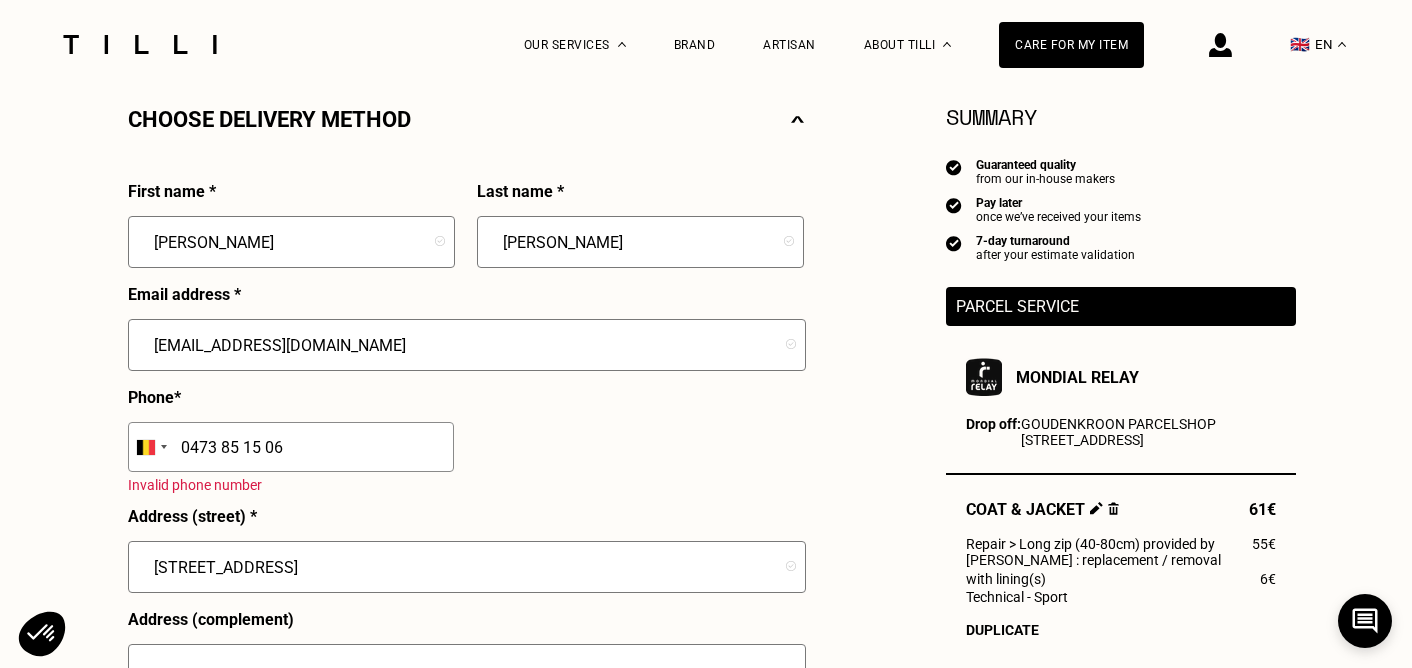 scroll, scrollTop: 447, scrollLeft: 0, axis: vertical 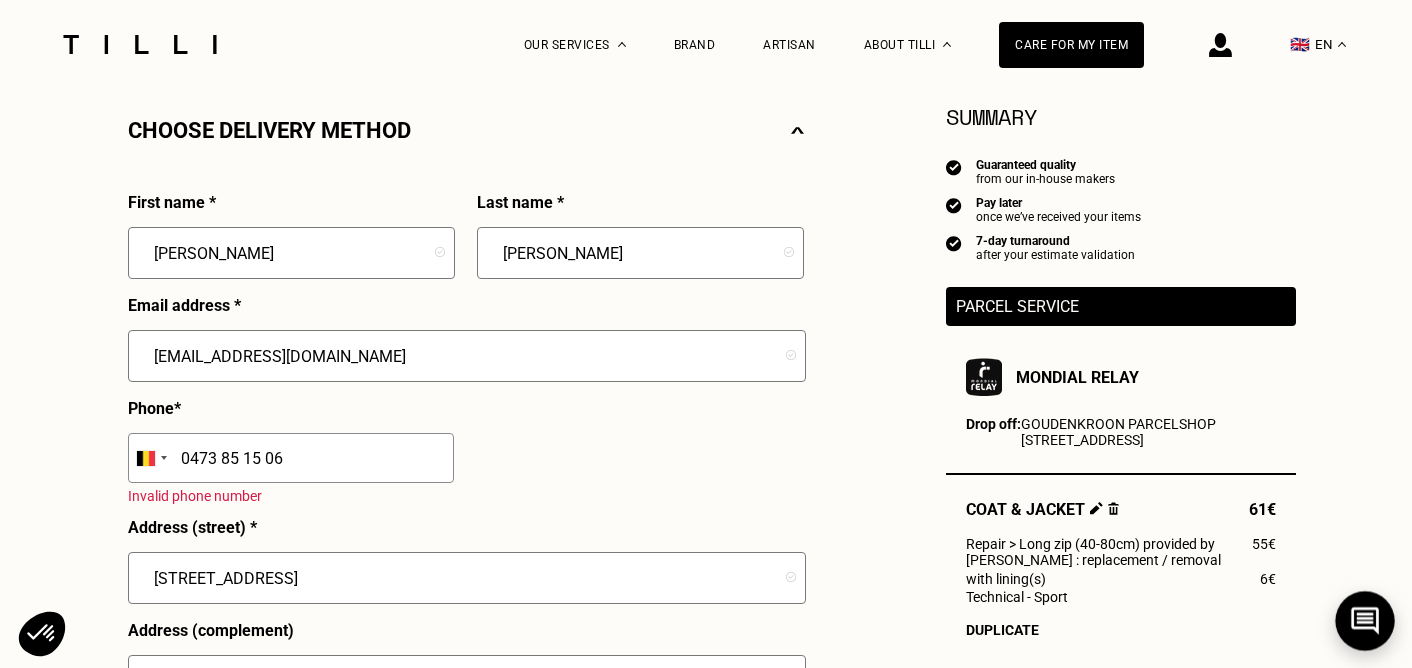 click 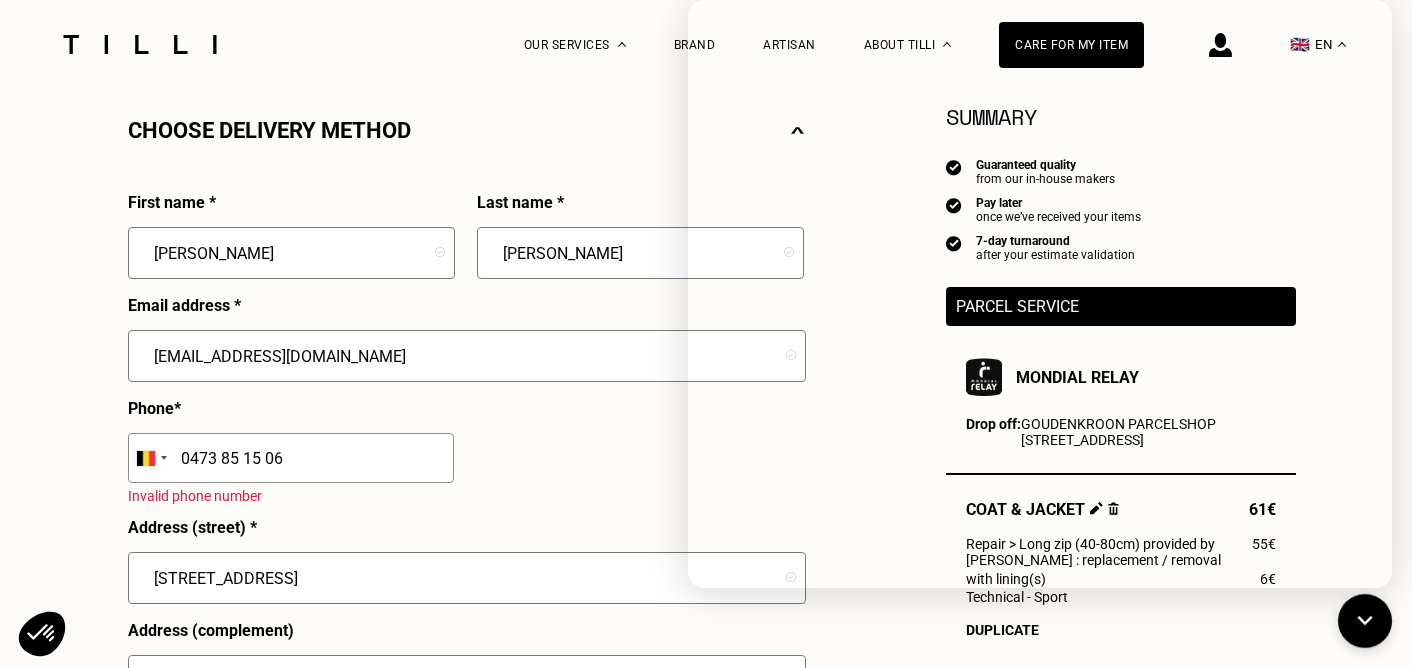 click on "0473 85 15 06" at bounding box center (291, 458) 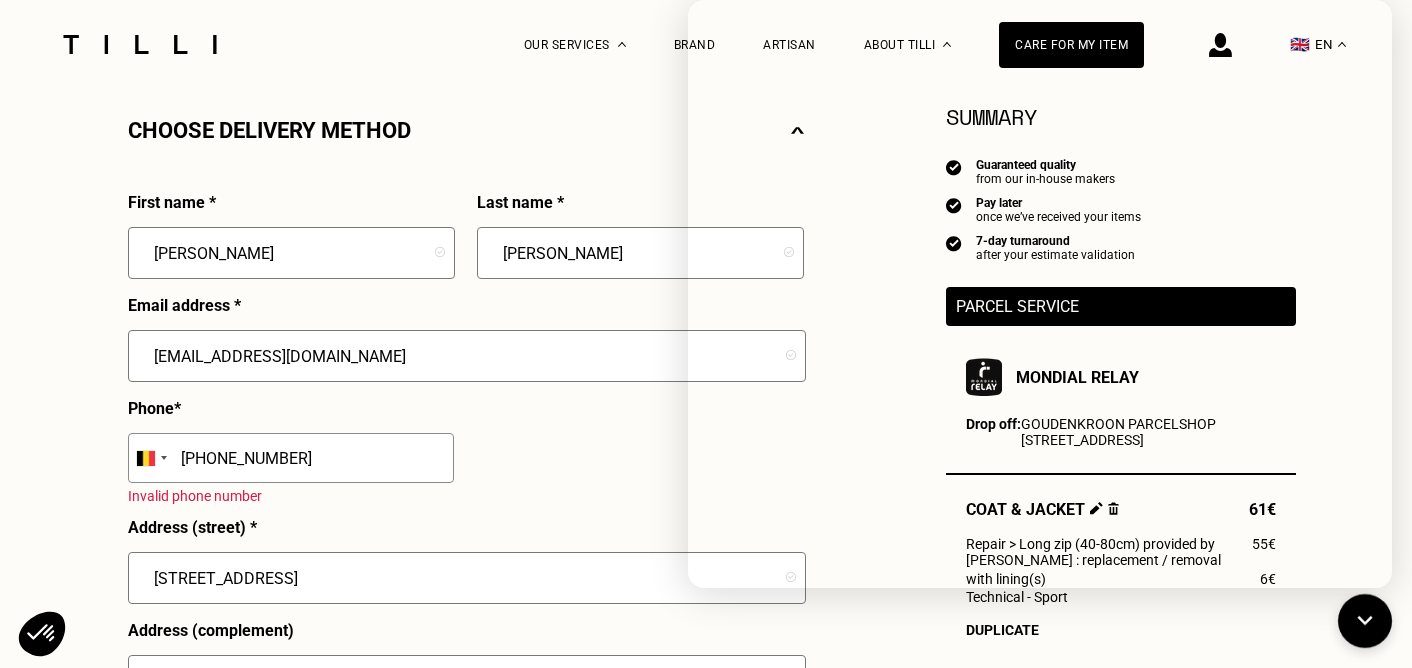click on "[PHONE_NUMBER]" at bounding box center (291, 458) 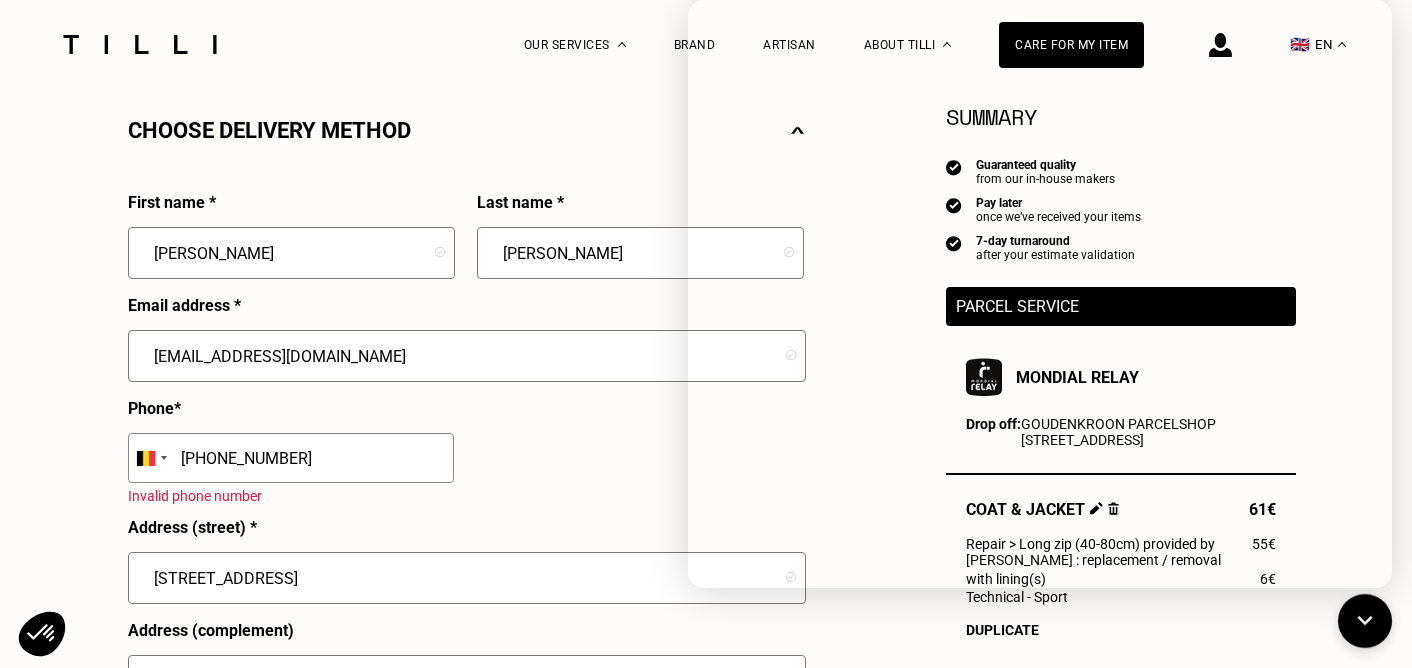 click on "[PHONE_NUMBER]" at bounding box center (291, 458) 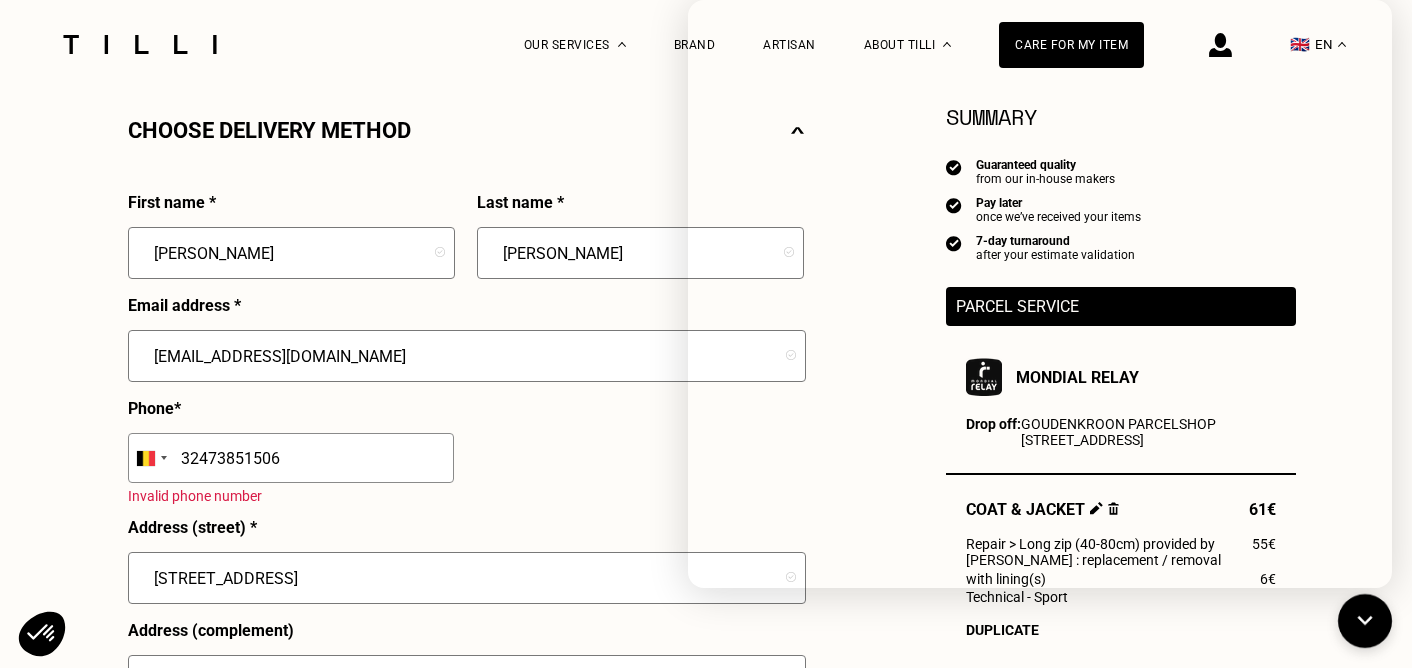 click on "32473851506" at bounding box center [291, 458] 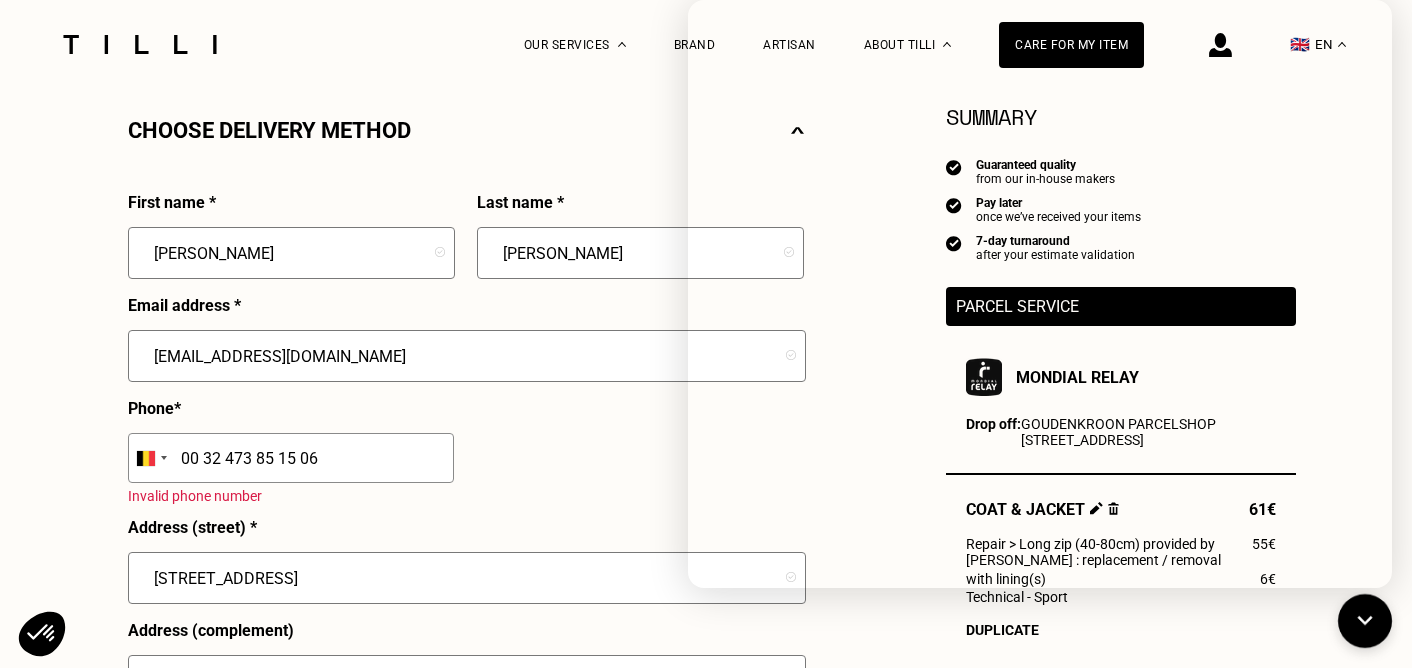 click on "00 32 473 85 15 06" at bounding box center [291, 458] 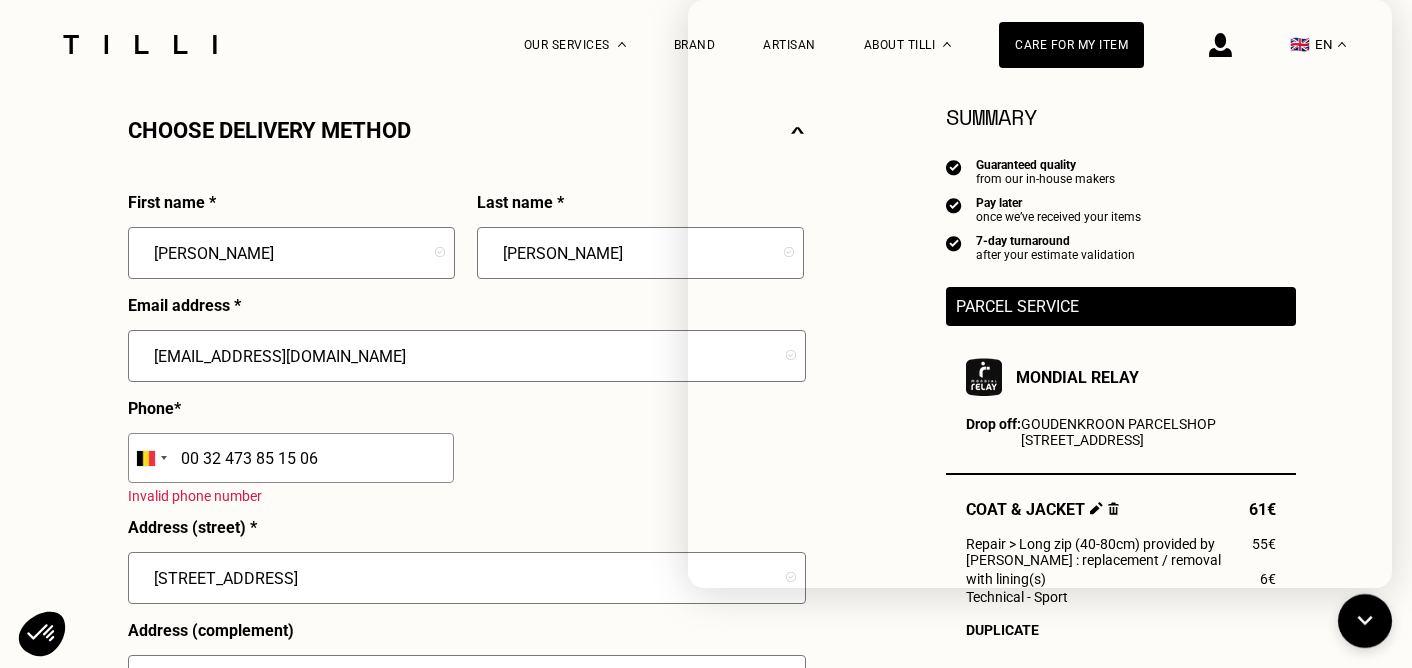 click on "Invalid phone number" at bounding box center (421, 509) 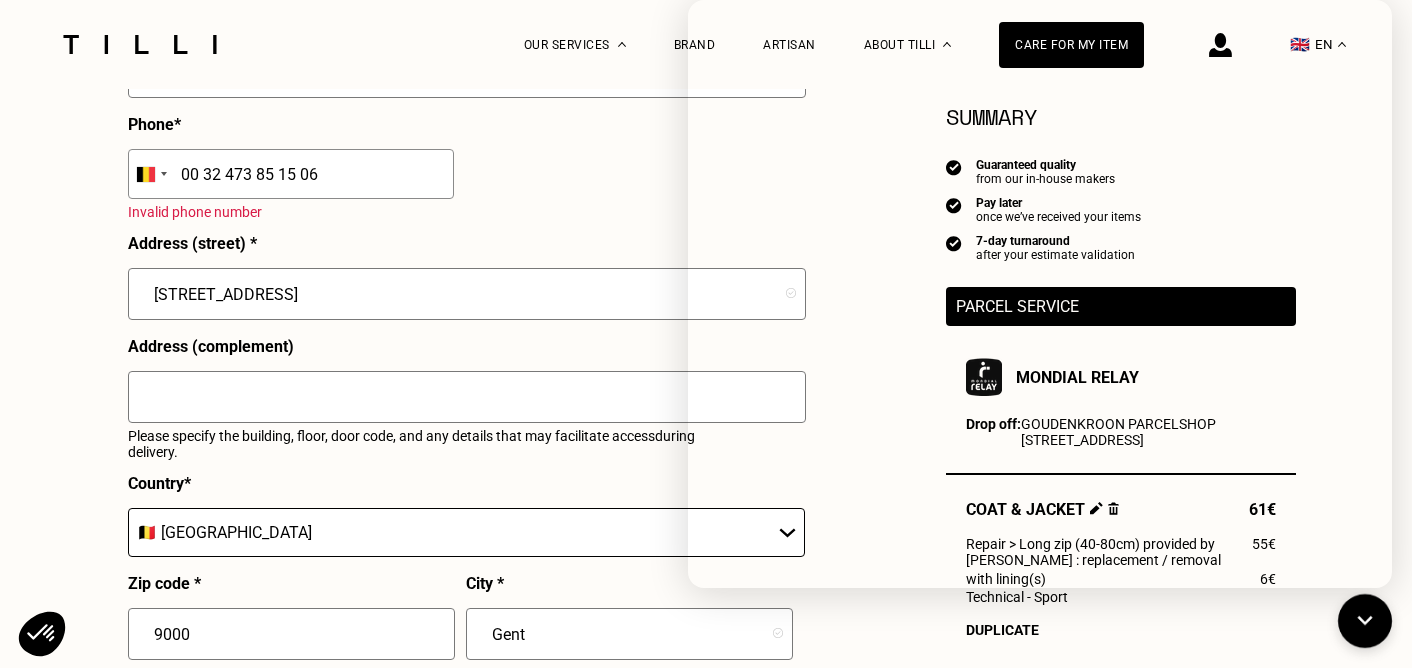scroll, scrollTop: 682, scrollLeft: 0, axis: vertical 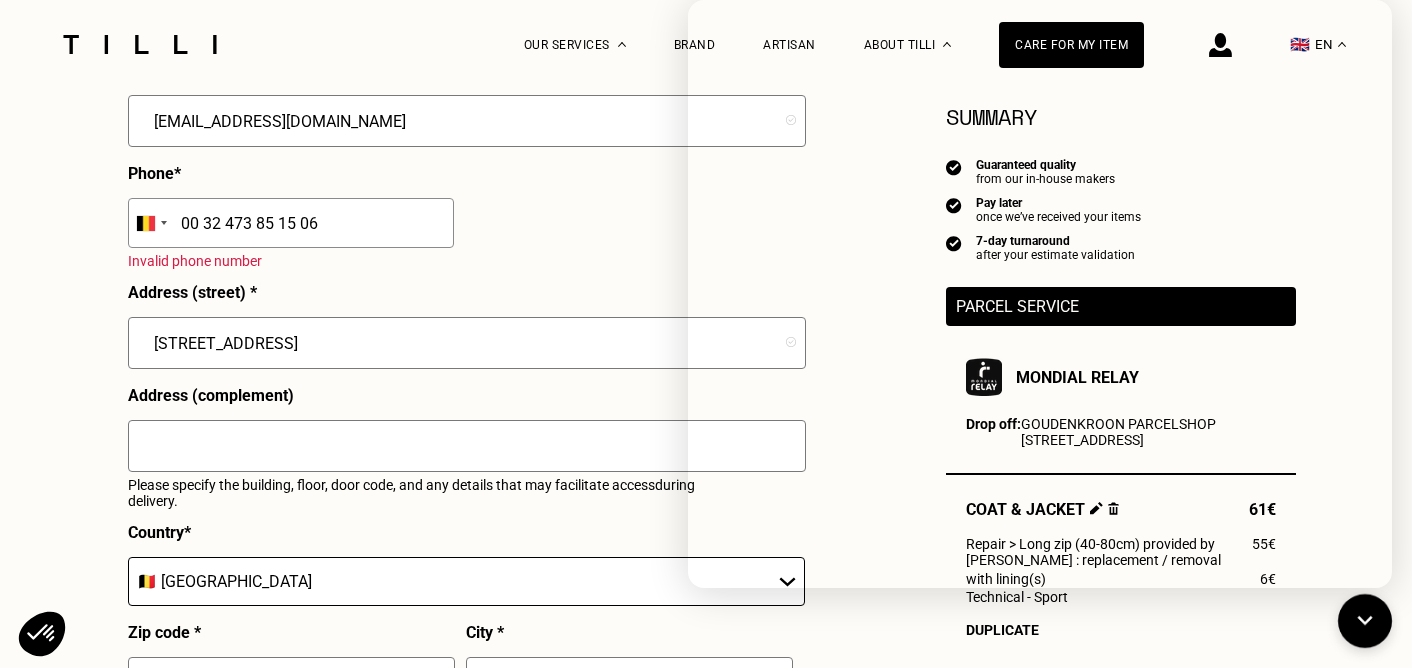 drag, startPoint x: 225, startPoint y: 227, endPoint x: 86, endPoint y: 206, distance: 140.57738 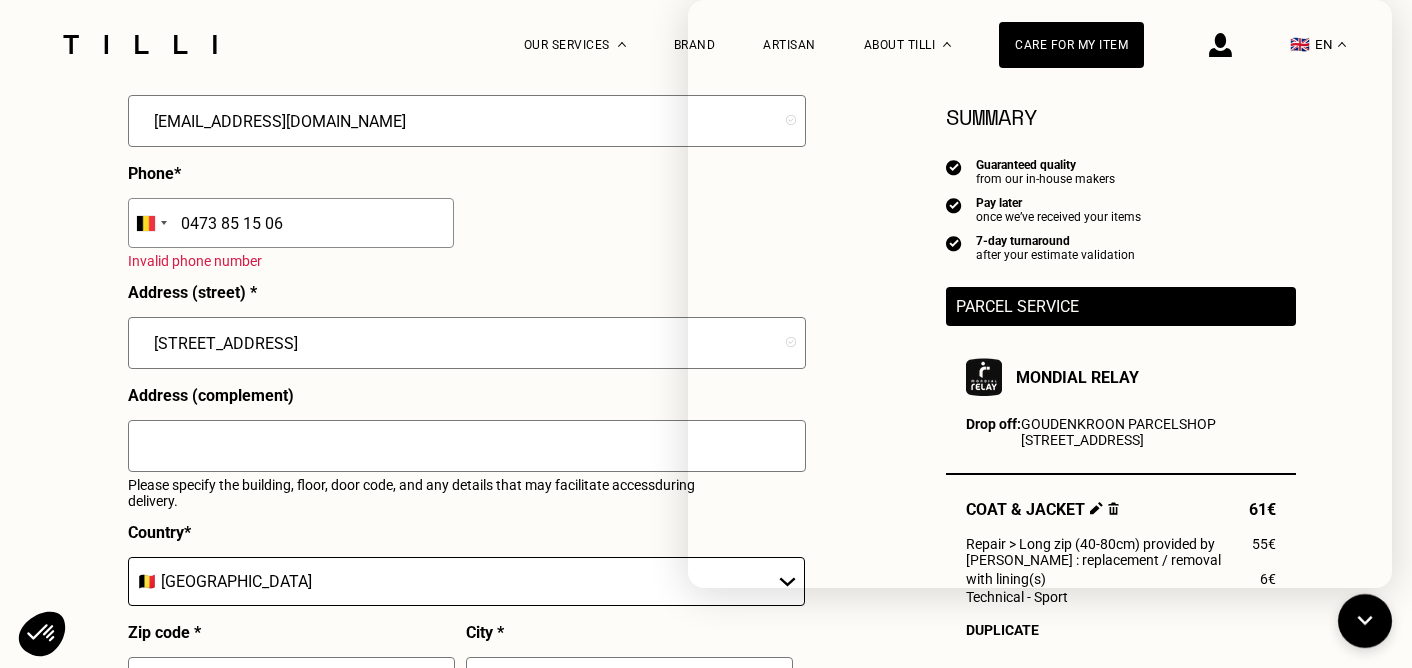 click on "0473 85 15 06" at bounding box center [291, 223] 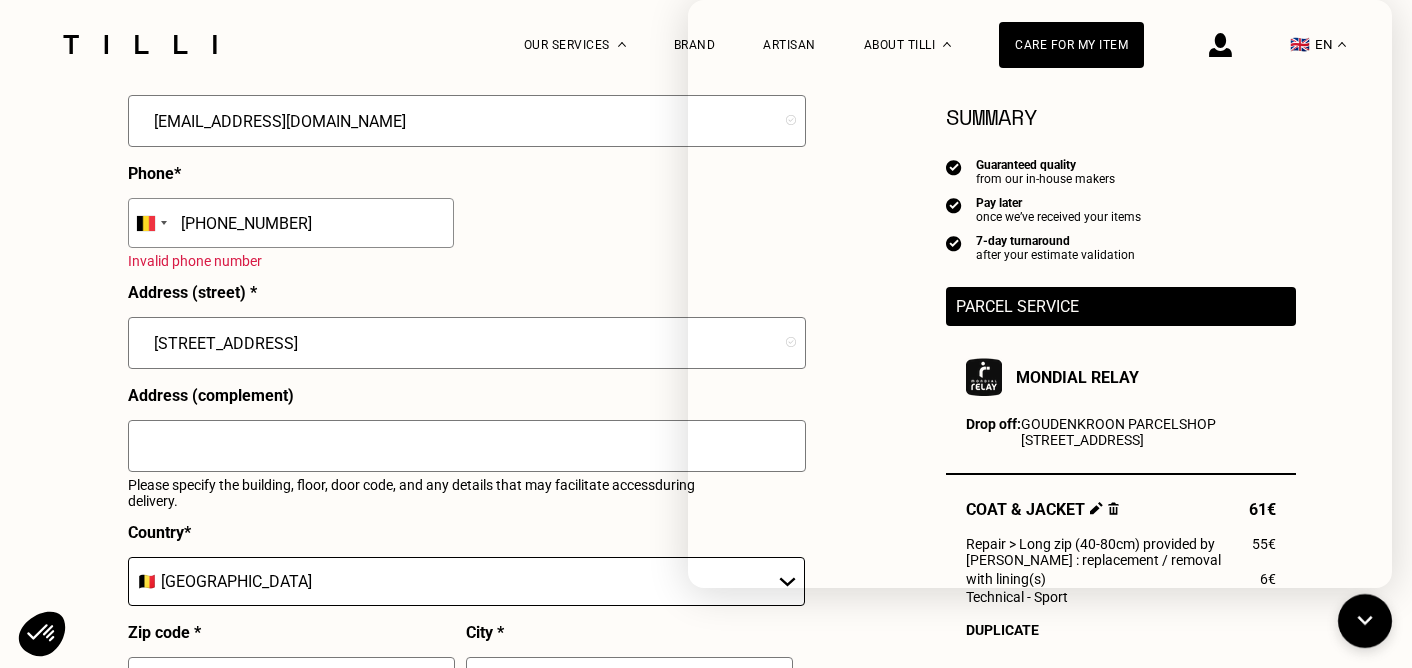 click on "[PHONE_NUMBER]" at bounding box center (291, 223) 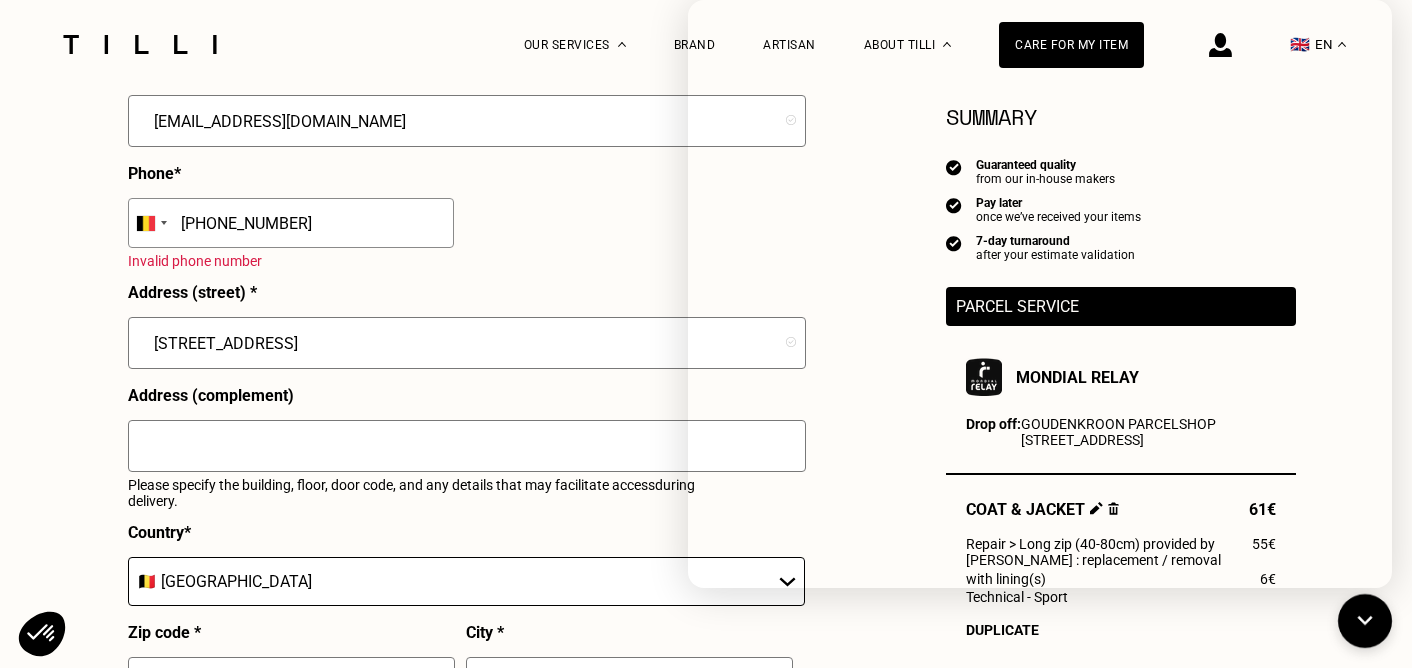 click on "[PHONE_NUMBER]" at bounding box center [291, 223] 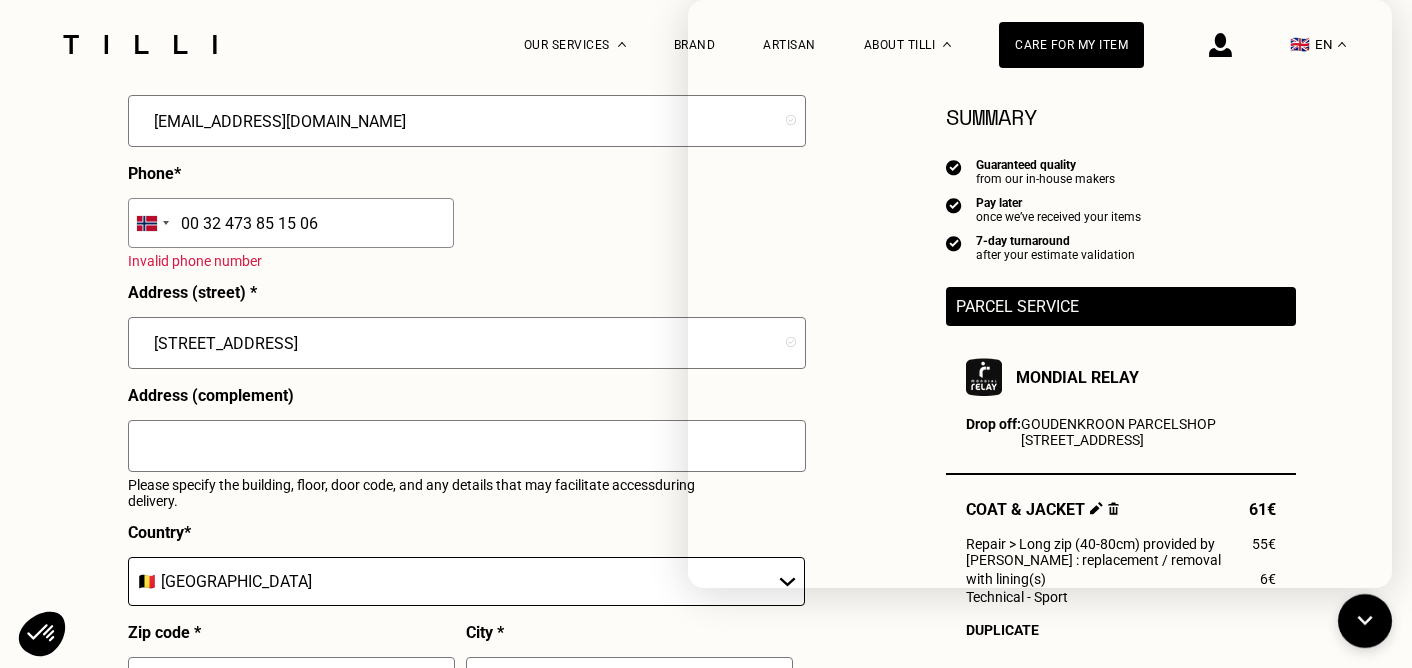 click on "00 32 473 85 15 06" at bounding box center (291, 223) 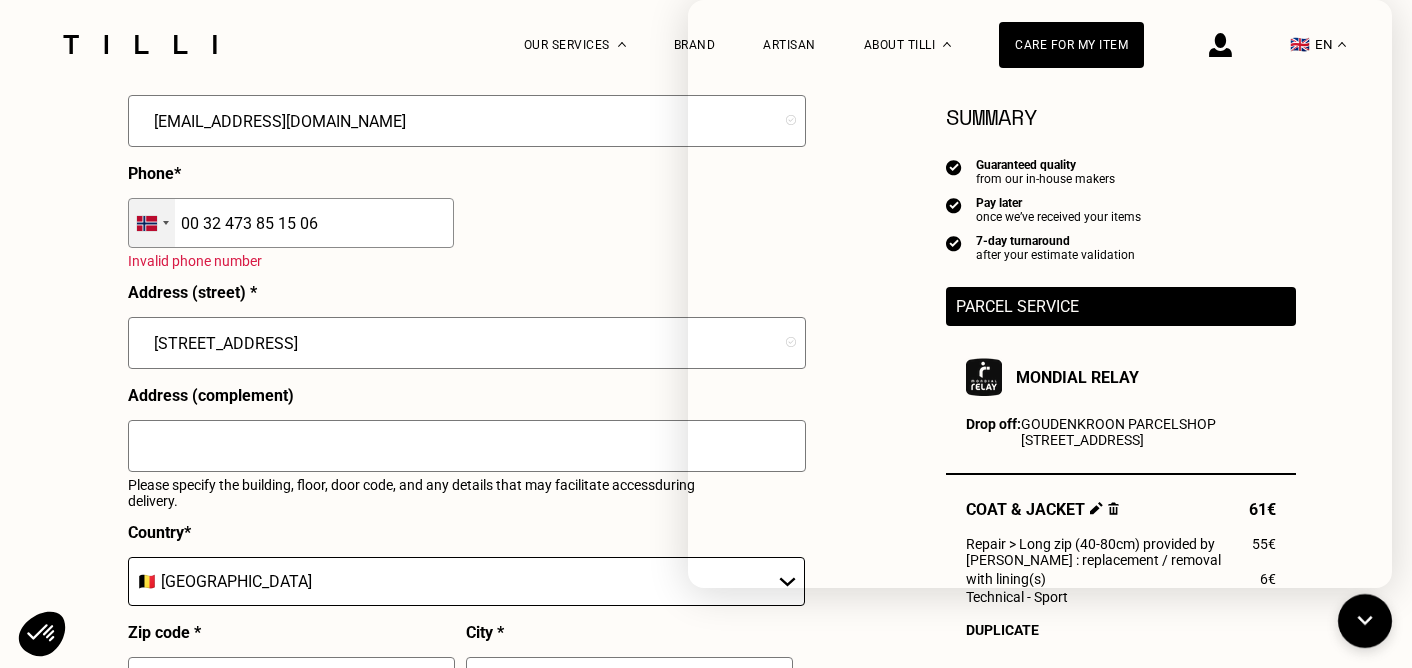 click at bounding box center (152, 223) 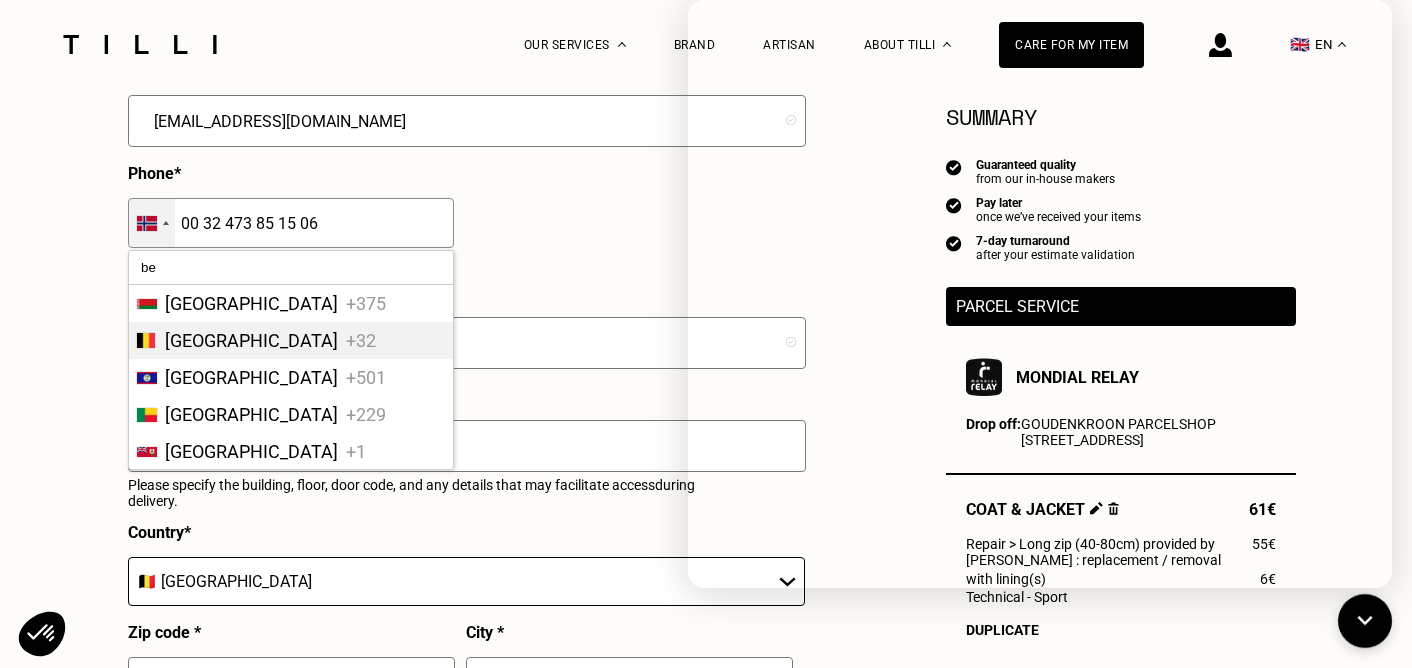 click on "[GEOGRAPHIC_DATA]" at bounding box center (251, 340) 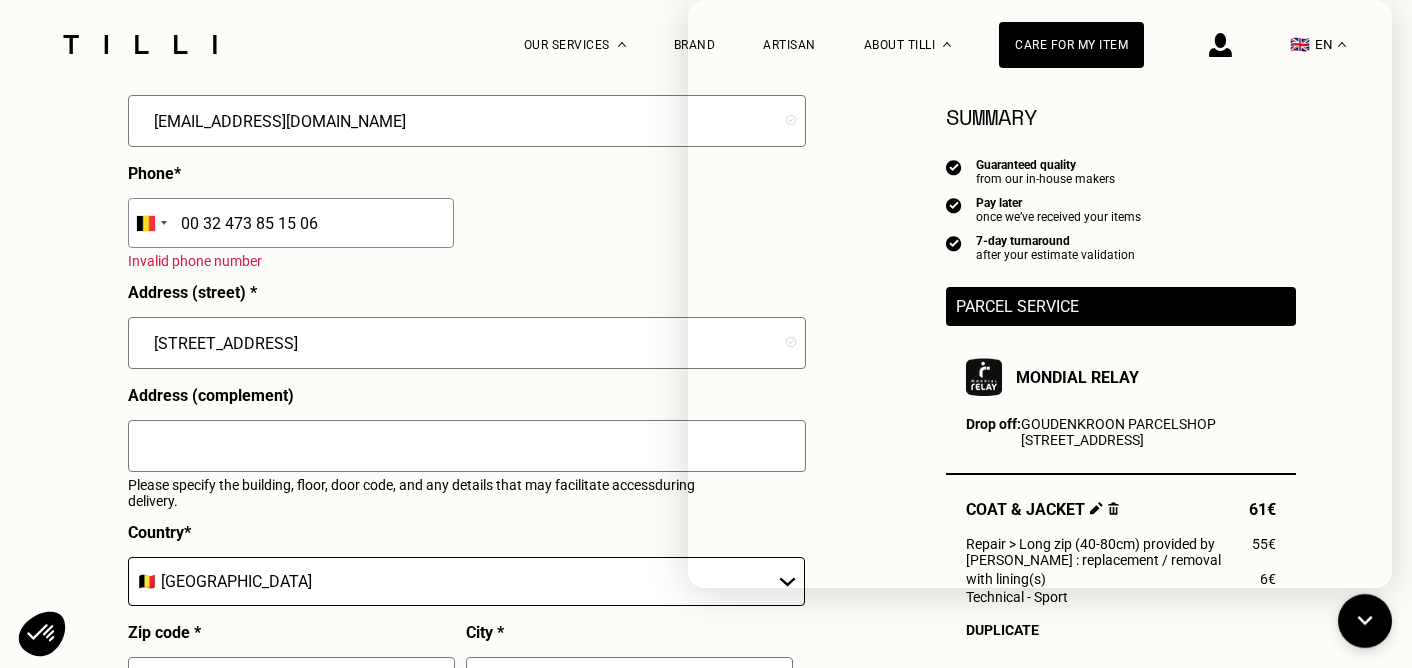 click on "00 32 473 85 15 06" at bounding box center [291, 223] 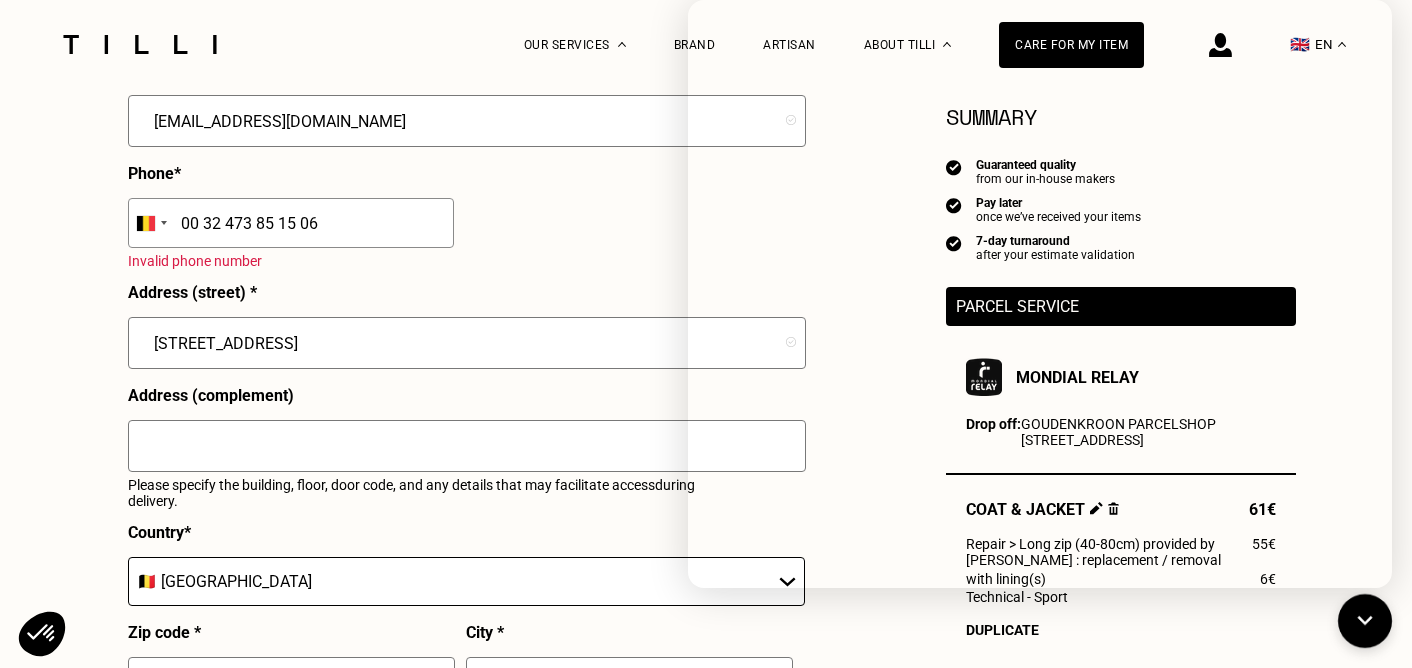 drag, startPoint x: 225, startPoint y: 216, endPoint x: 119, endPoint y: 198, distance: 107.51744 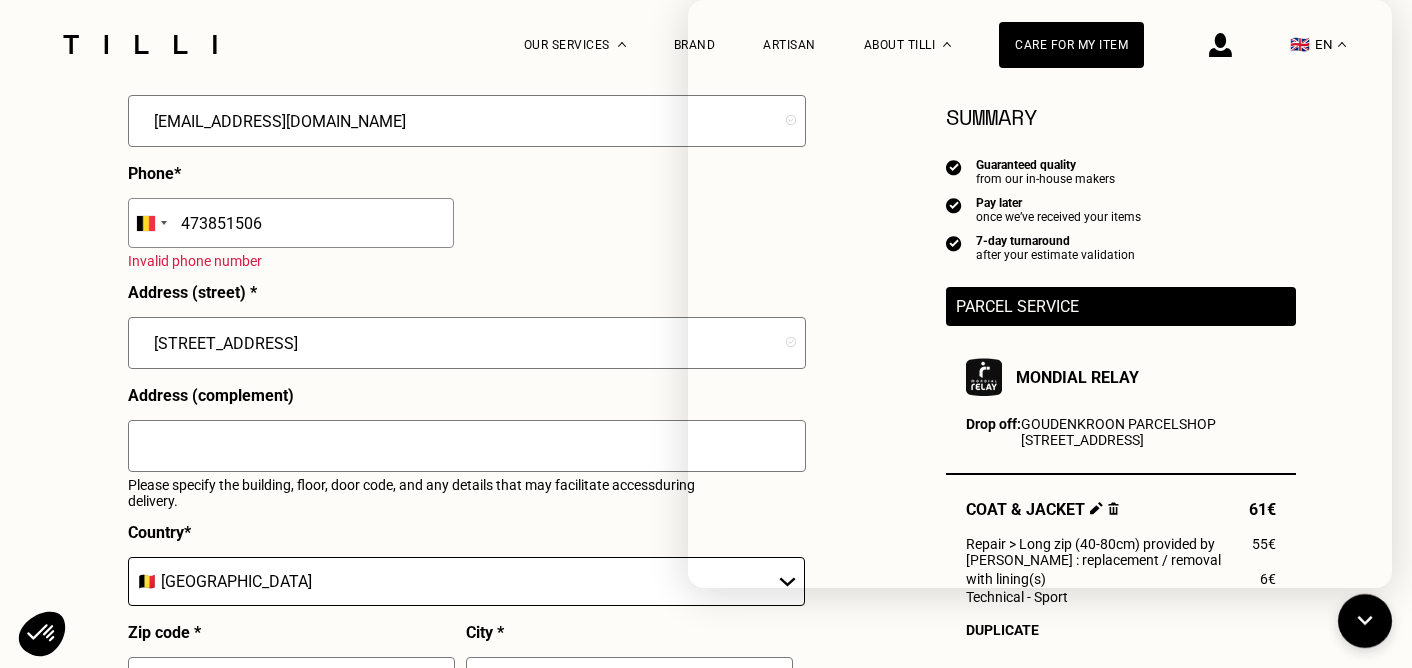 click on "473851506" at bounding box center [291, 223] 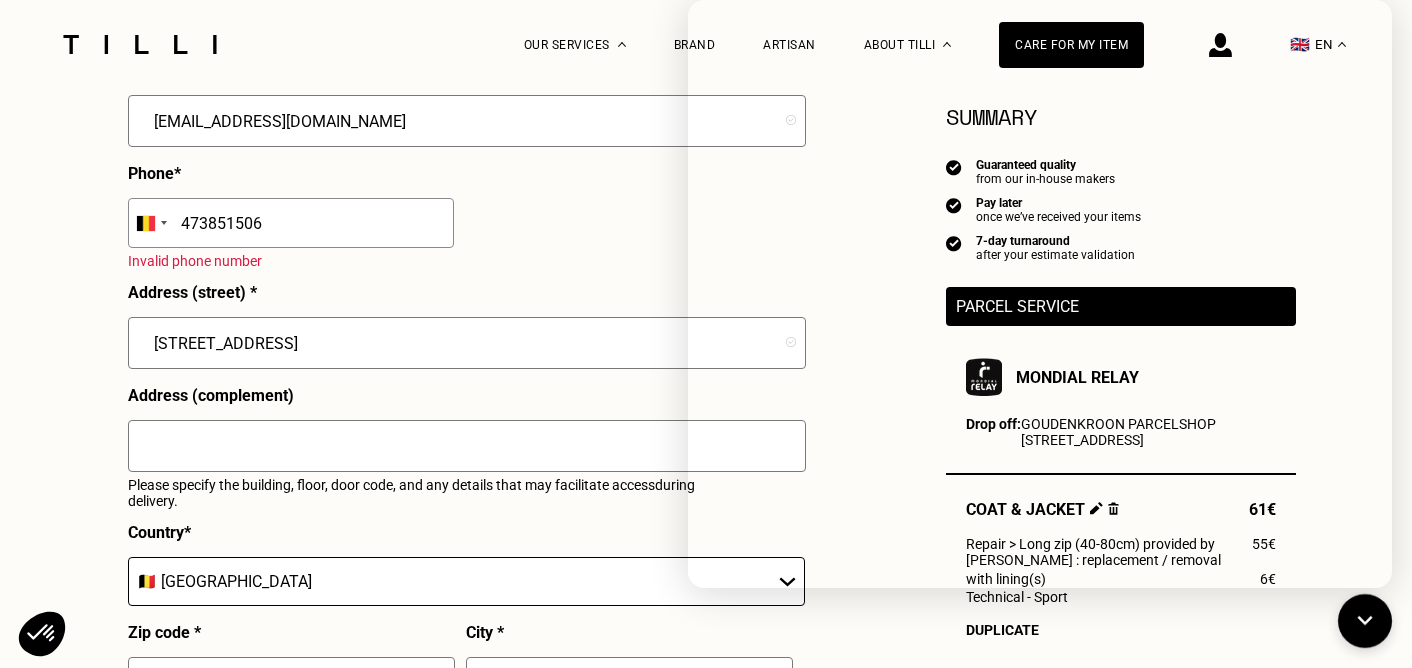 click on "Invalid phone number" at bounding box center (421, 261) 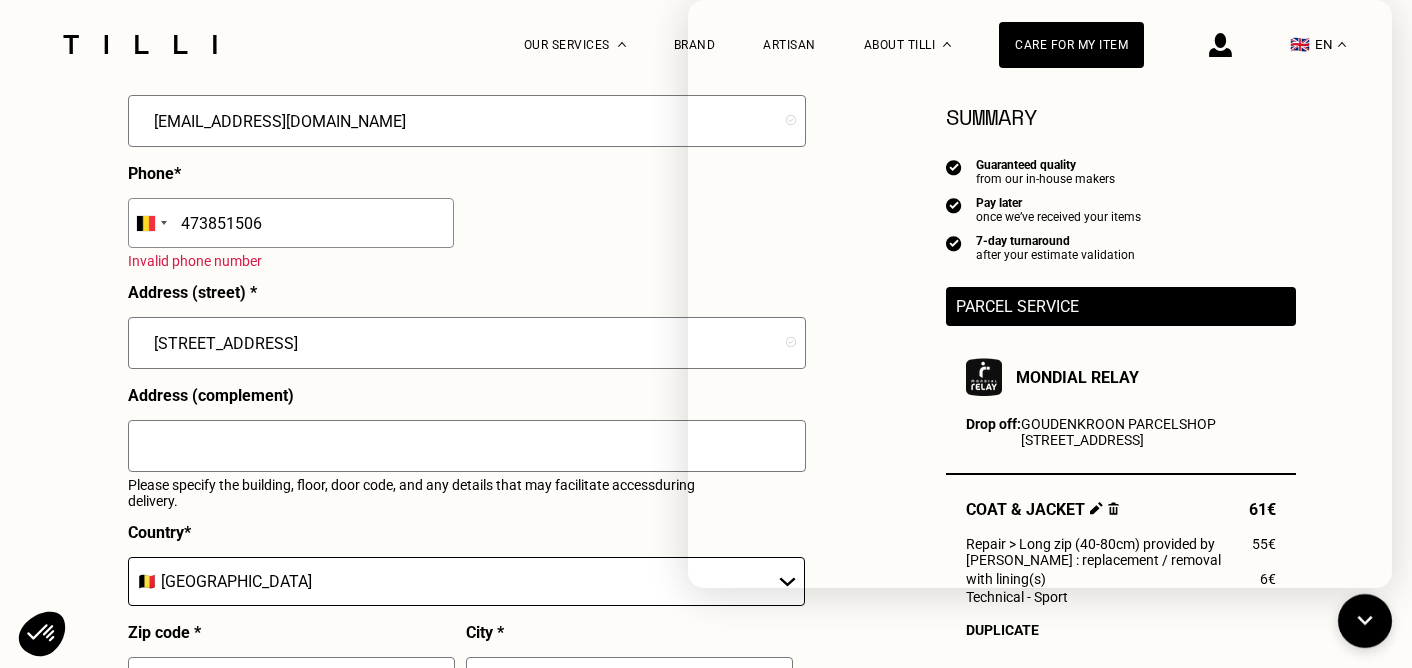 click on "473851506" at bounding box center (291, 223) 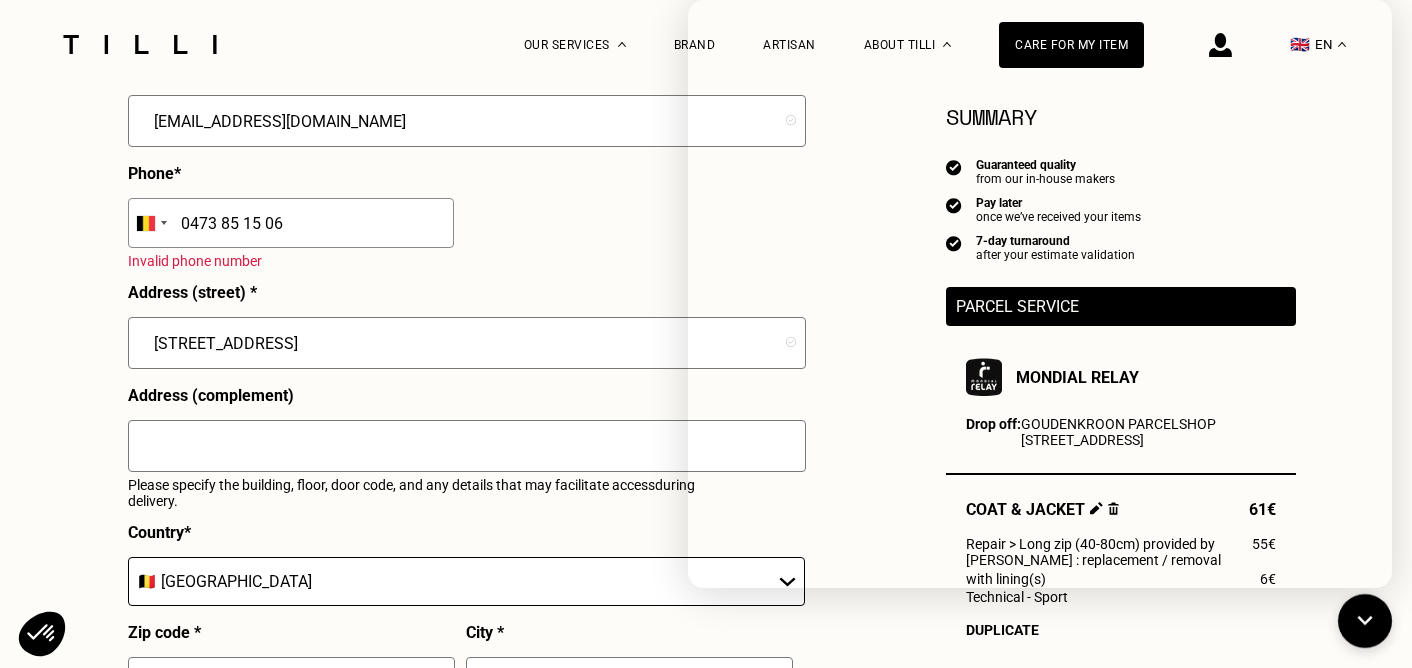 click on "0473 85 15 06" at bounding box center (291, 223) 